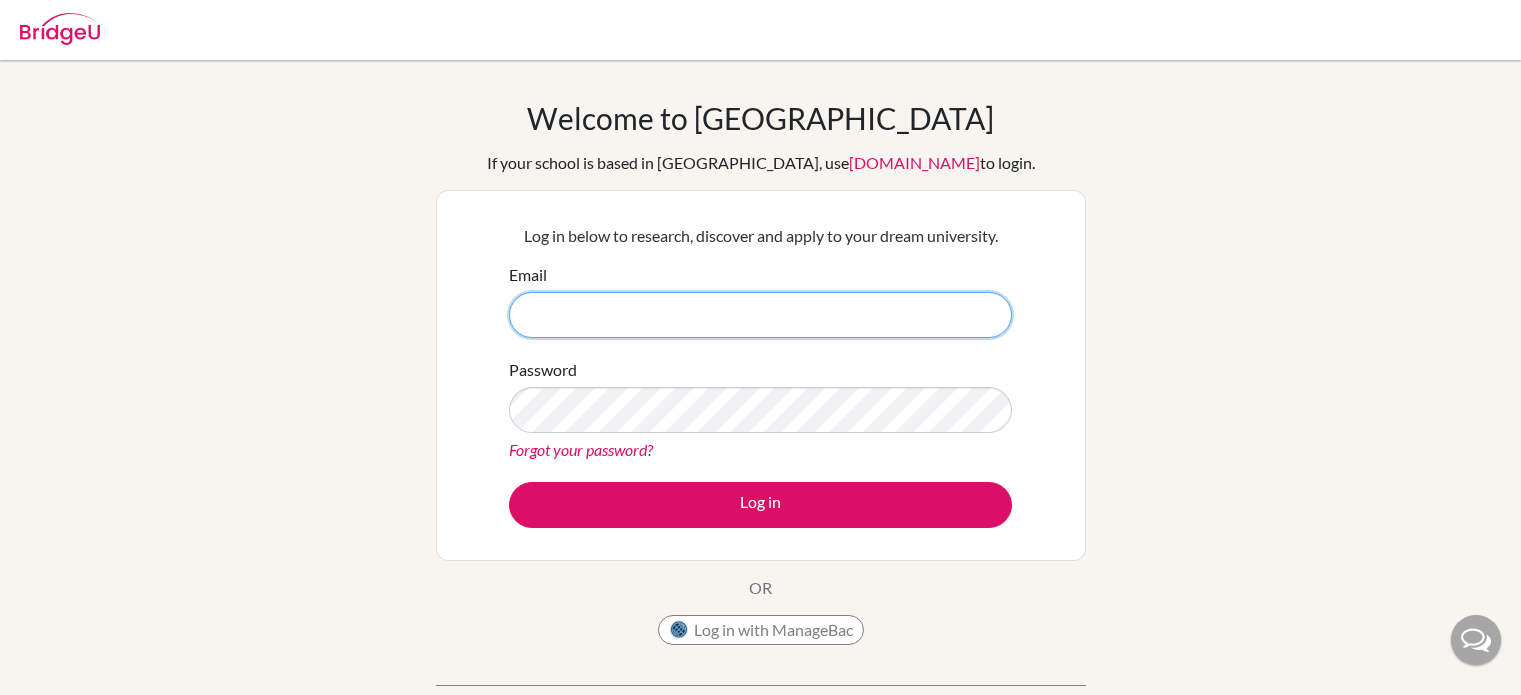 scroll, scrollTop: 0, scrollLeft: 0, axis: both 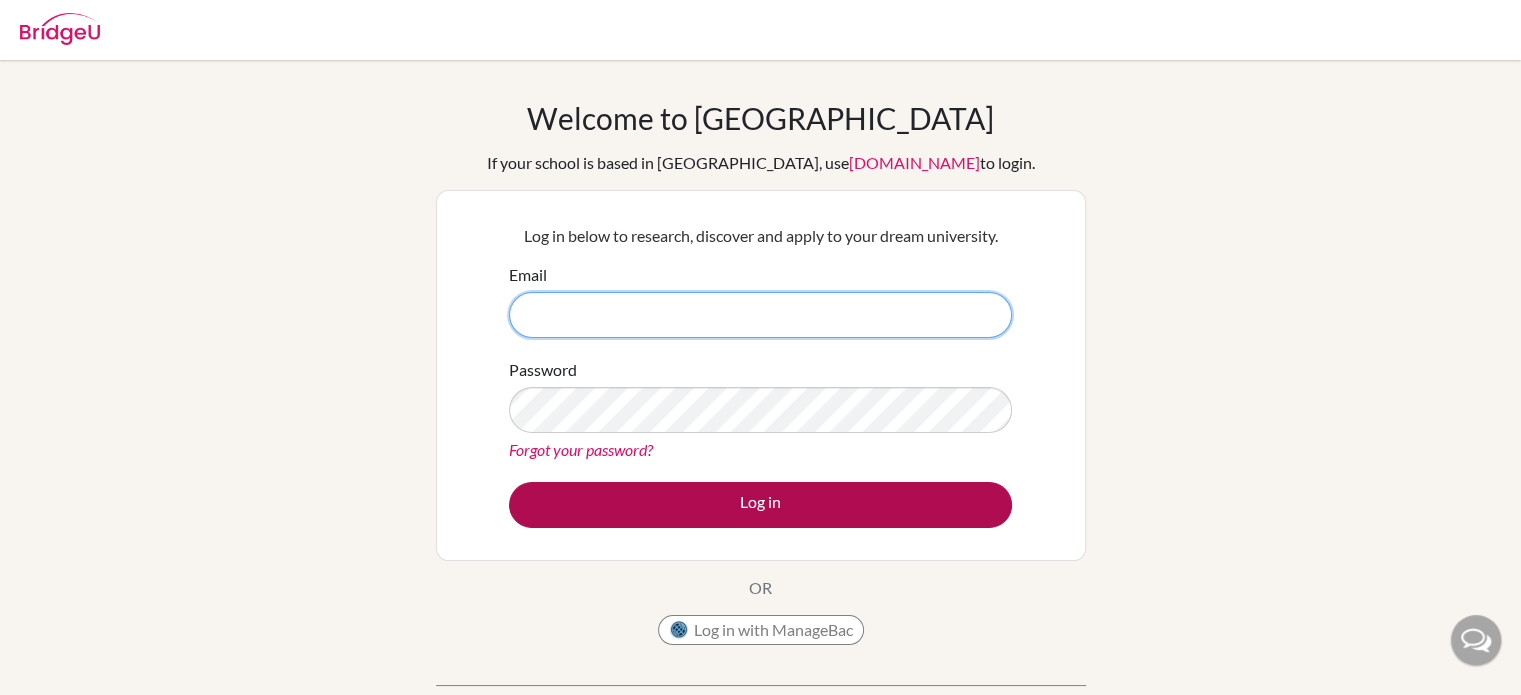 type on "annajarai00@gmail.com" 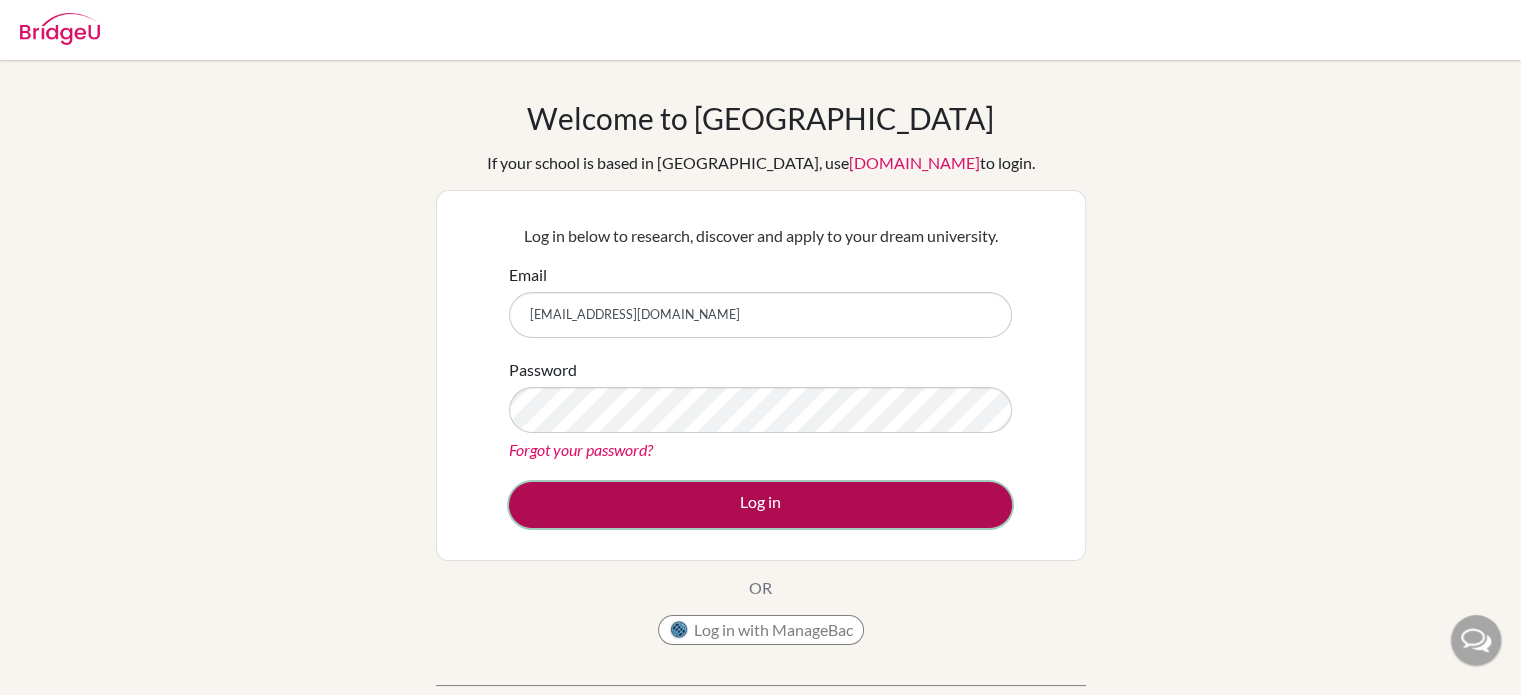 click on "Log in" at bounding box center (760, 505) 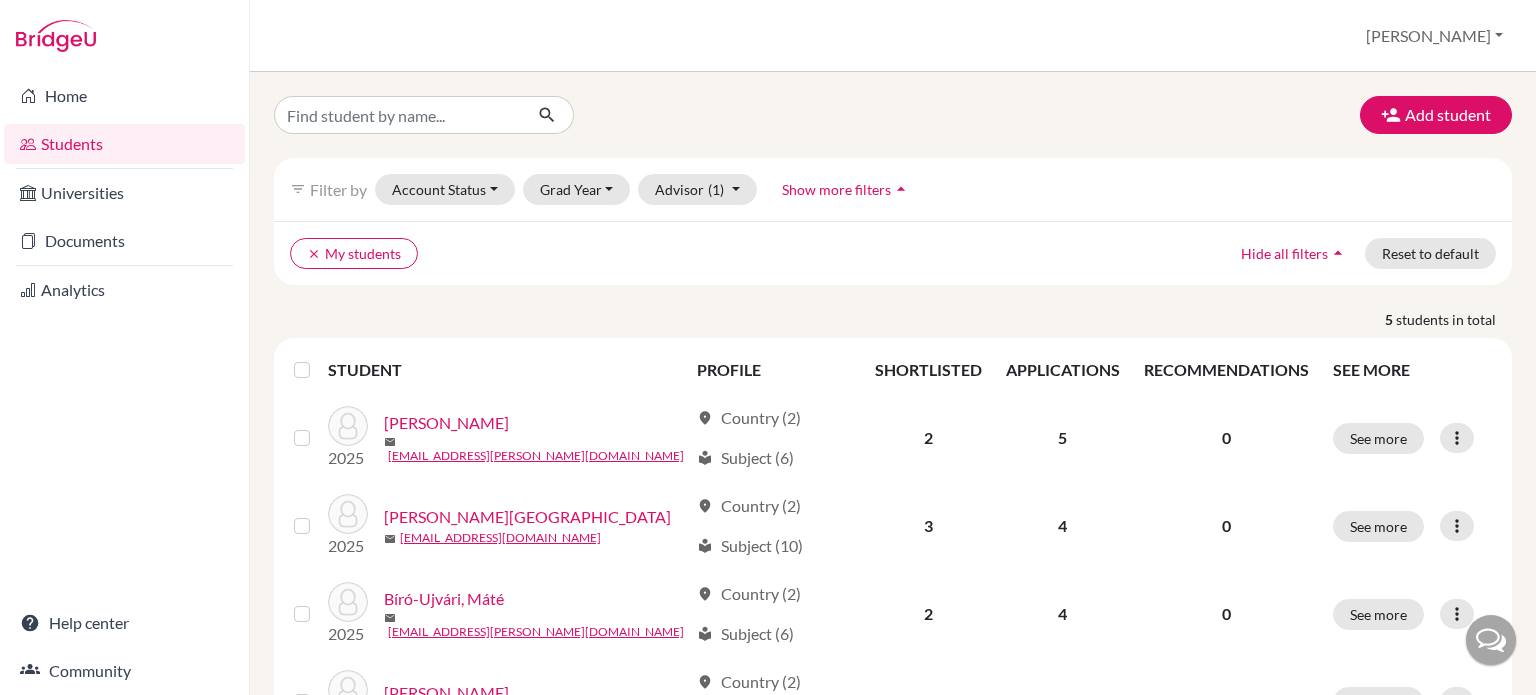 scroll, scrollTop: 0, scrollLeft: 0, axis: both 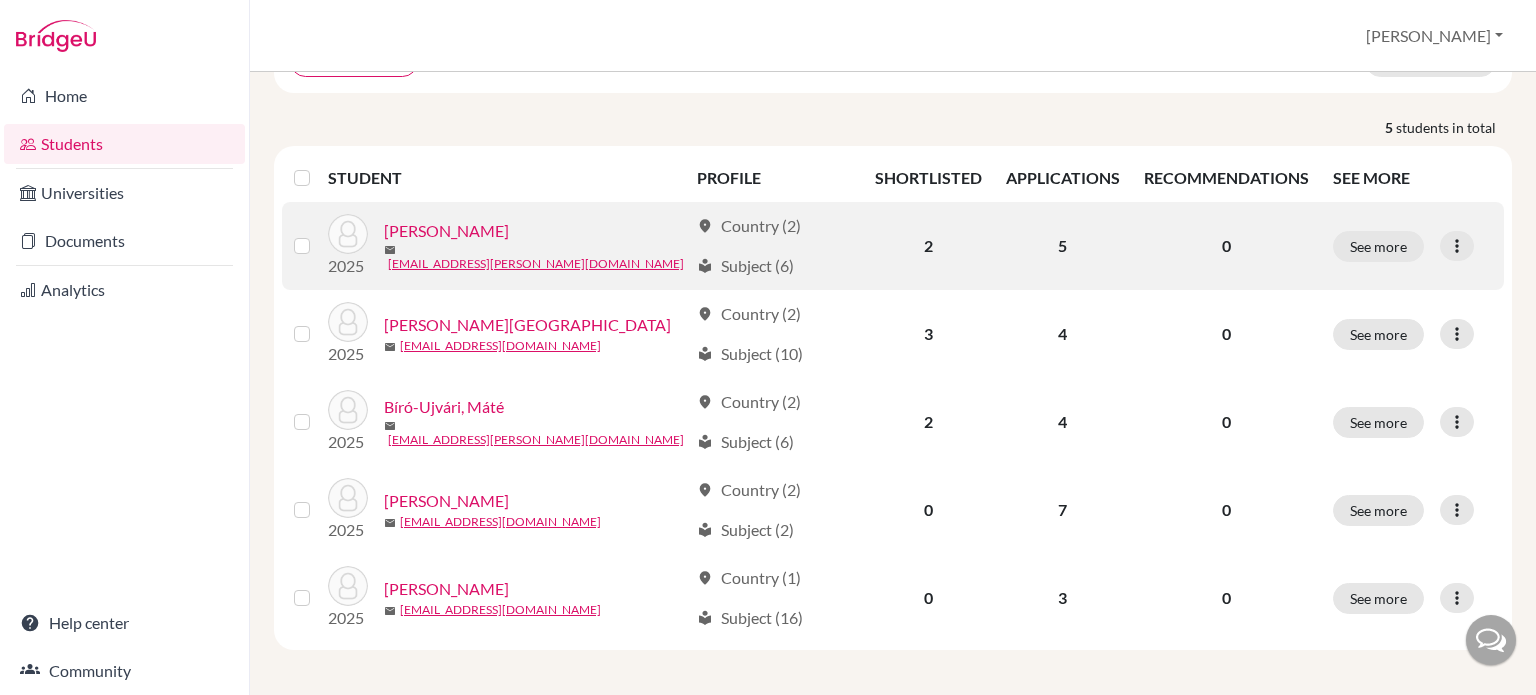 click on "[PERSON_NAME]" at bounding box center [446, 231] 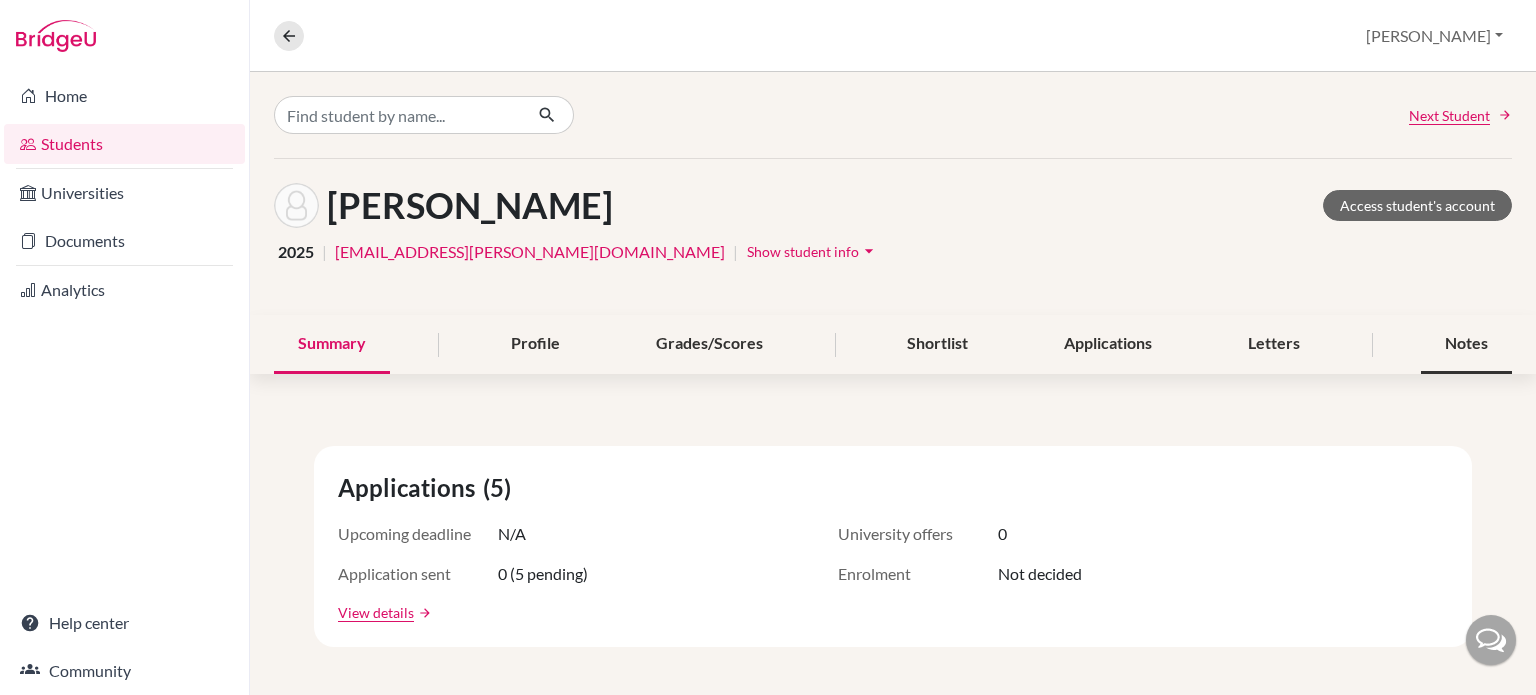 click on "Notes" at bounding box center [1466, 344] 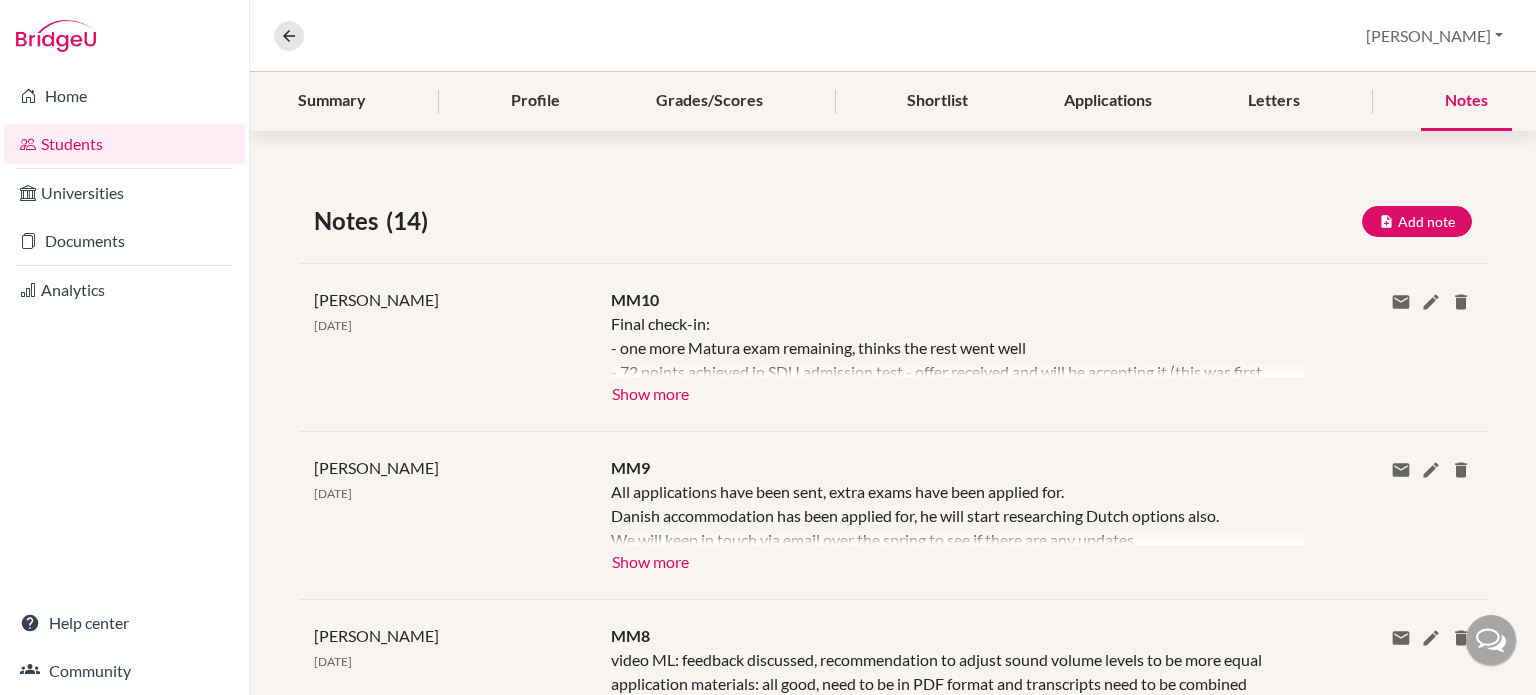 scroll, scrollTop: 244, scrollLeft: 0, axis: vertical 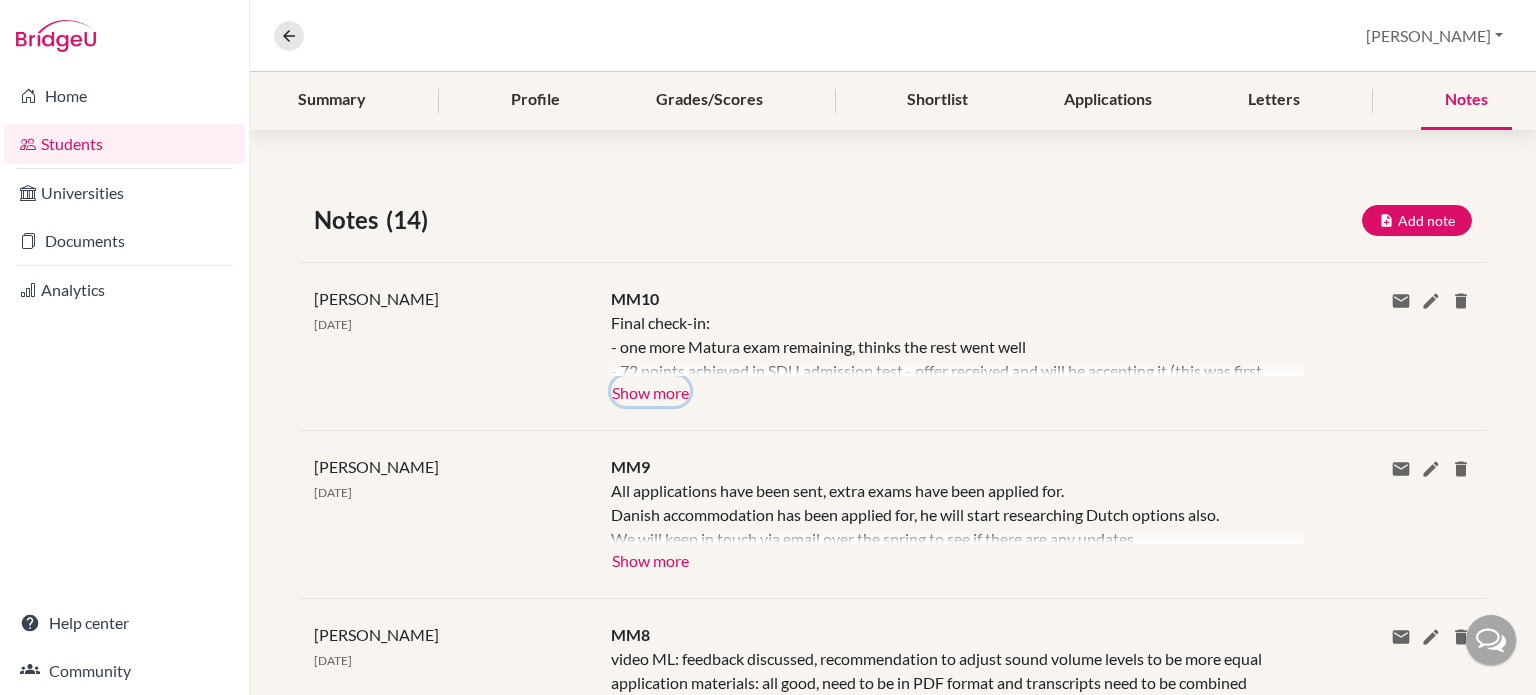 click on "Show more" 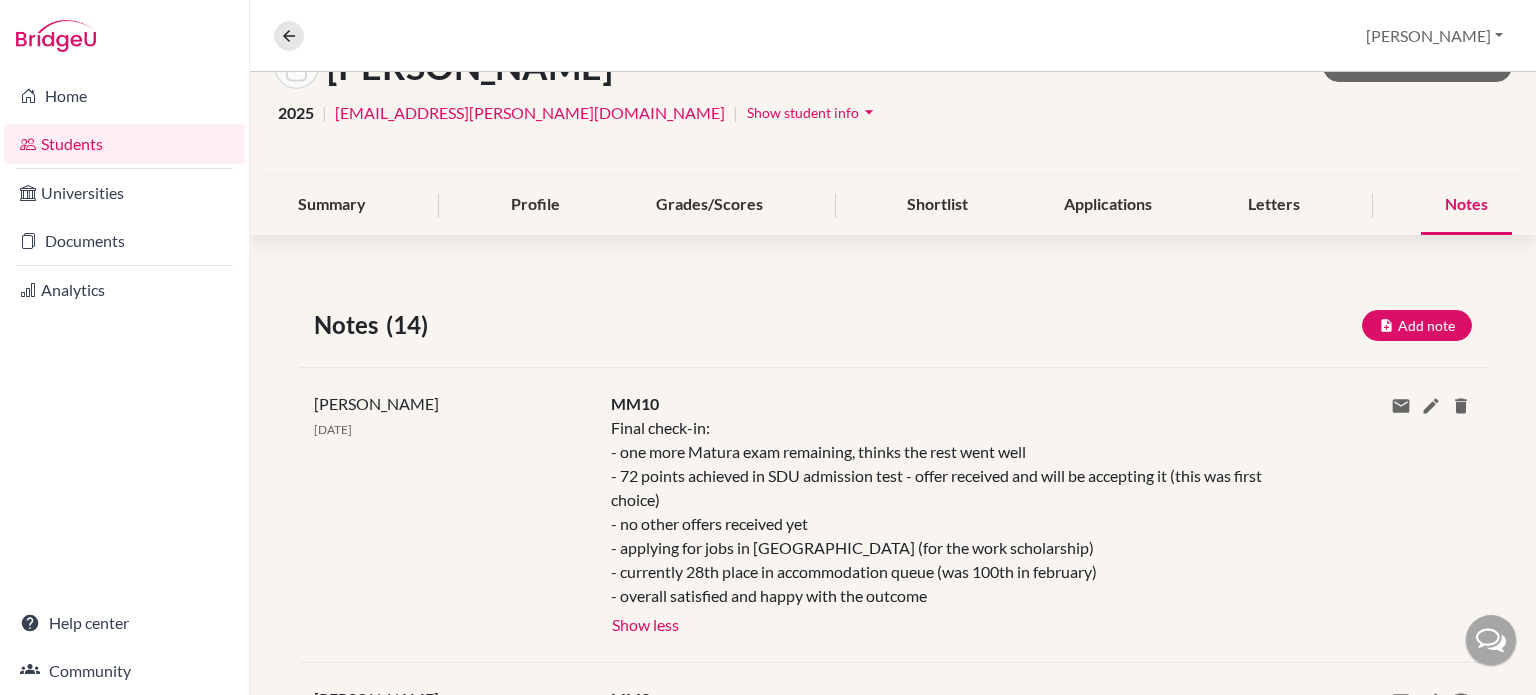 scroll, scrollTop: 144, scrollLeft: 0, axis: vertical 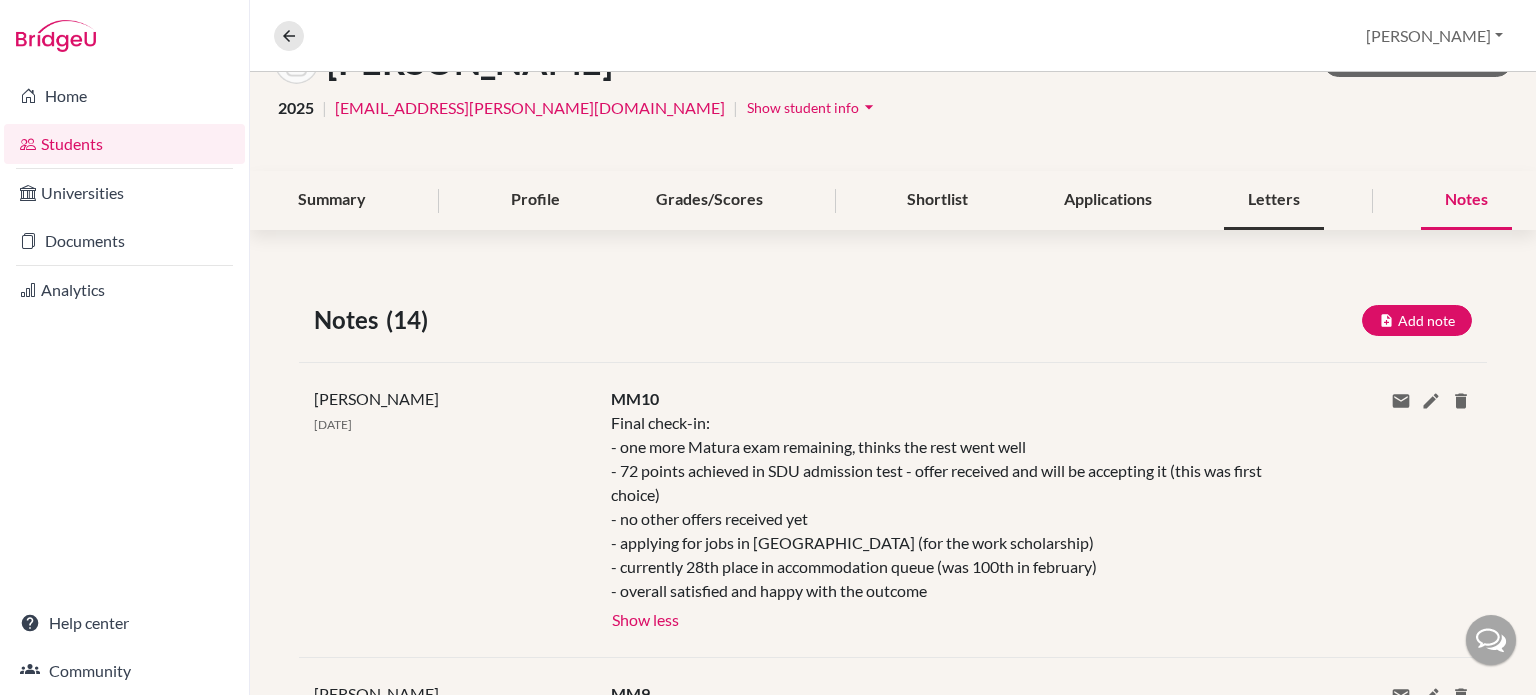 click on "Letters" at bounding box center [1274, 200] 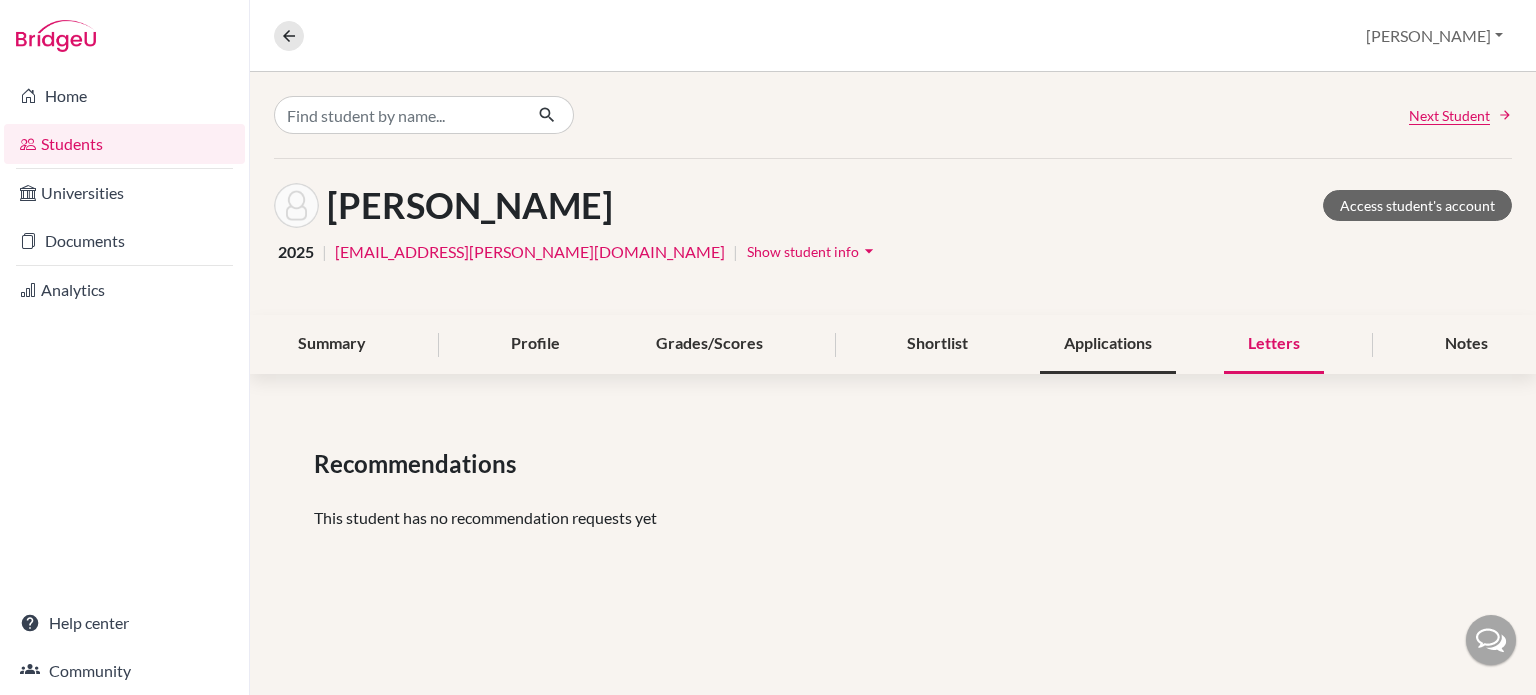 click on "Applications" at bounding box center [1108, 344] 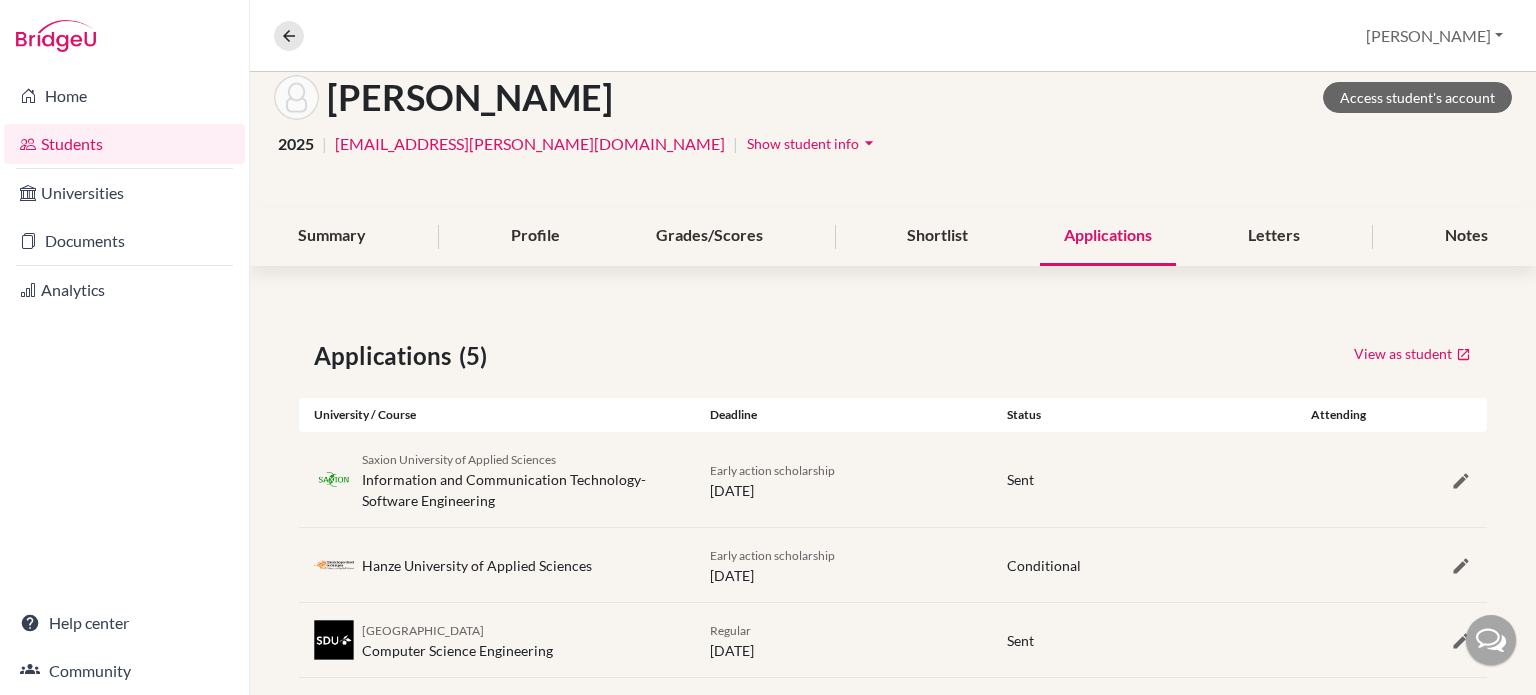 scroll, scrollTop: 0, scrollLeft: 0, axis: both 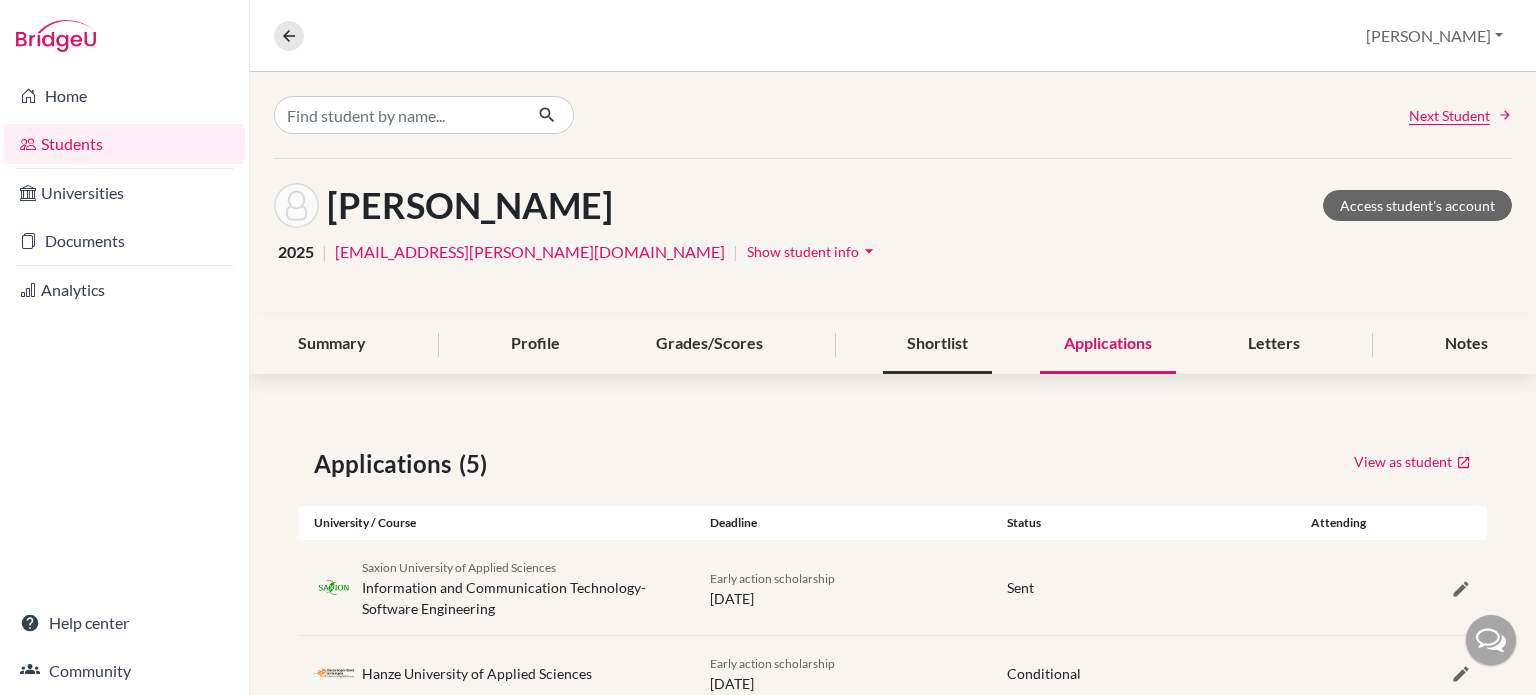 click on "Shortlist" at bounding box center [937, 344] 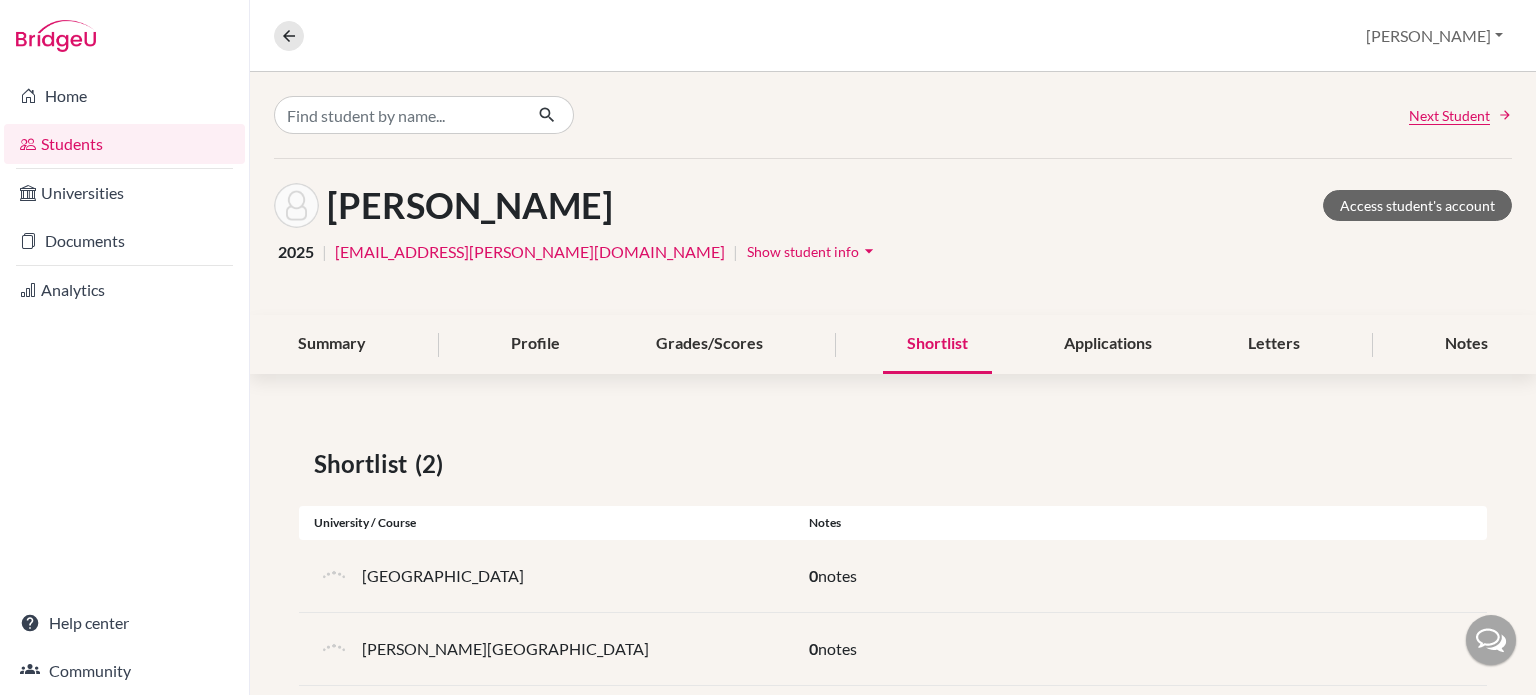 scroll, scrollTop: 37, scrollLeft: 0, axis: vertical 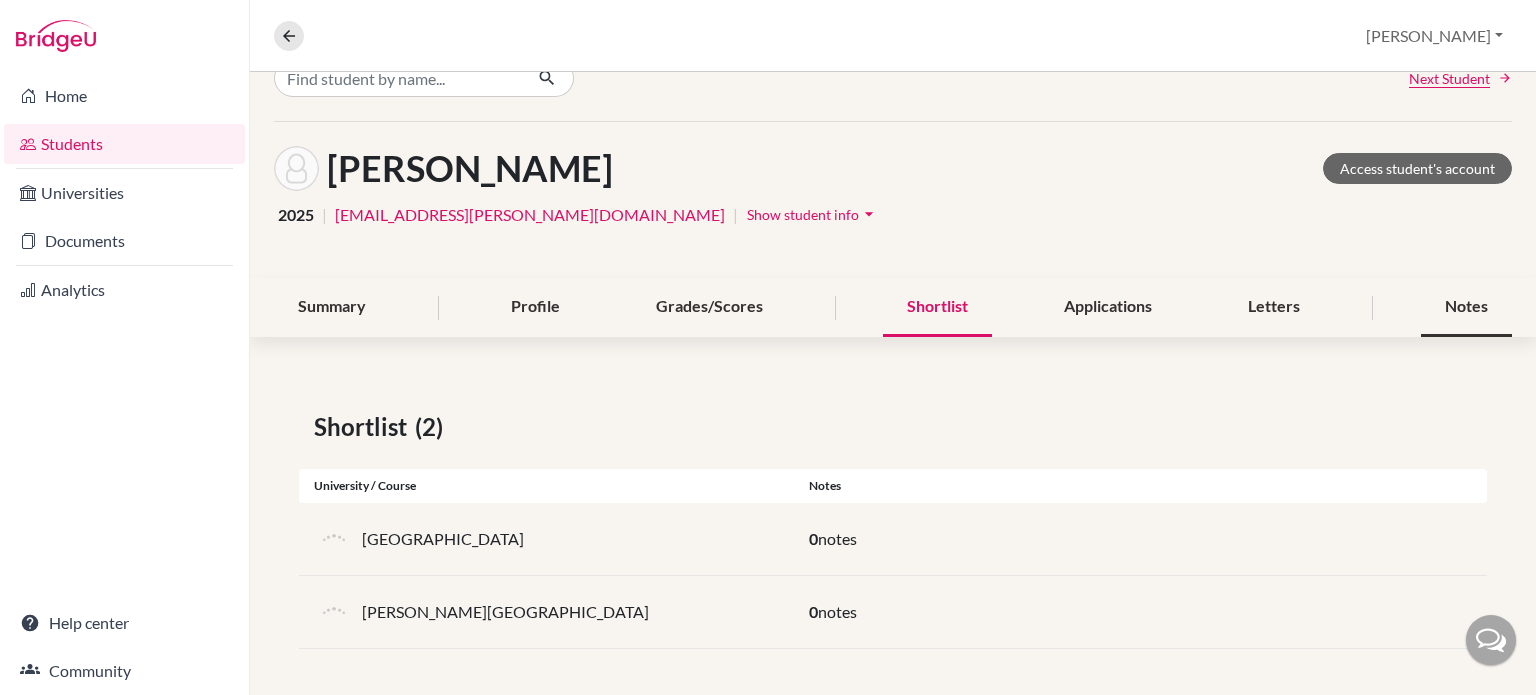 click on "Notes" at bounding box center (1466, 307) 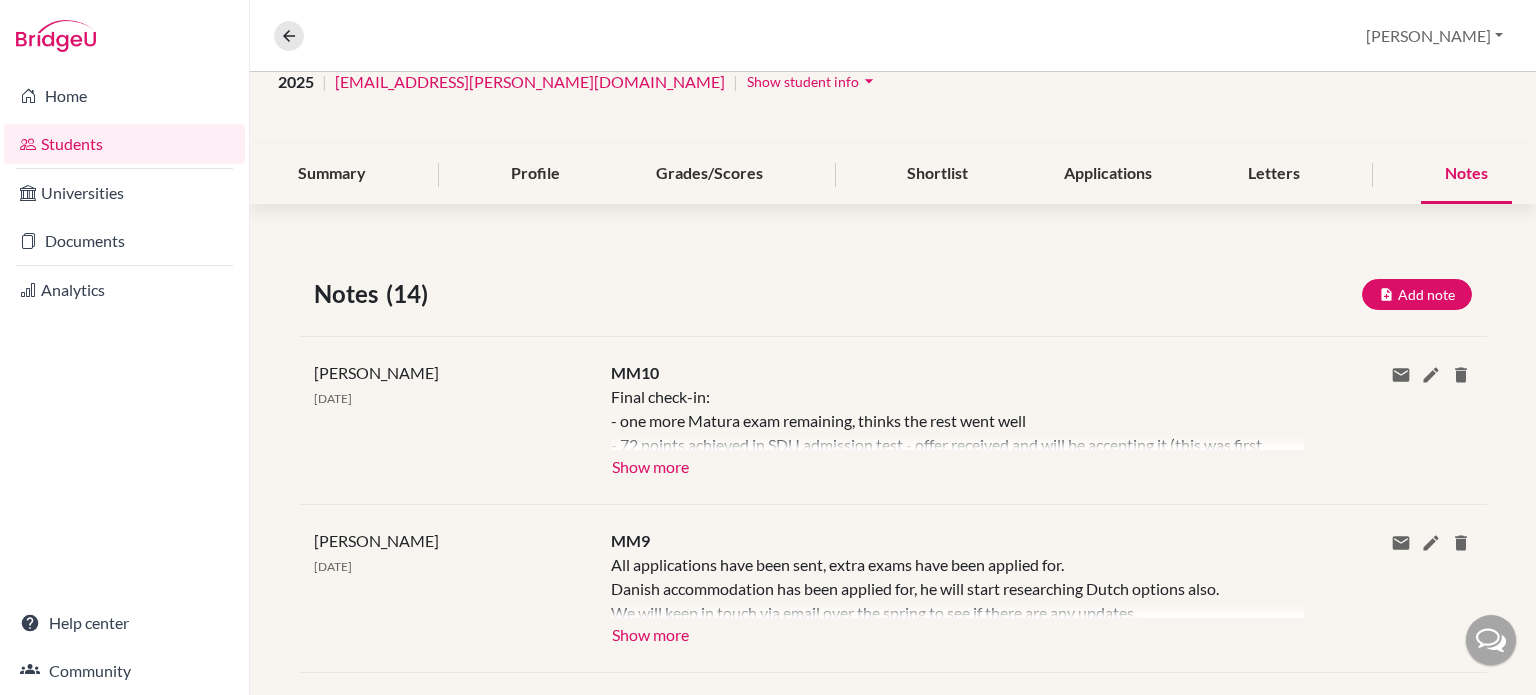 scroll, scrollTop: 172, scrollLeft: 0, axis: vertical 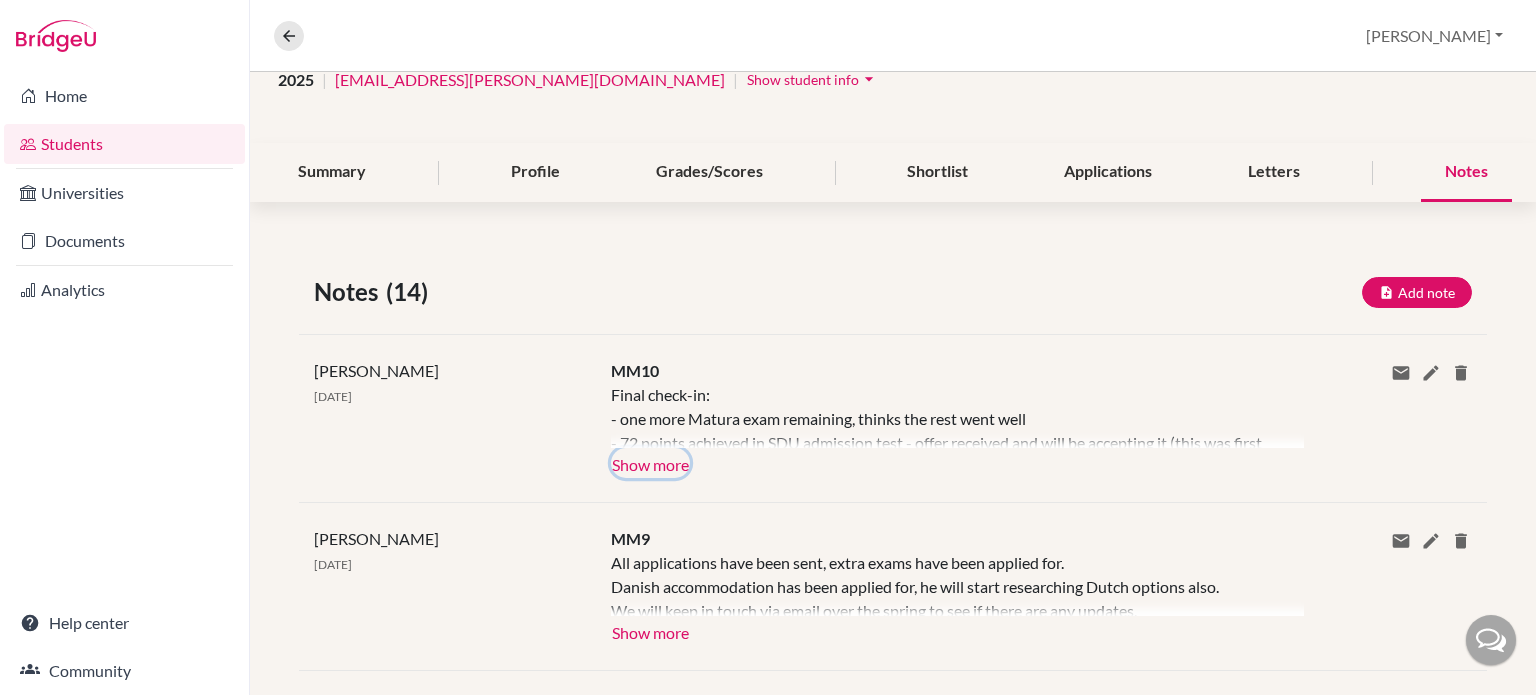 click on "Show more" 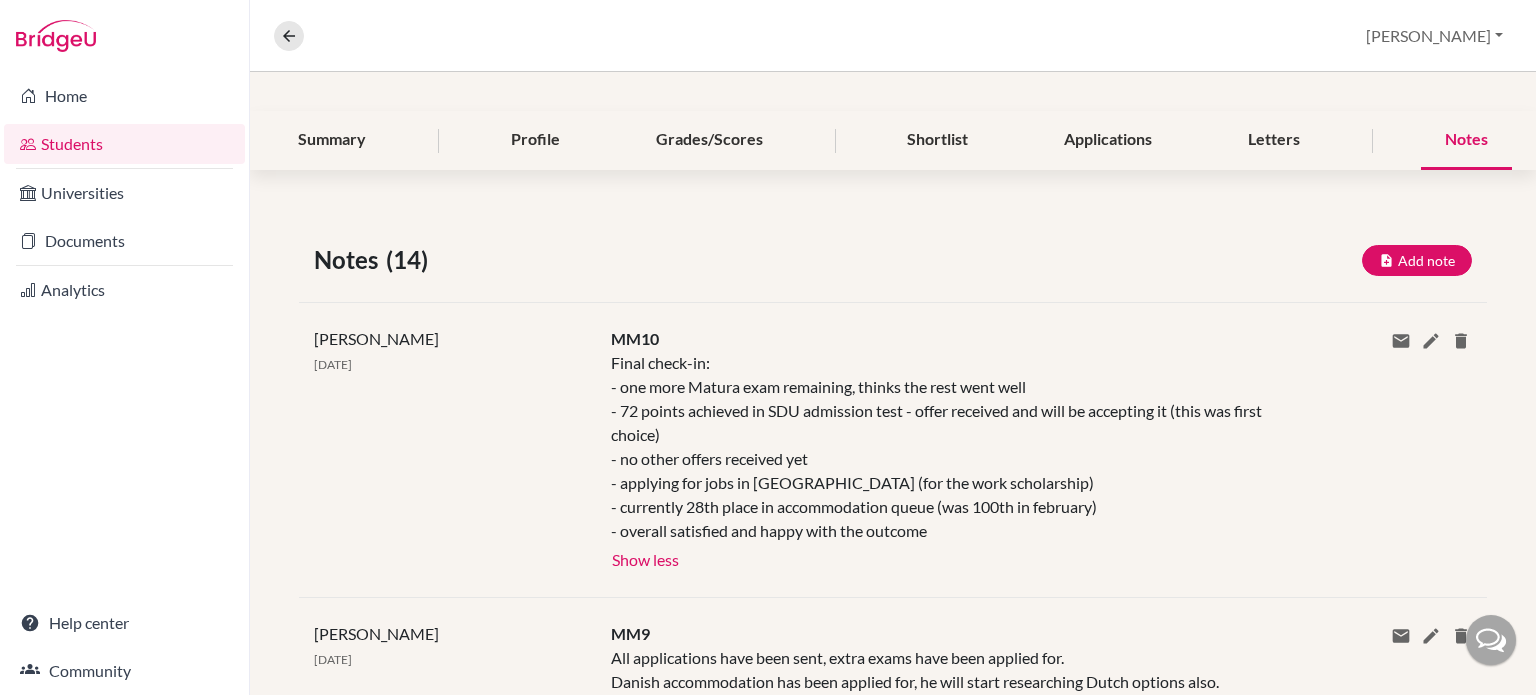 scroll, scrollTop: 171, scrollLeft: 0, axis: vertical 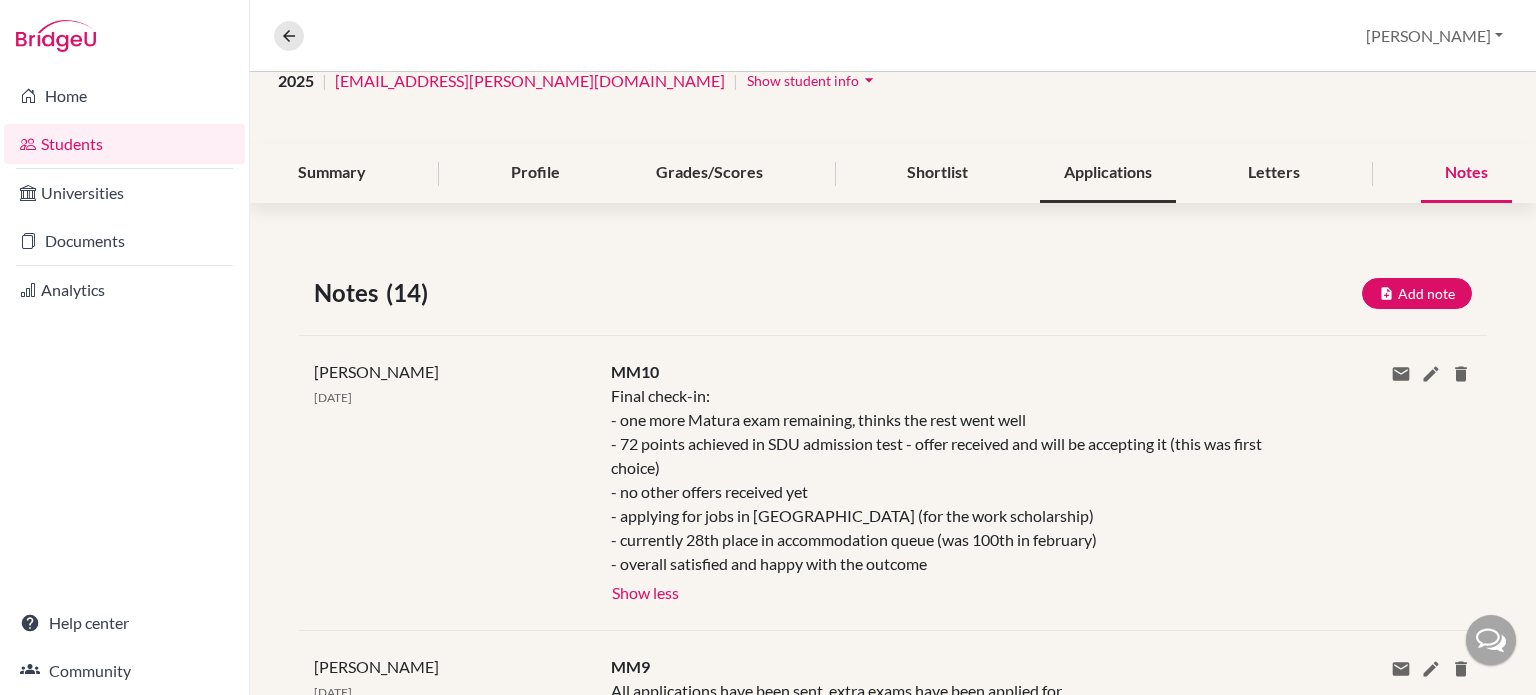 click on "Applications" at bounding box center [1108, 173] 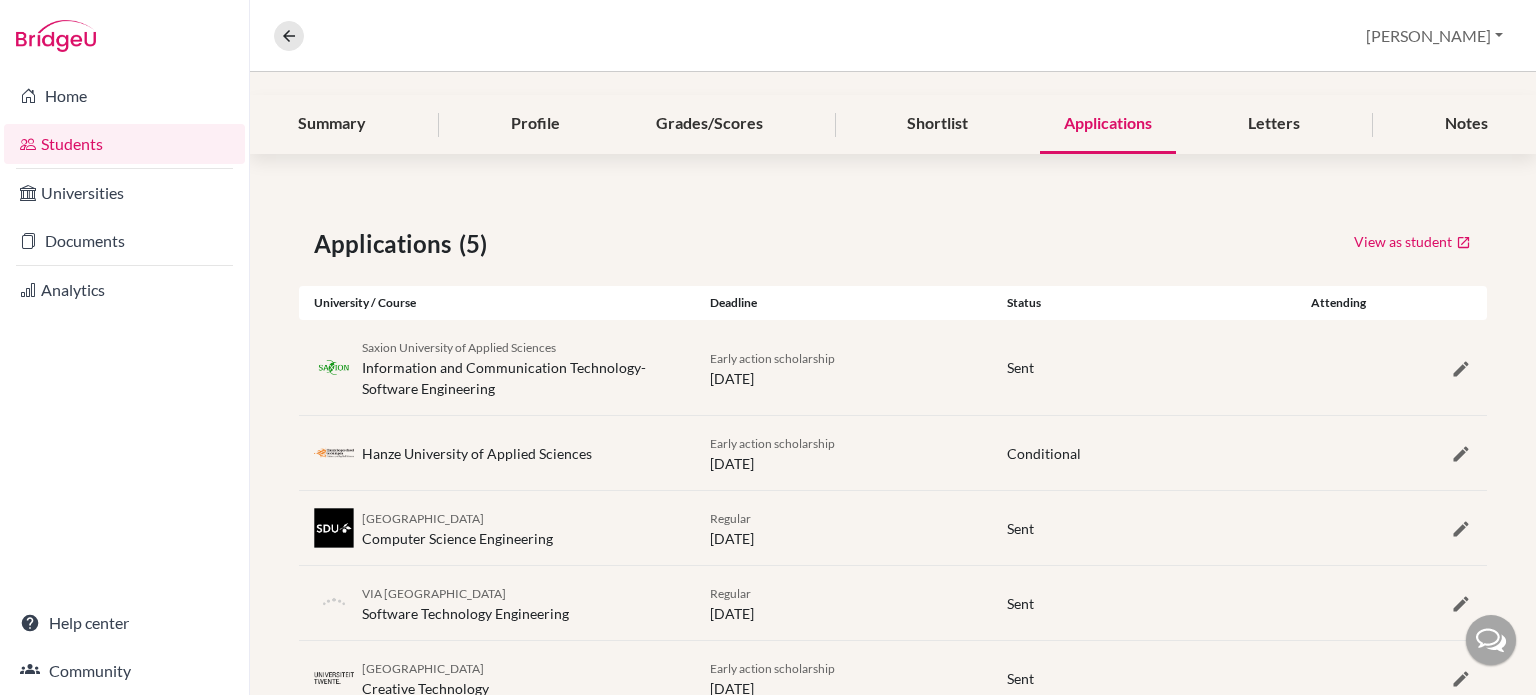 scroll, scrollTop: 286, scrollLeft: 0, axis: vertical 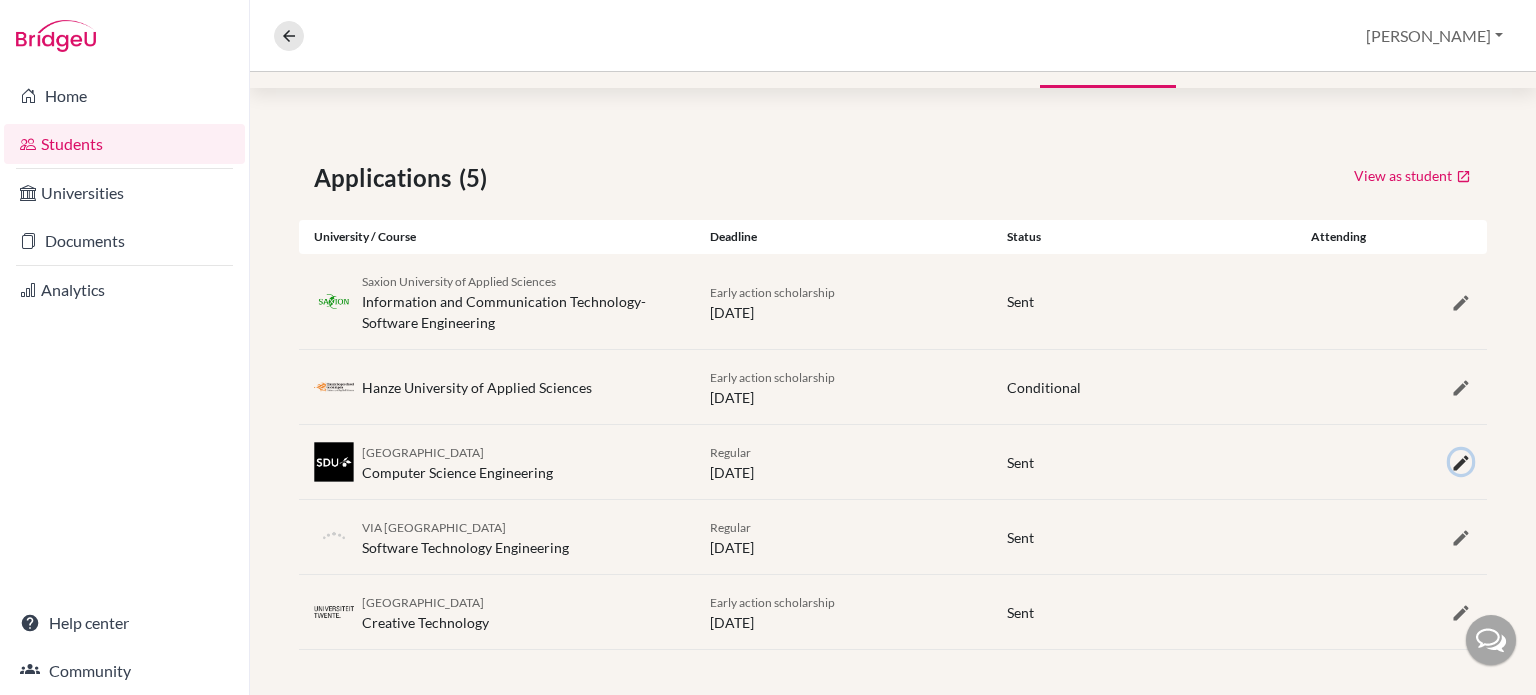click at bounding box center (1461, 463) 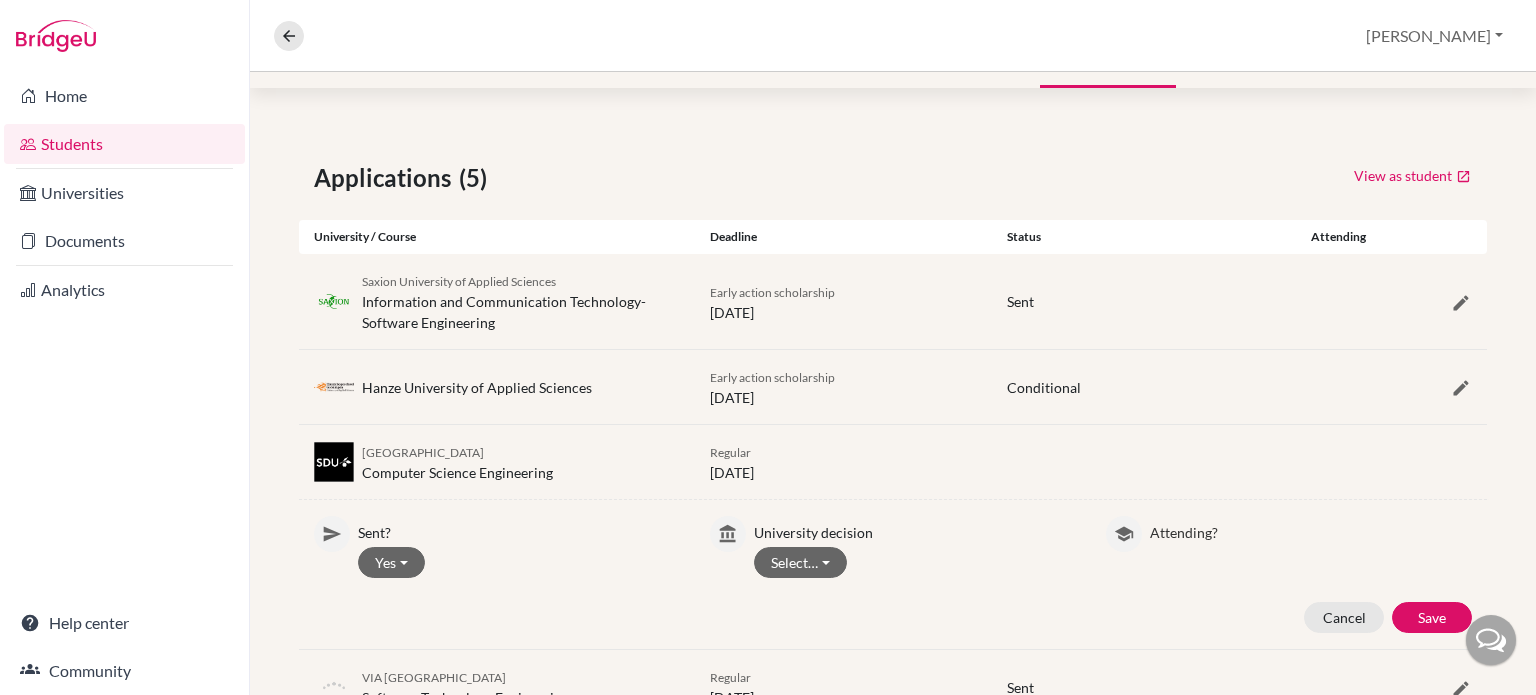 click on "Select… Withdrawn Unsuccessful Waitlisted Deferred Unknown Conditional Accepted Unconditional" at bounding box center (915, 562) 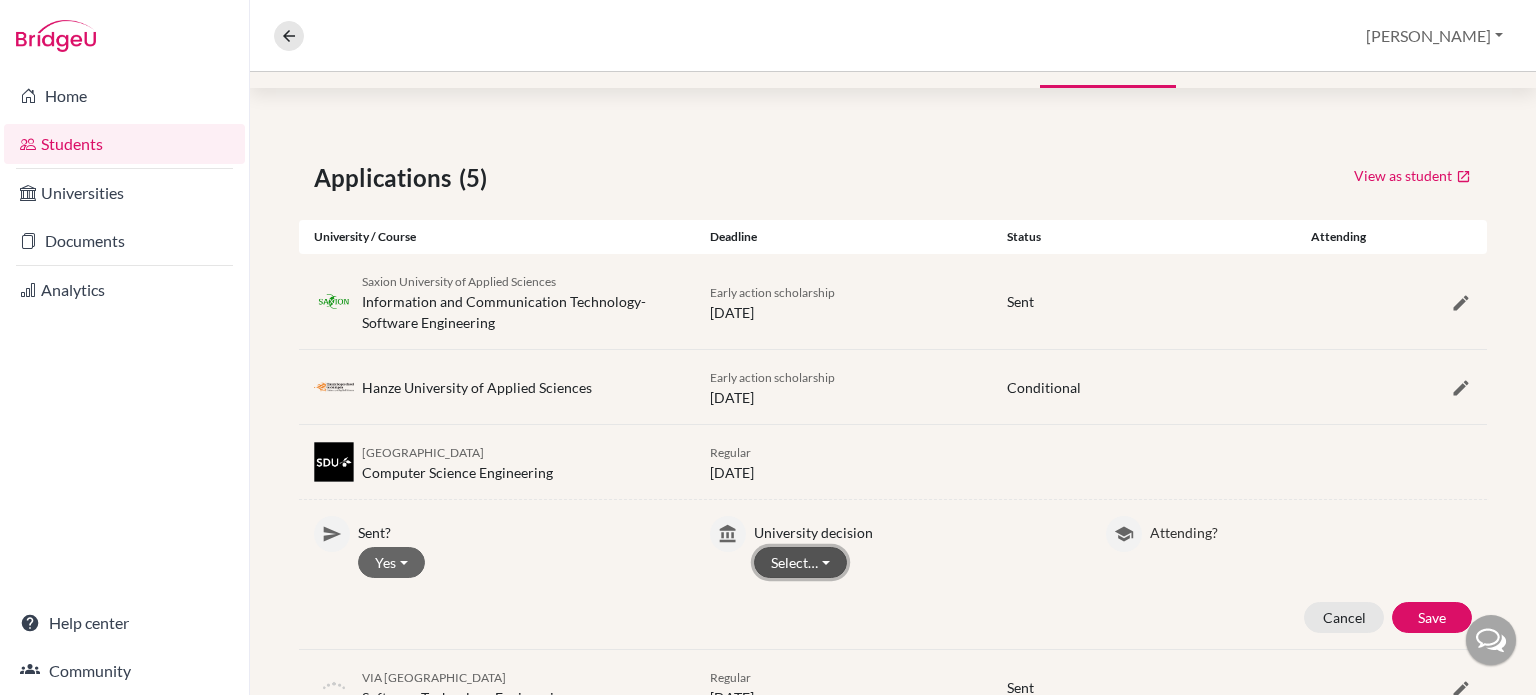 click on "Select…" at bounding box center (800, 562) 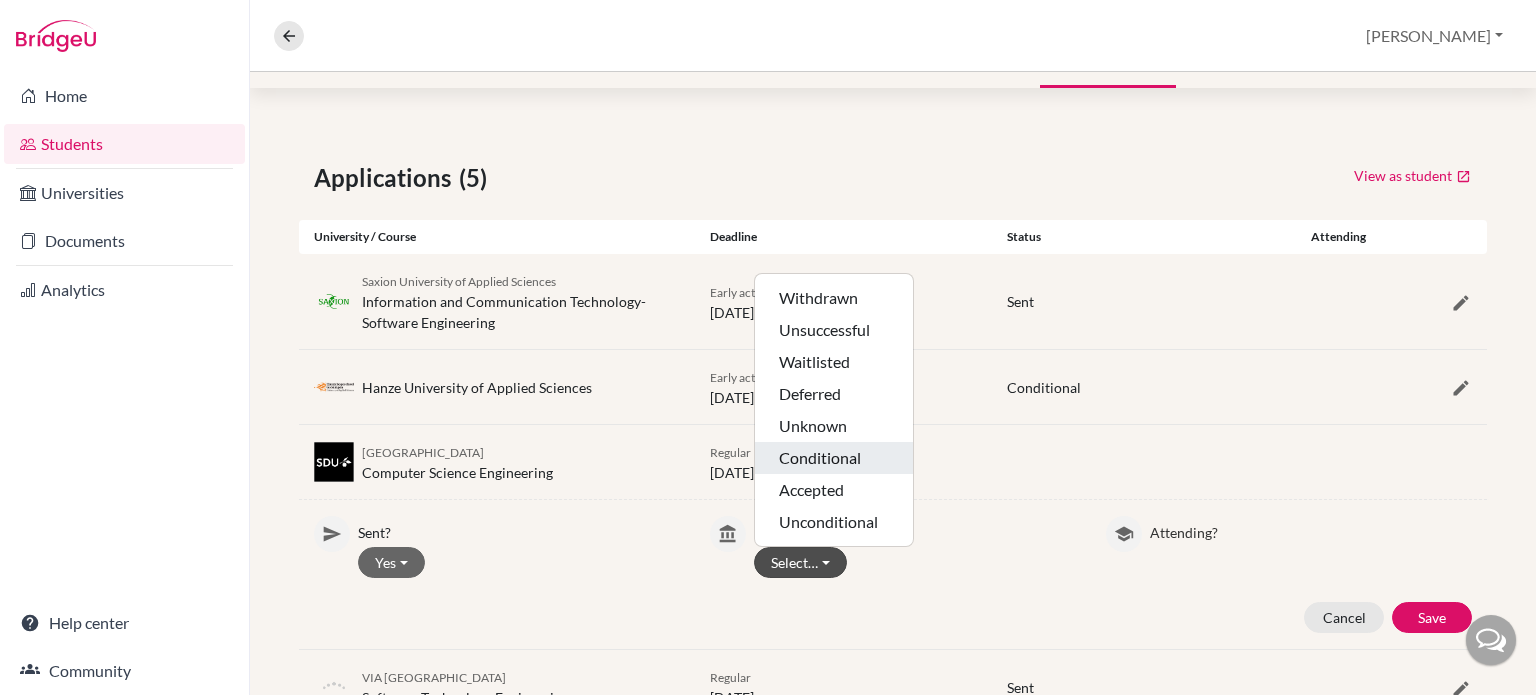 click on "Conditional" 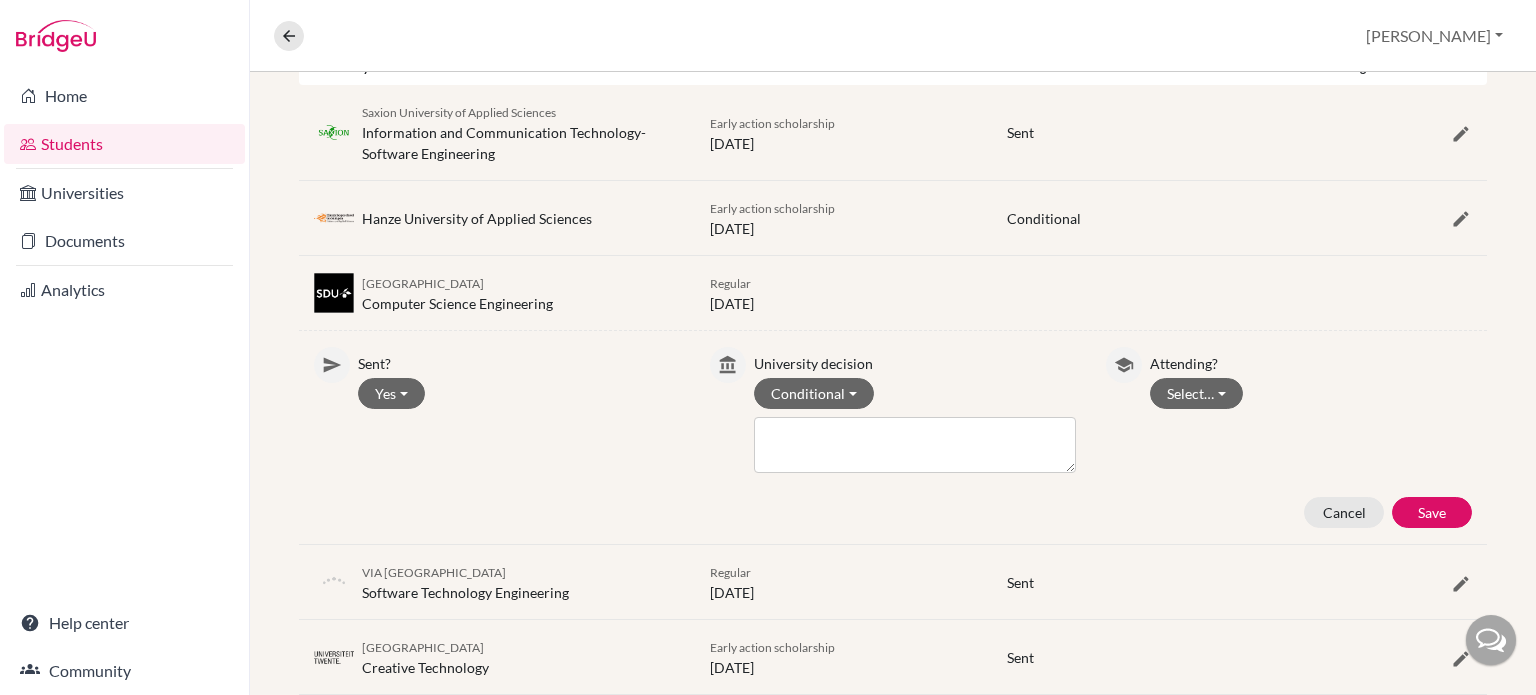 scroll, scrollTop: 464, scrollLeft: 0, axis: vertical 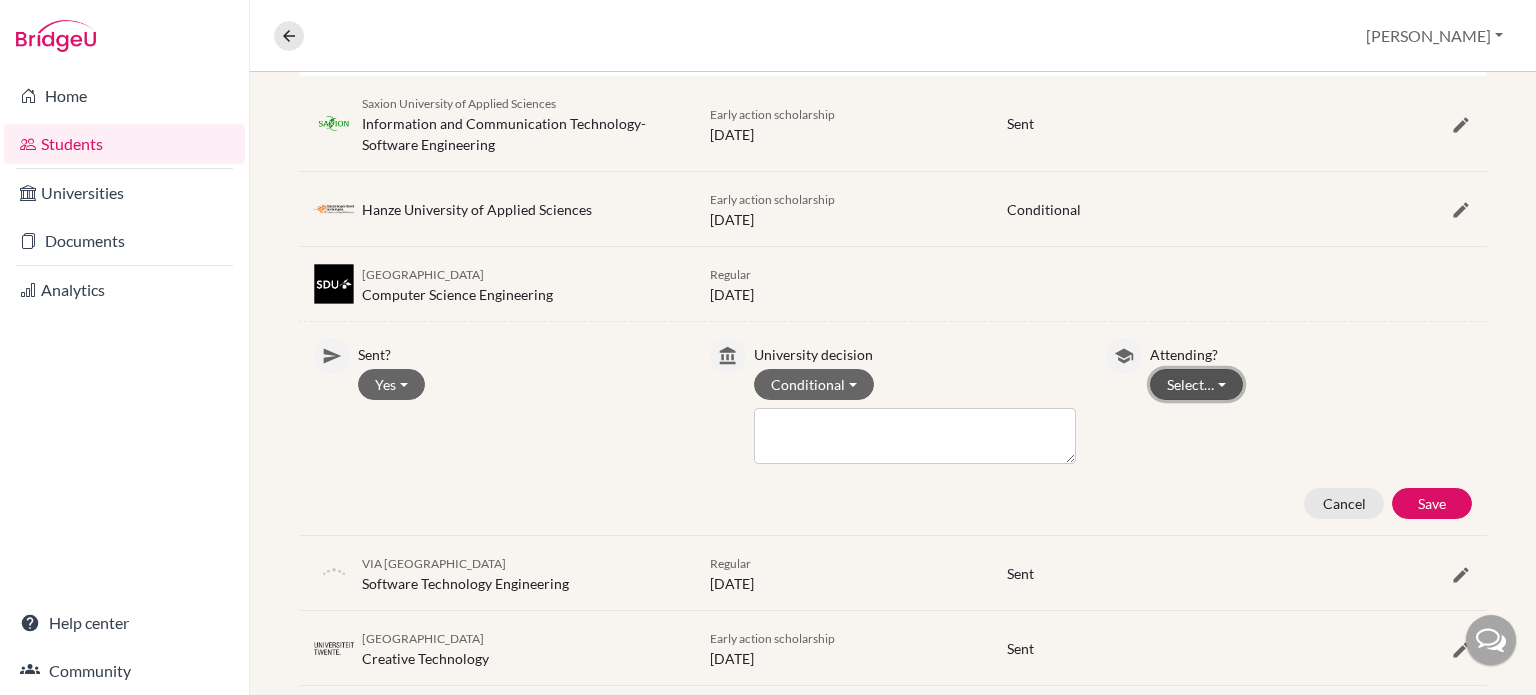 click on "Select…" at bounding box center (1196, 384) 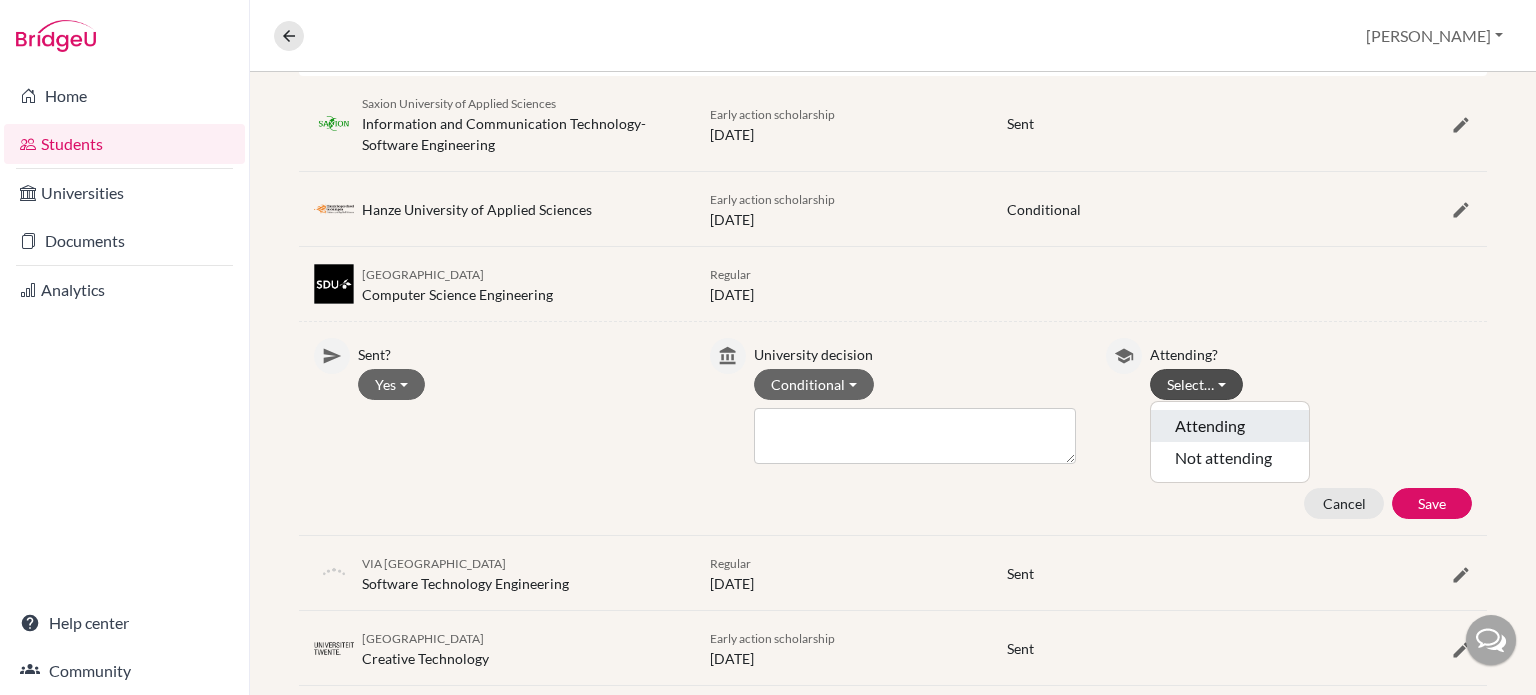 click on "Attending" 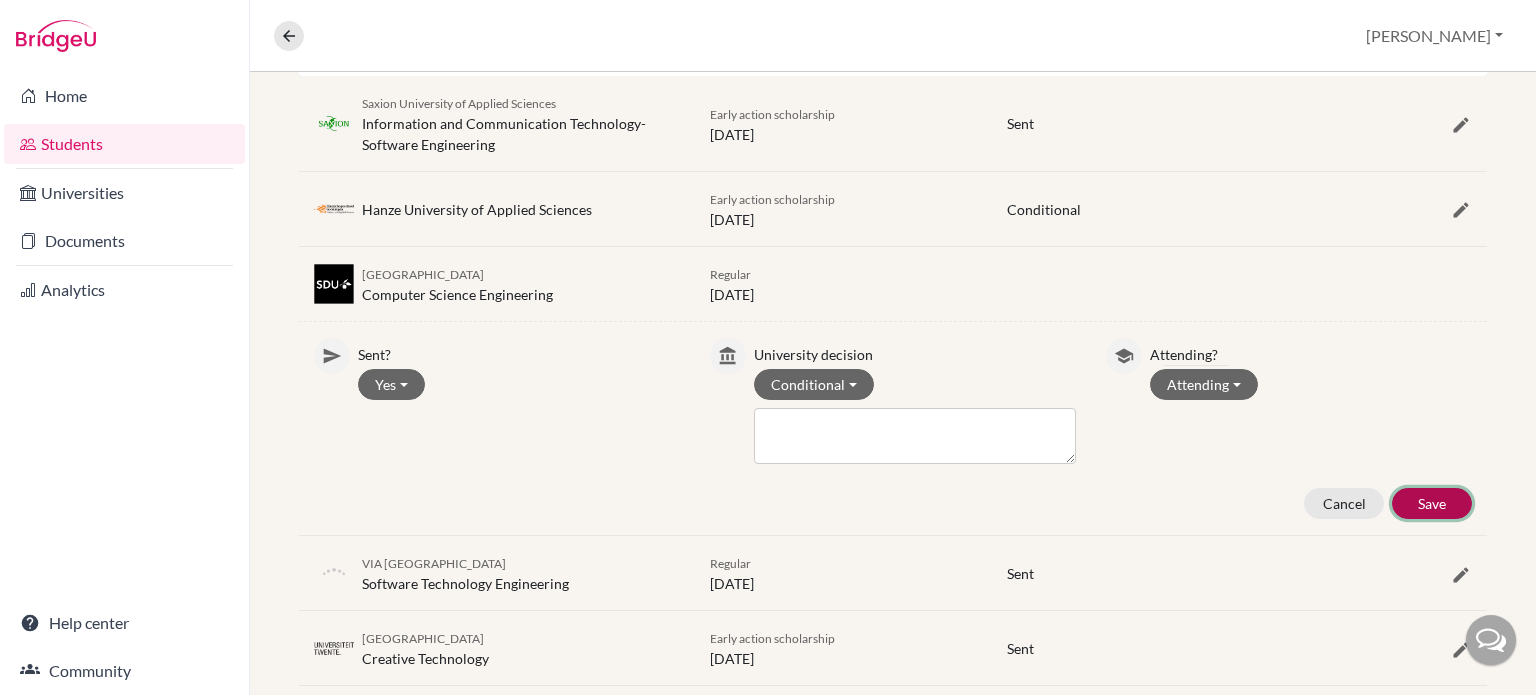 click on "Save" at bounding box center (1432, 503) 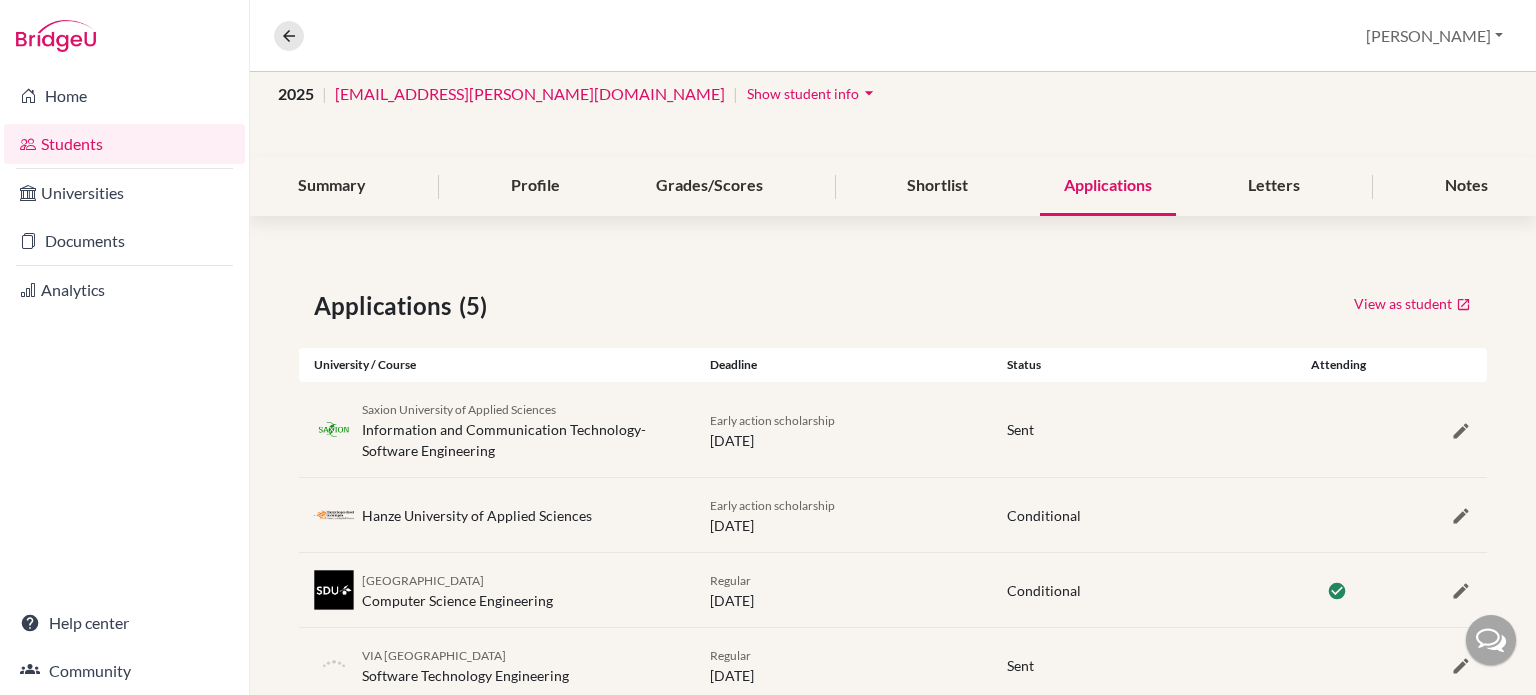 scroll, scrollTop: 144, scrollLeft: 0, axis: vertical 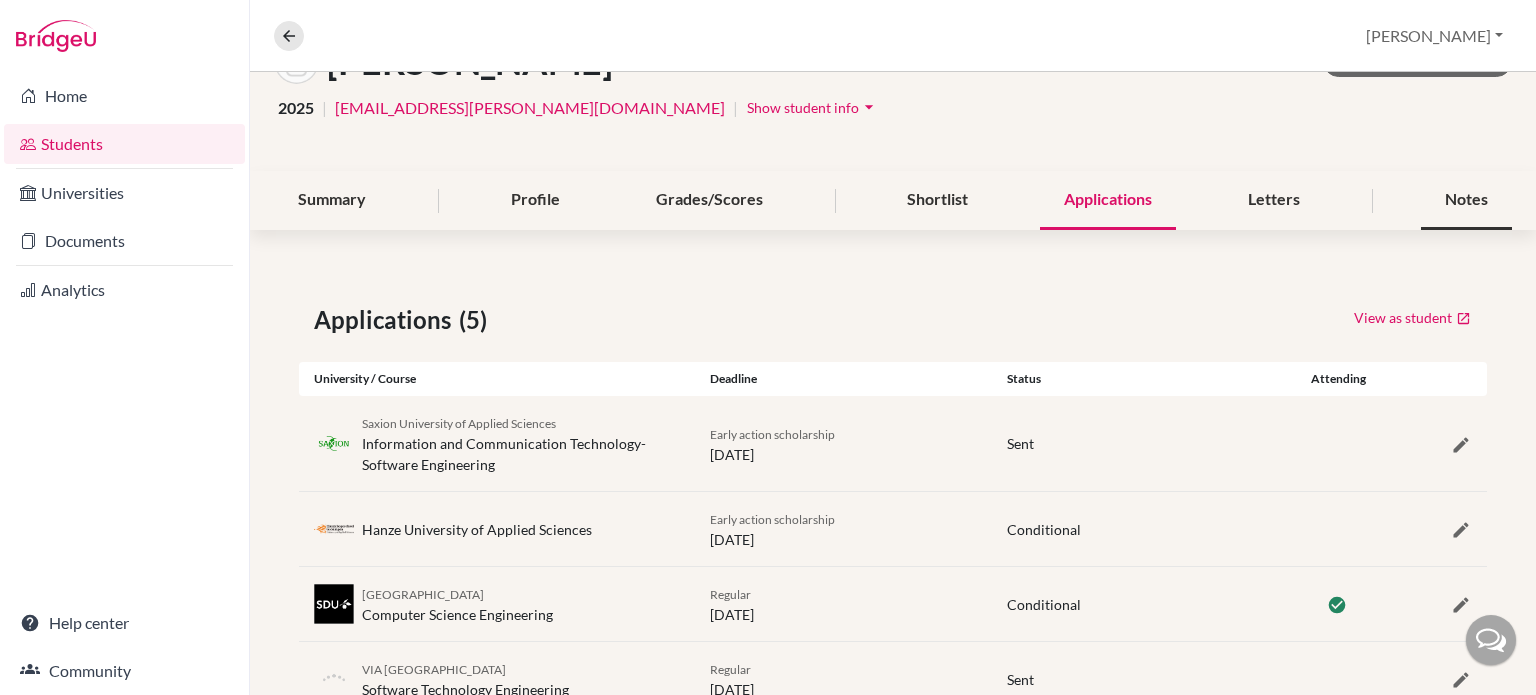 click on "Notes" at bounding box center (1466, 200) 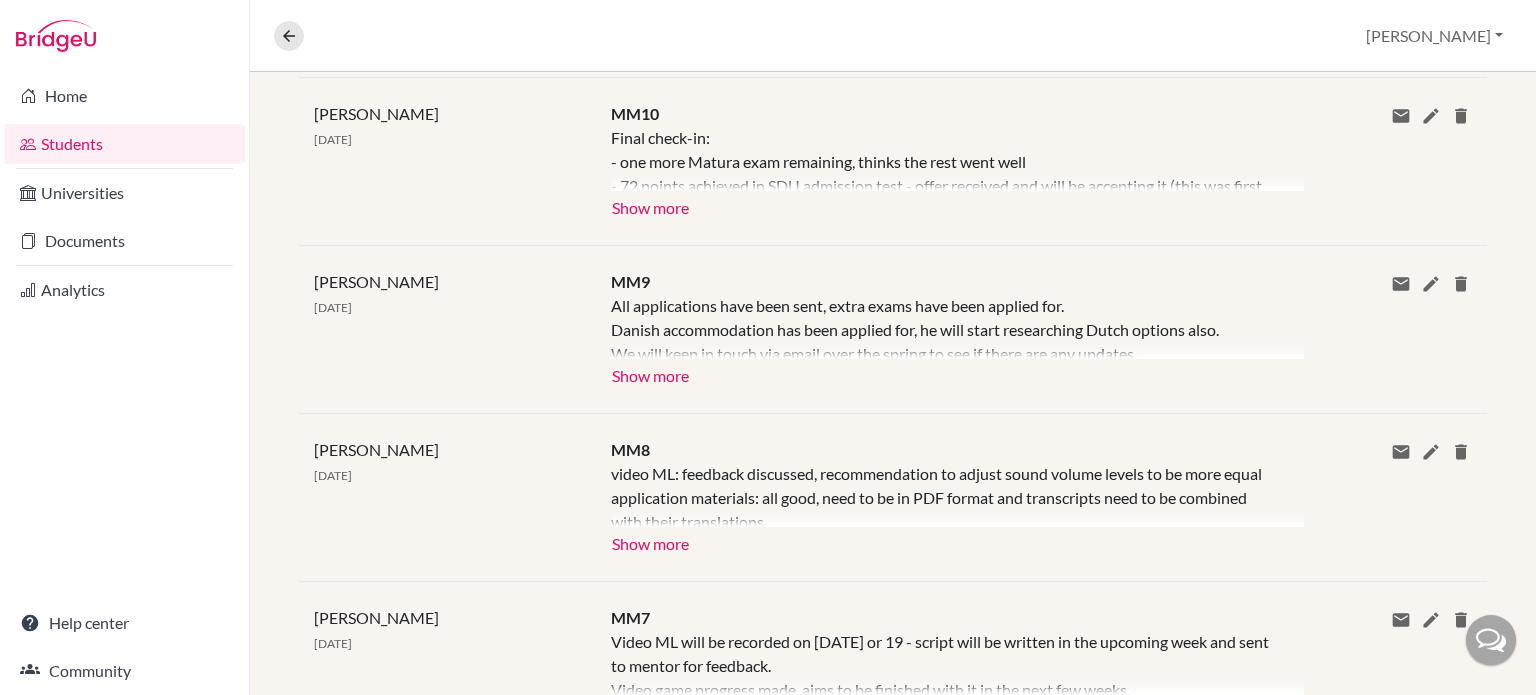 scroll, scrollTop: 431, scrollLeft: 0, axis: vertical 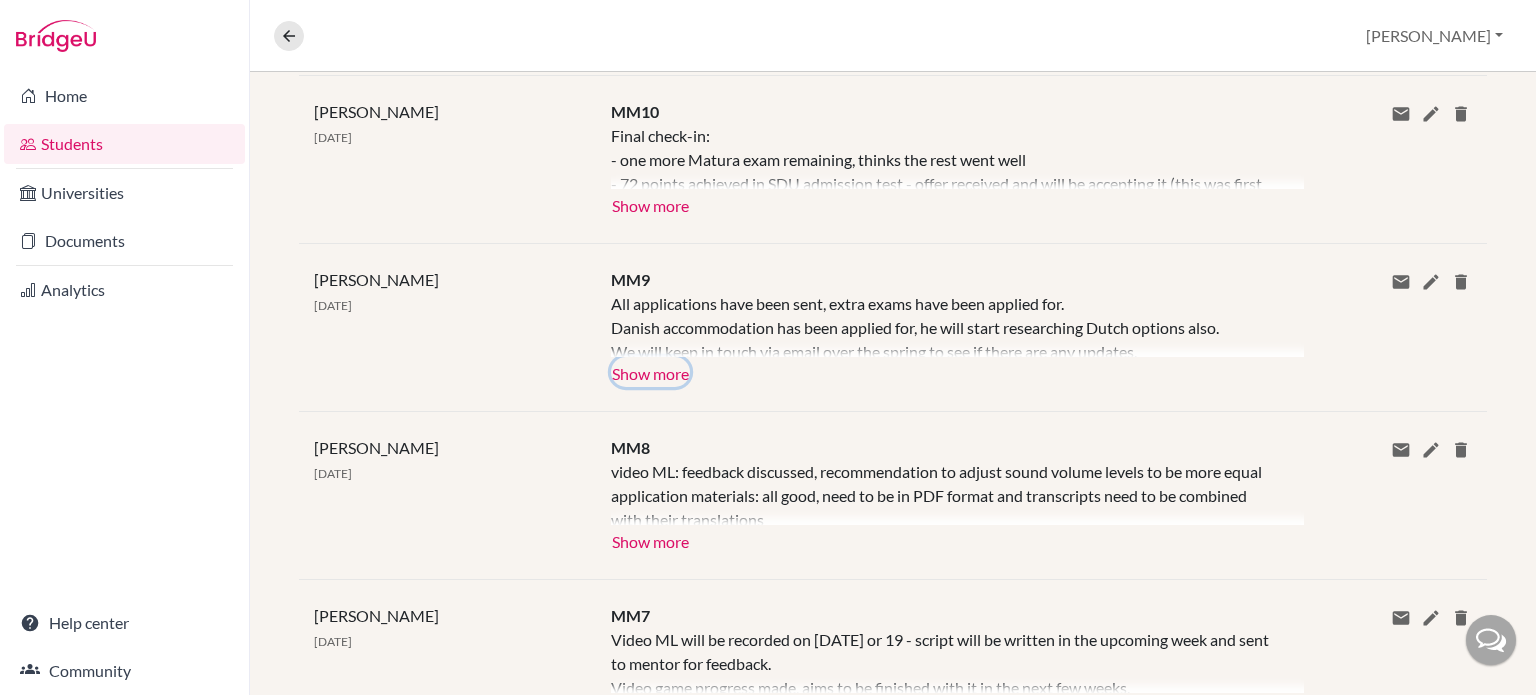 click on "Show more" 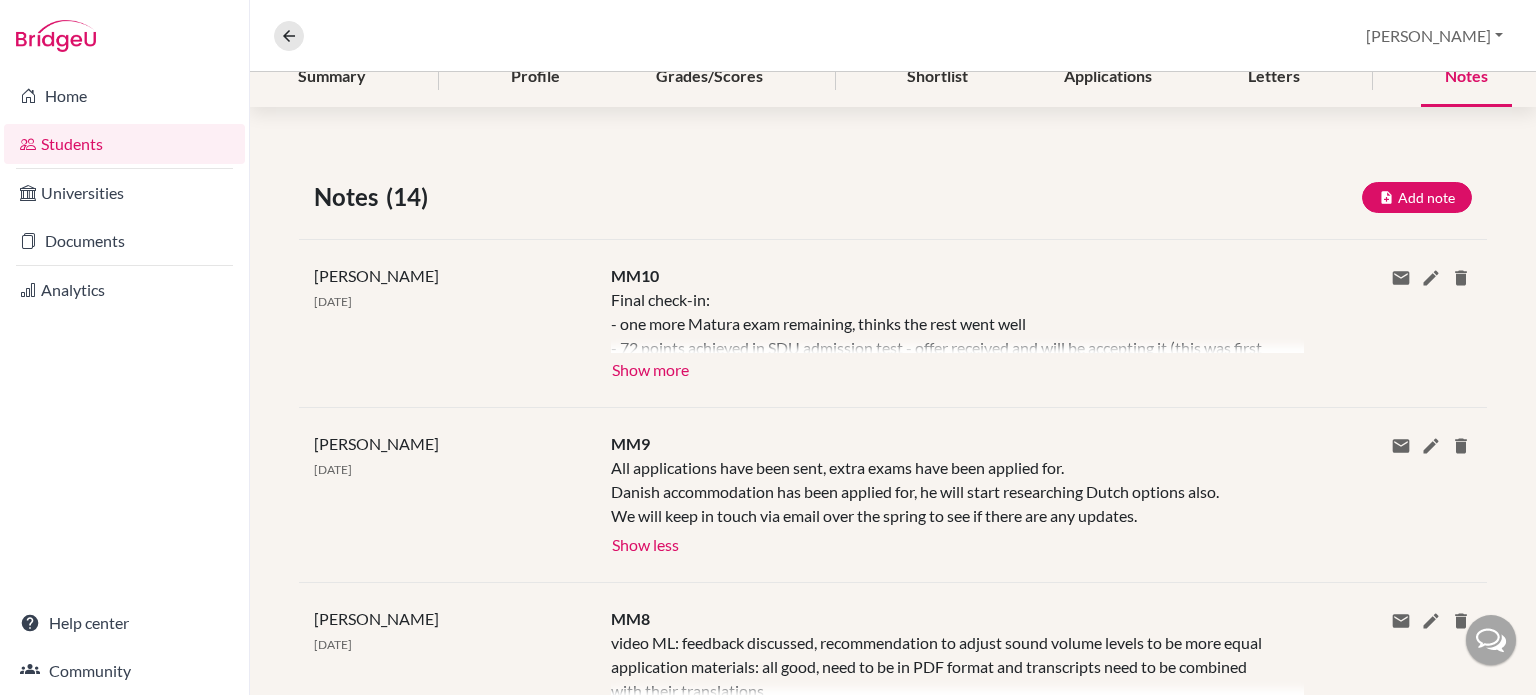 scroll, scrollTop: 267, scrollLeft: 0, axis: vertical 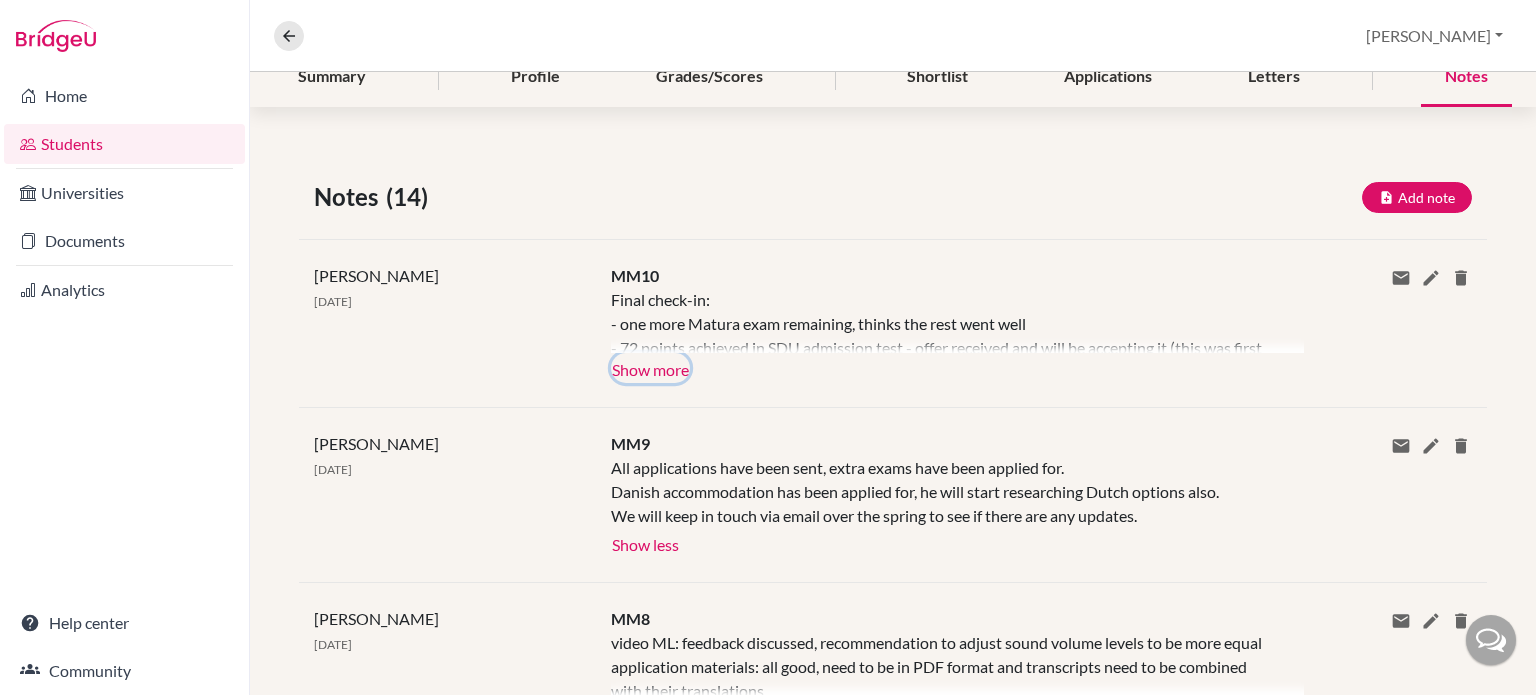 click on "Show more" 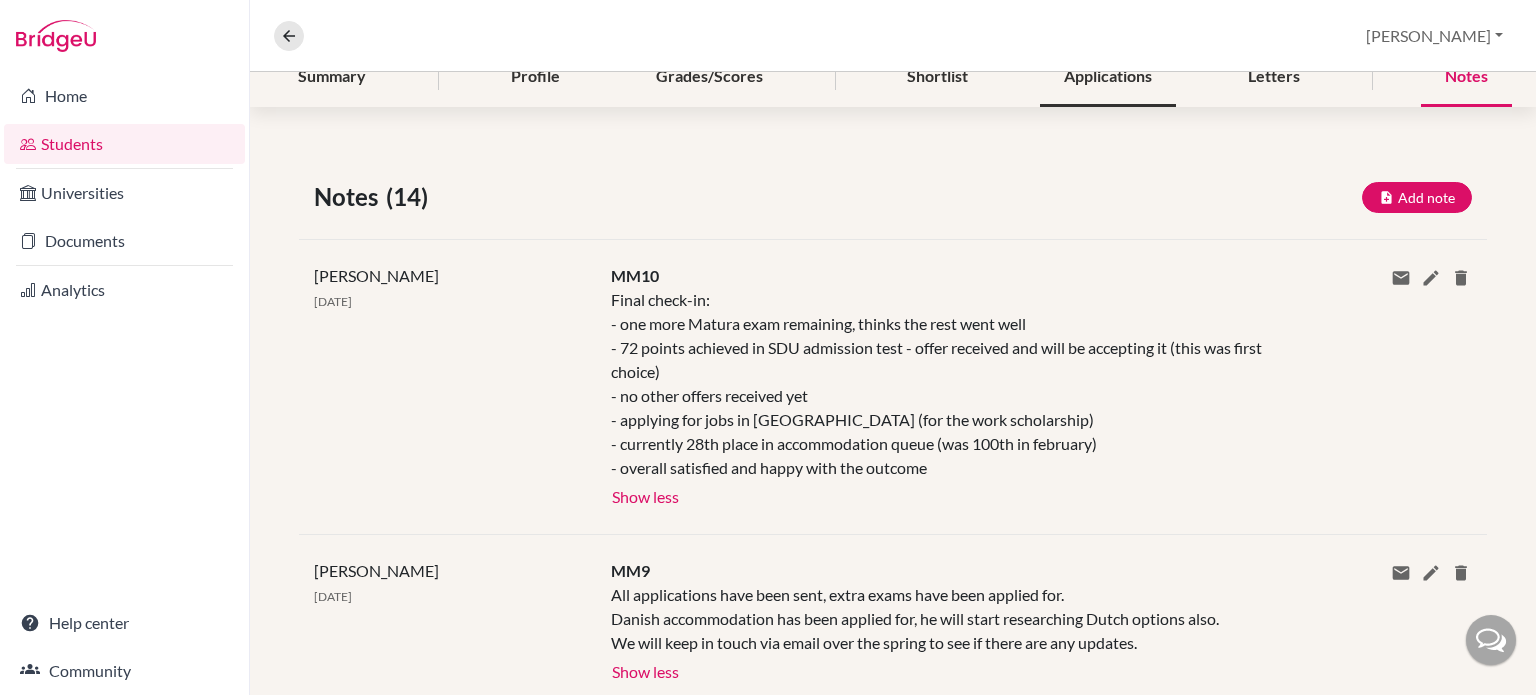 click on "Applications" at bounding box center [1108, 77] 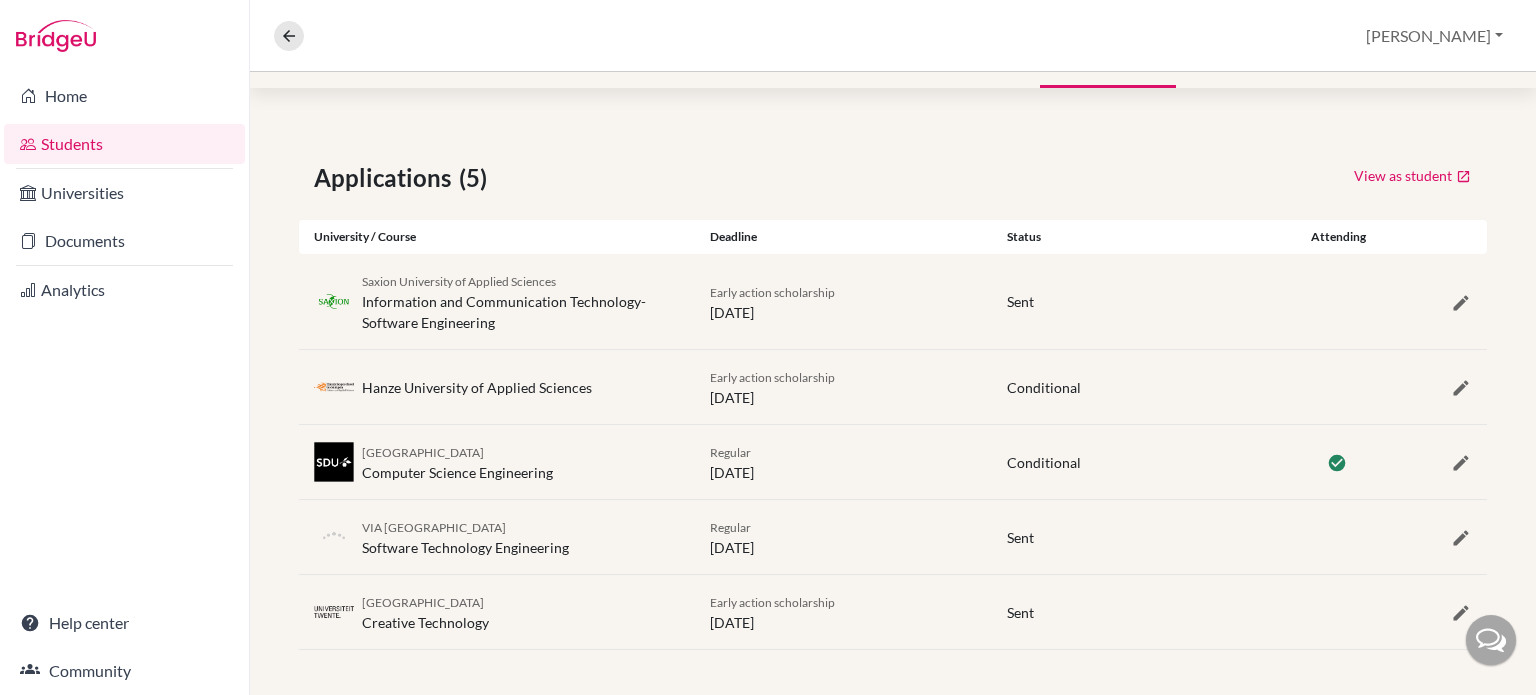 scroll, scrollTop: 286, scrollLeft: 0, axis: vertical 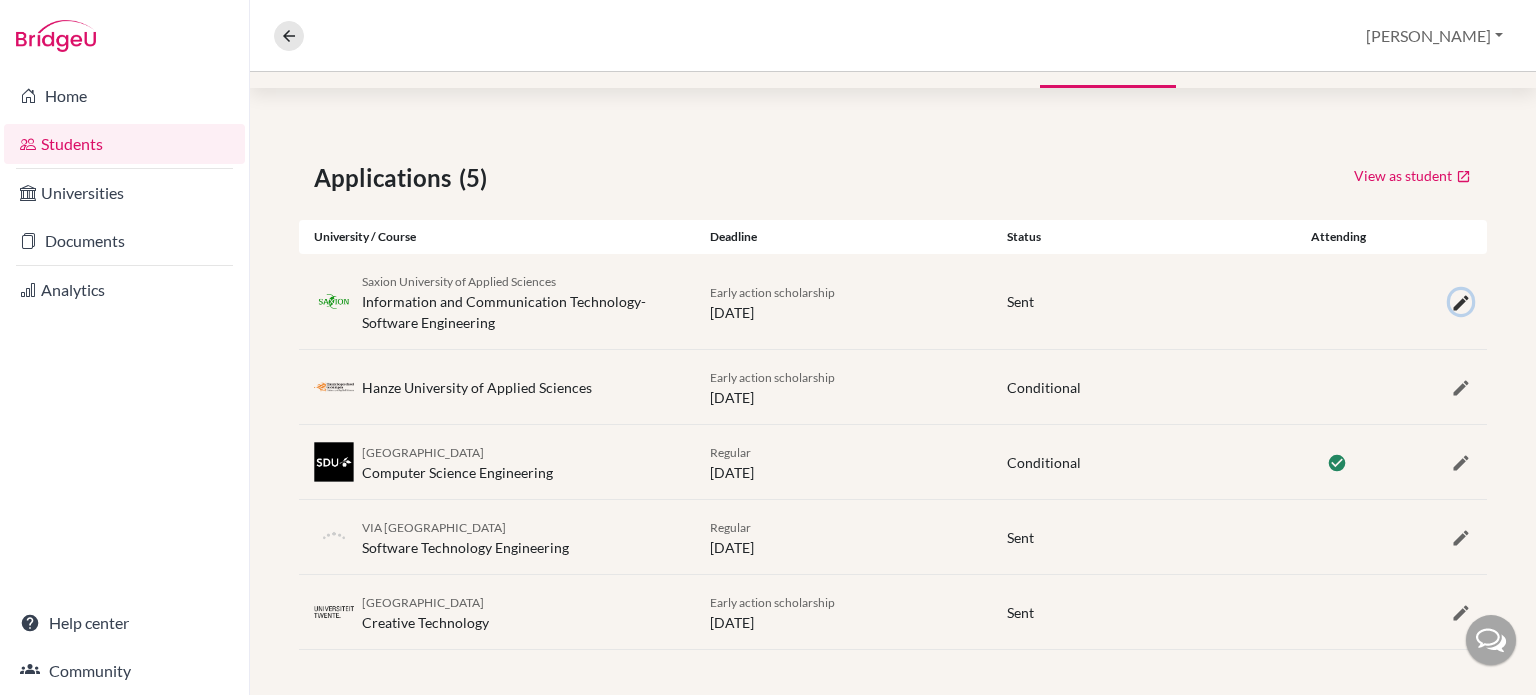 click at bounding box center [1461, 303] 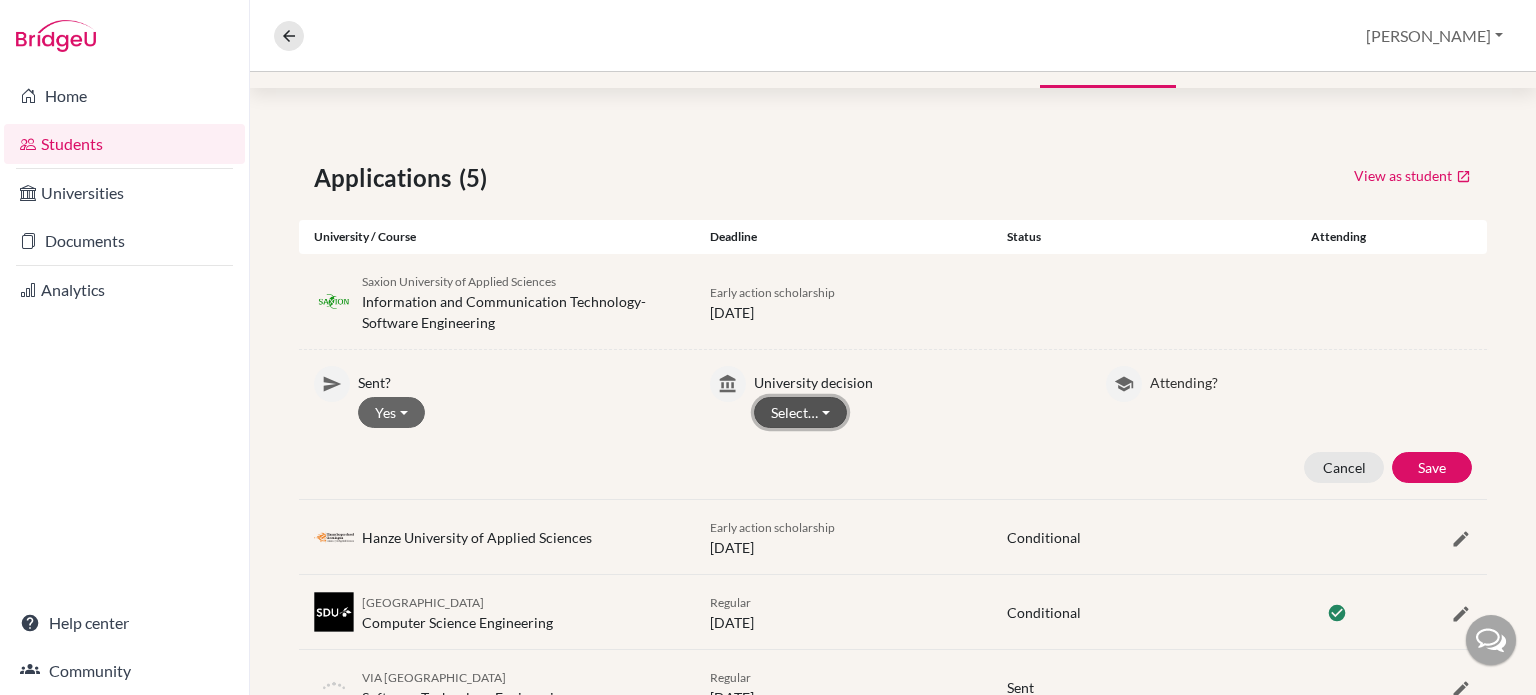 click on "Select…" at bounding box center [800, 412] 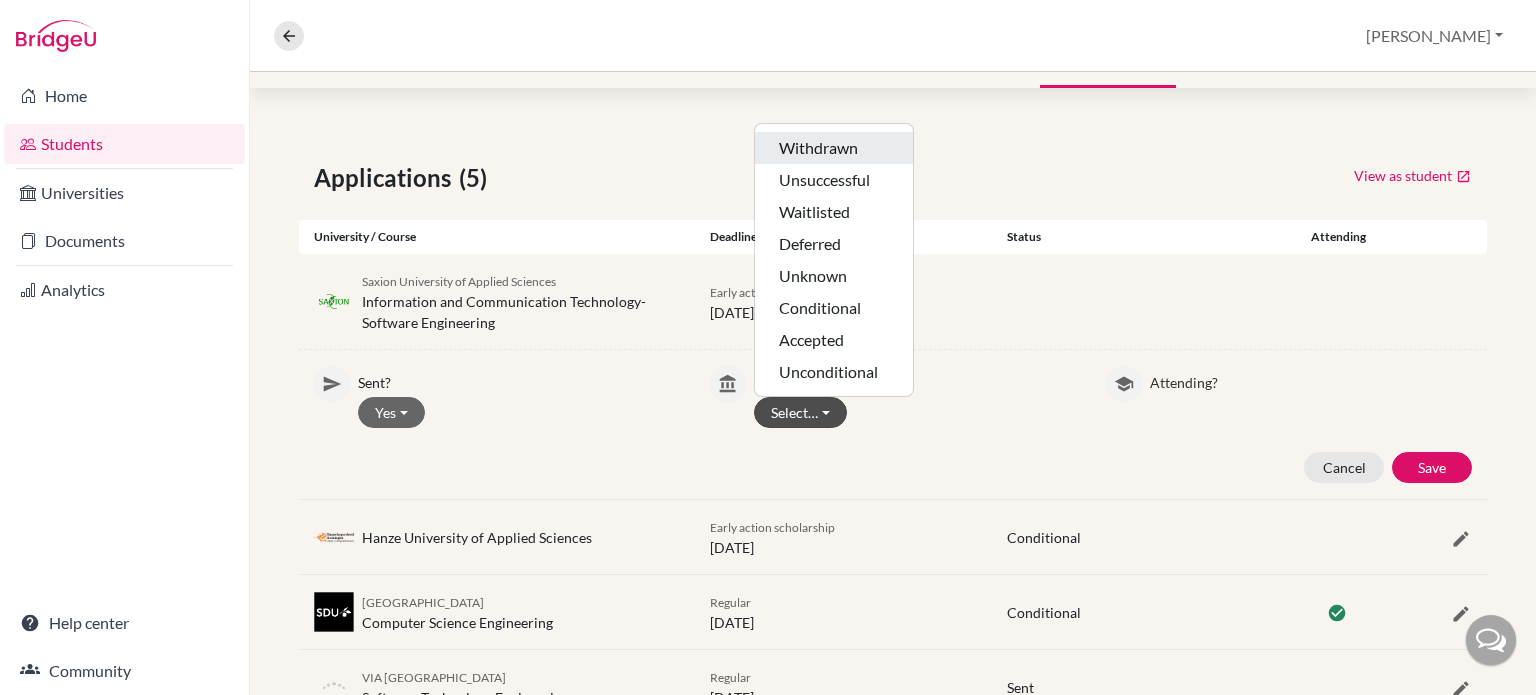 click on "Withdrawn" 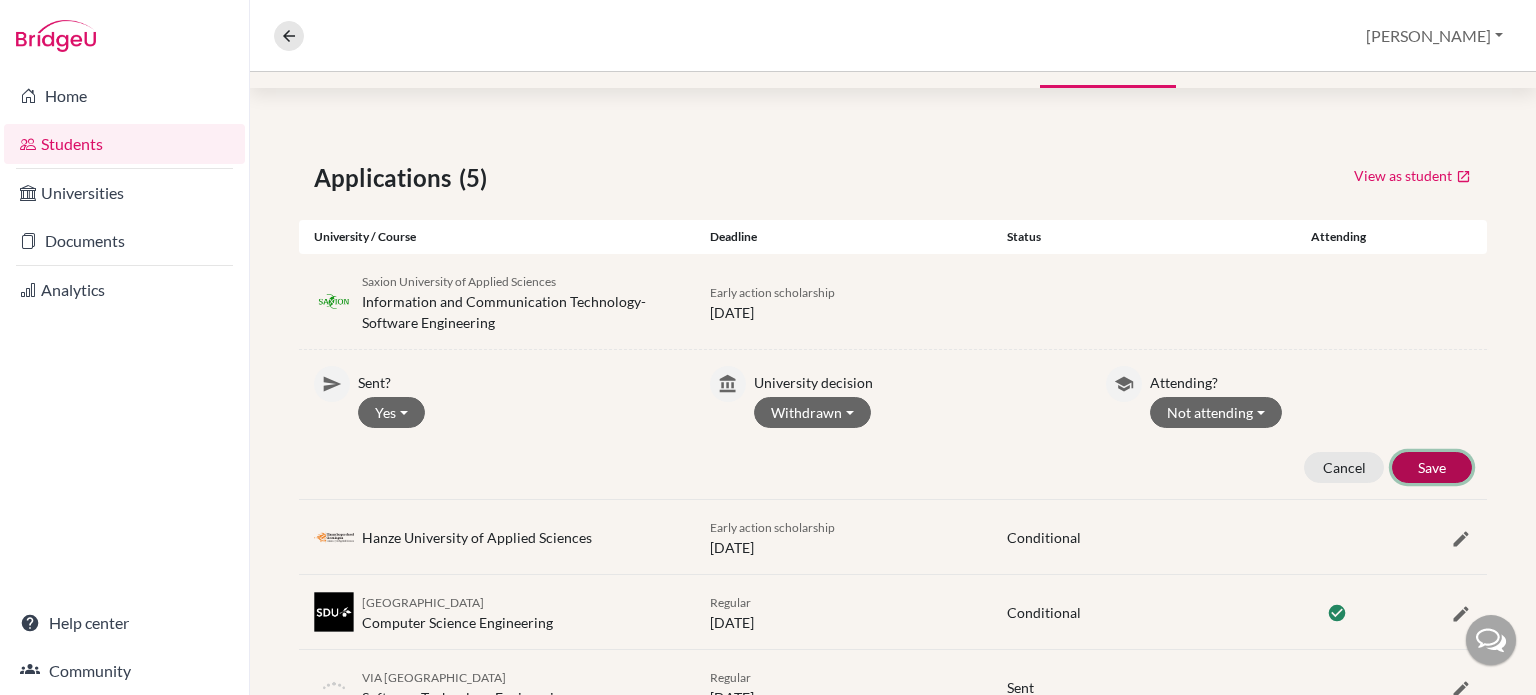 click on "Save" at bounding box center [1432, 467] 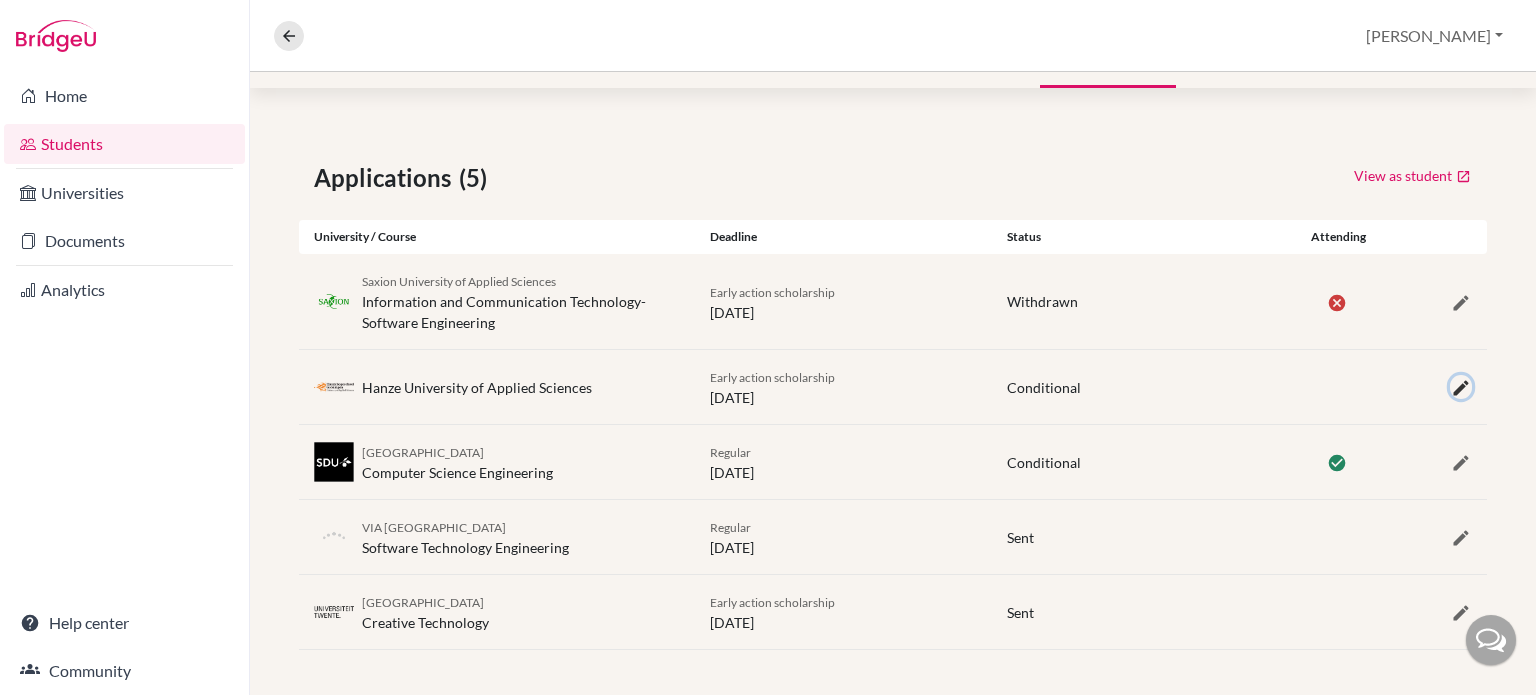 click at bounding box center [1461, 388] 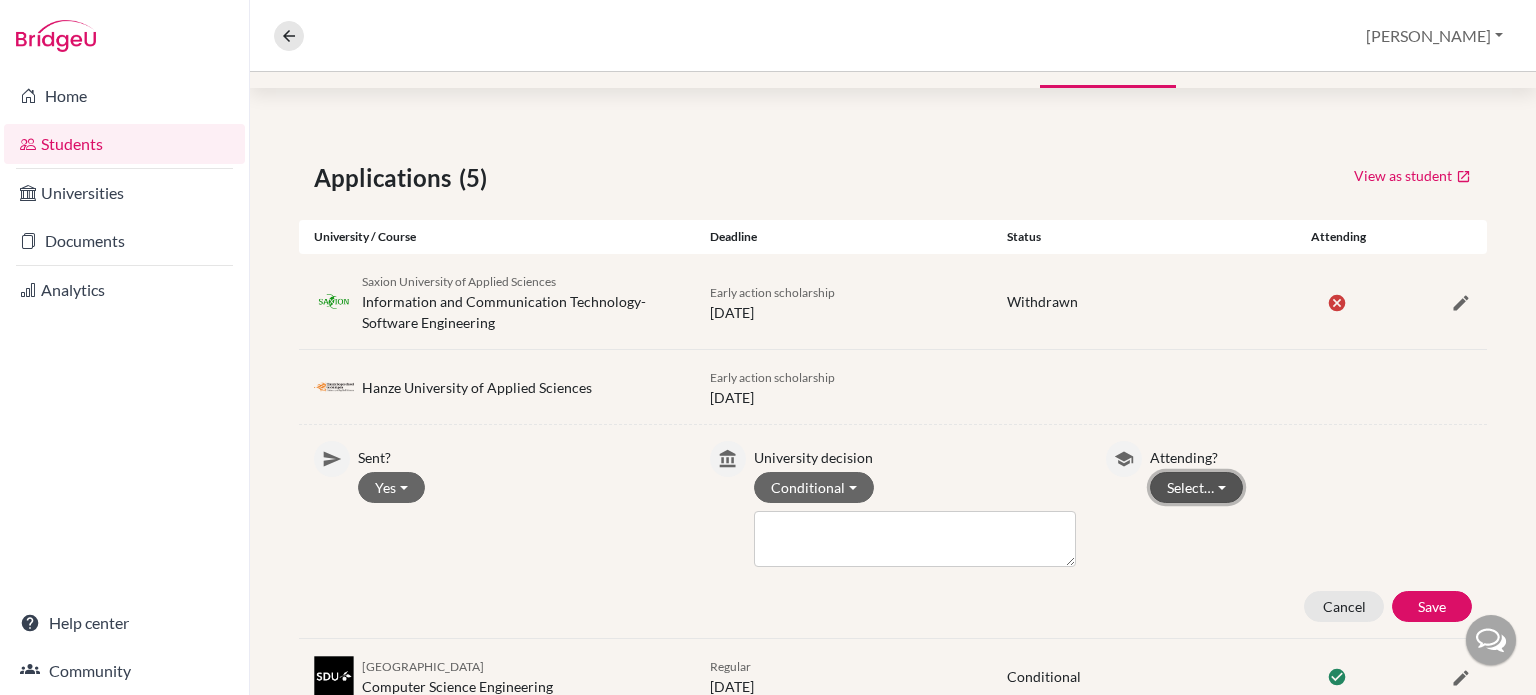 click on "Select…" at bounding box center (1196, 487) 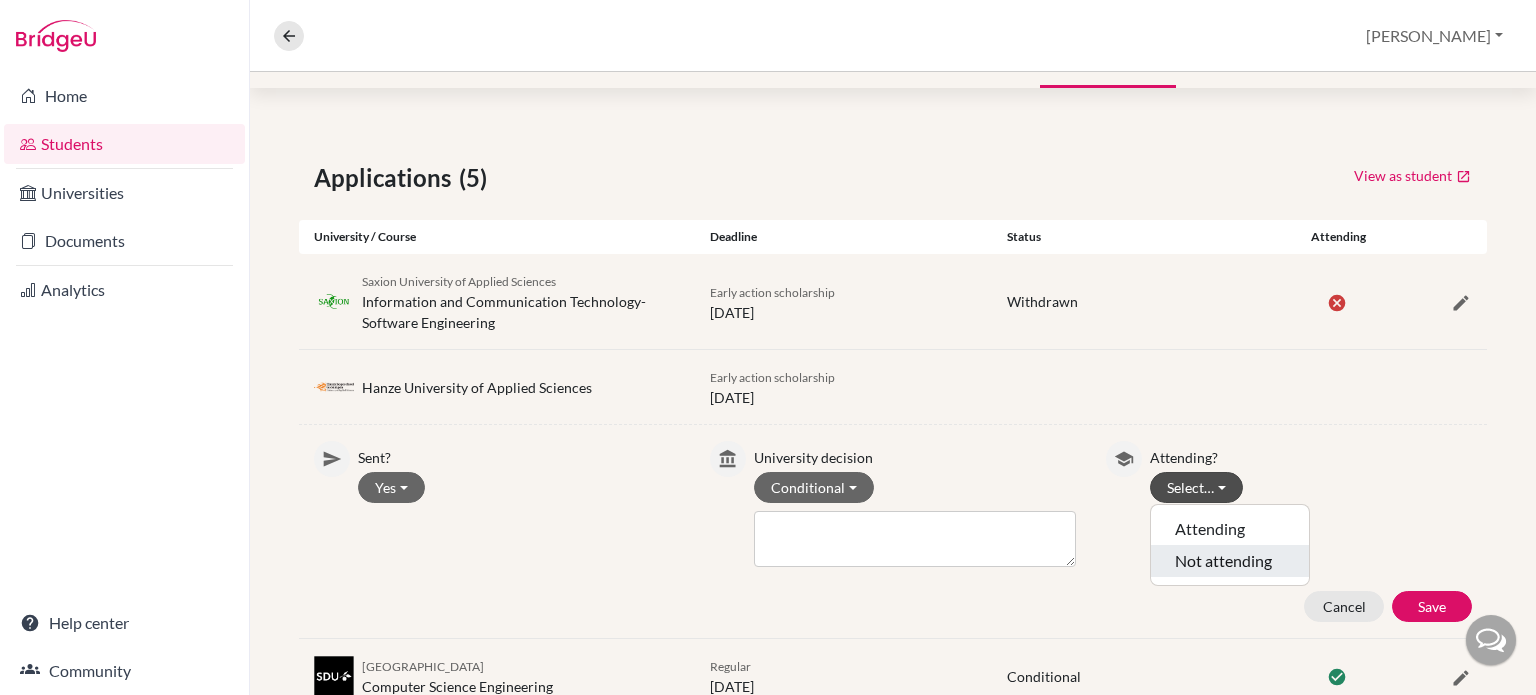 click on "Not attending" 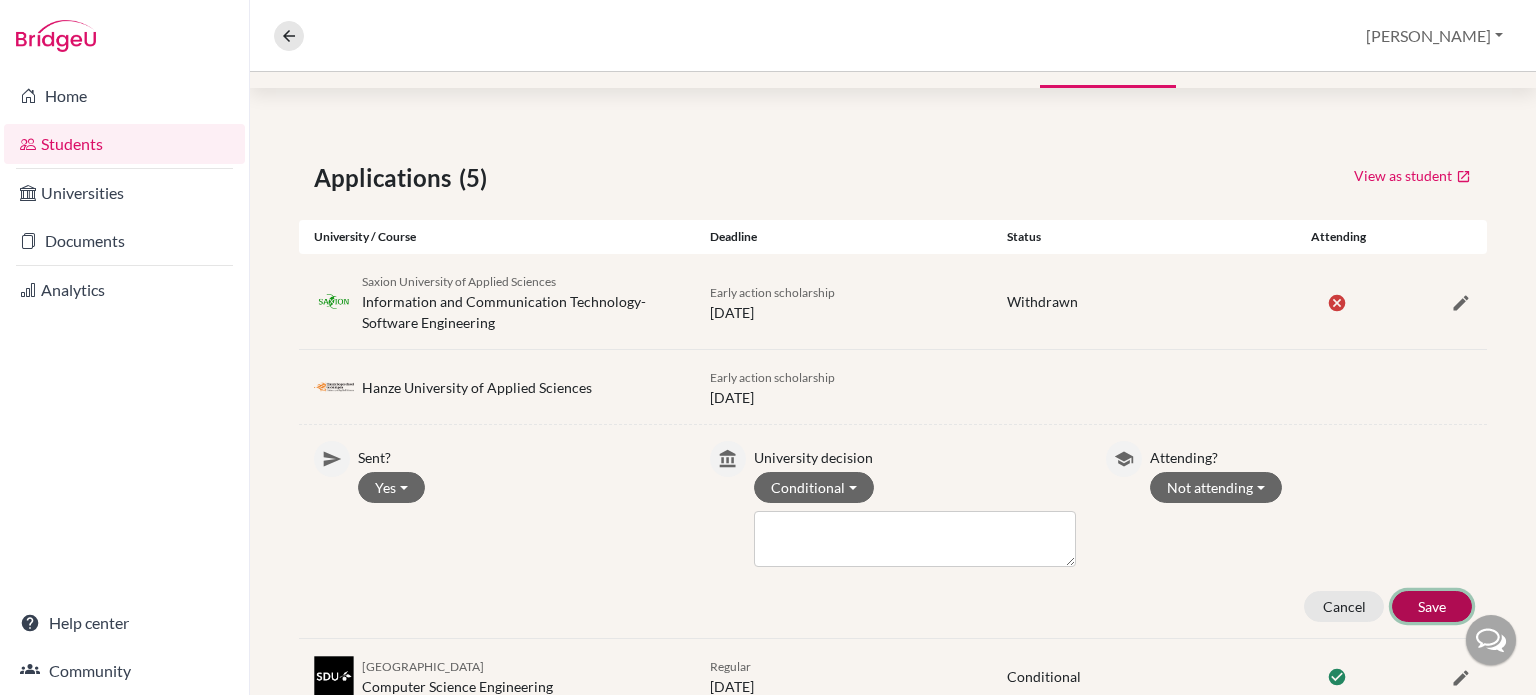 click on "Save" at bounding box center [1432, 606] 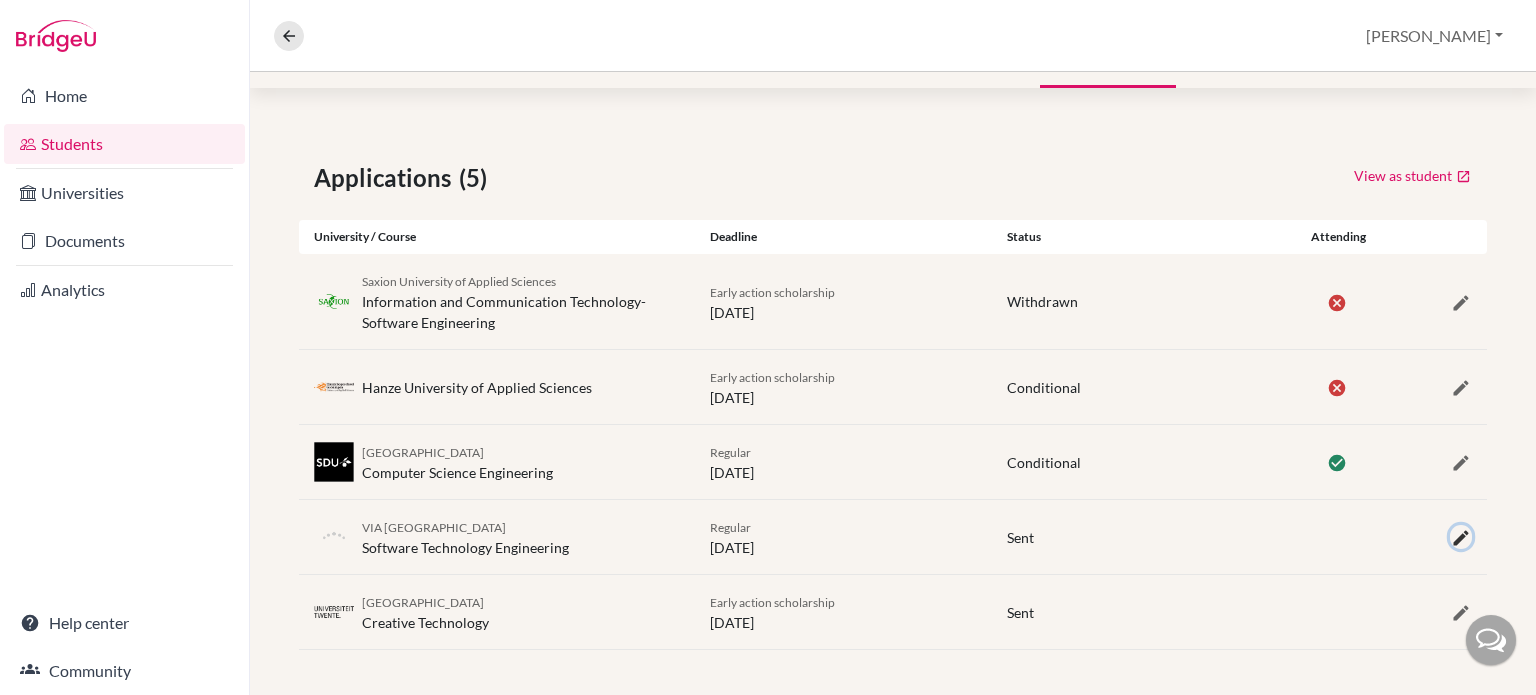 click at bounding box center [1461, 538] 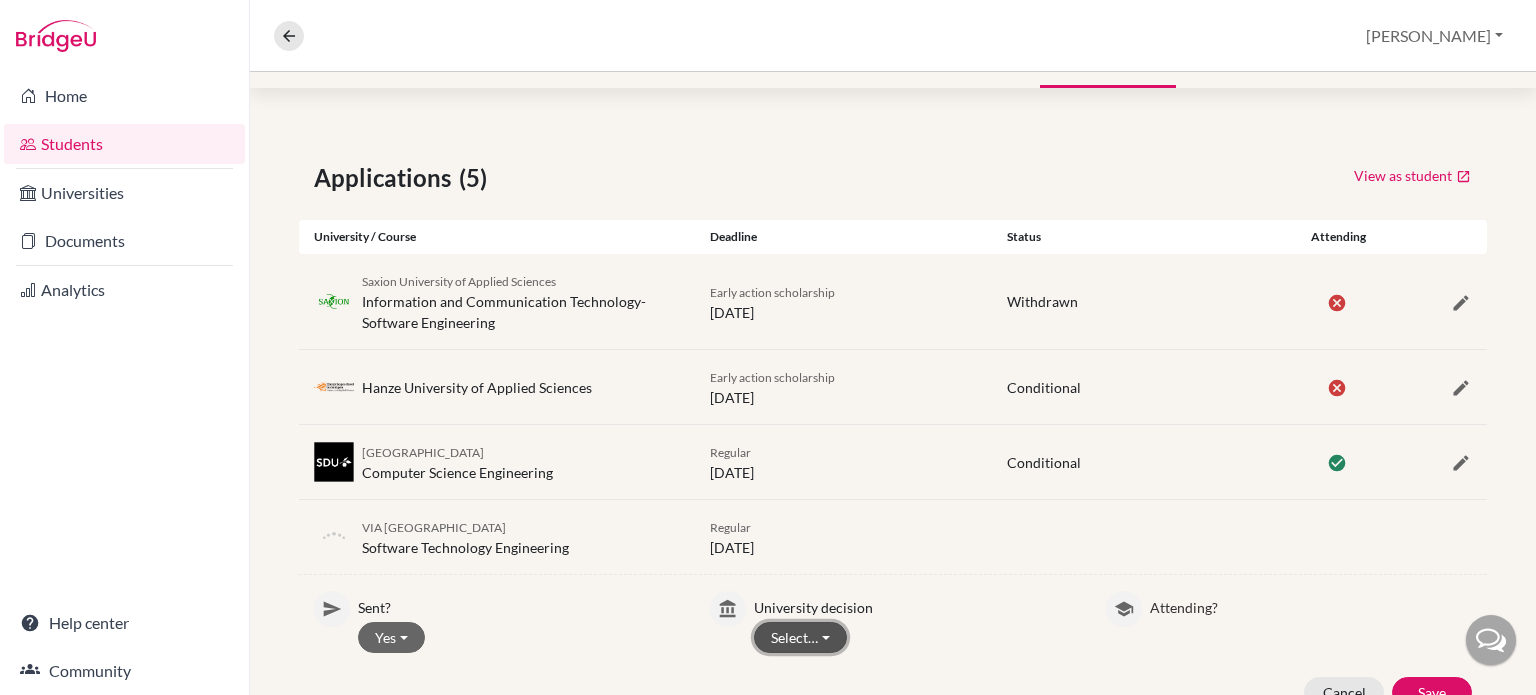 click on "Select…" at bounding box center [800, 637] 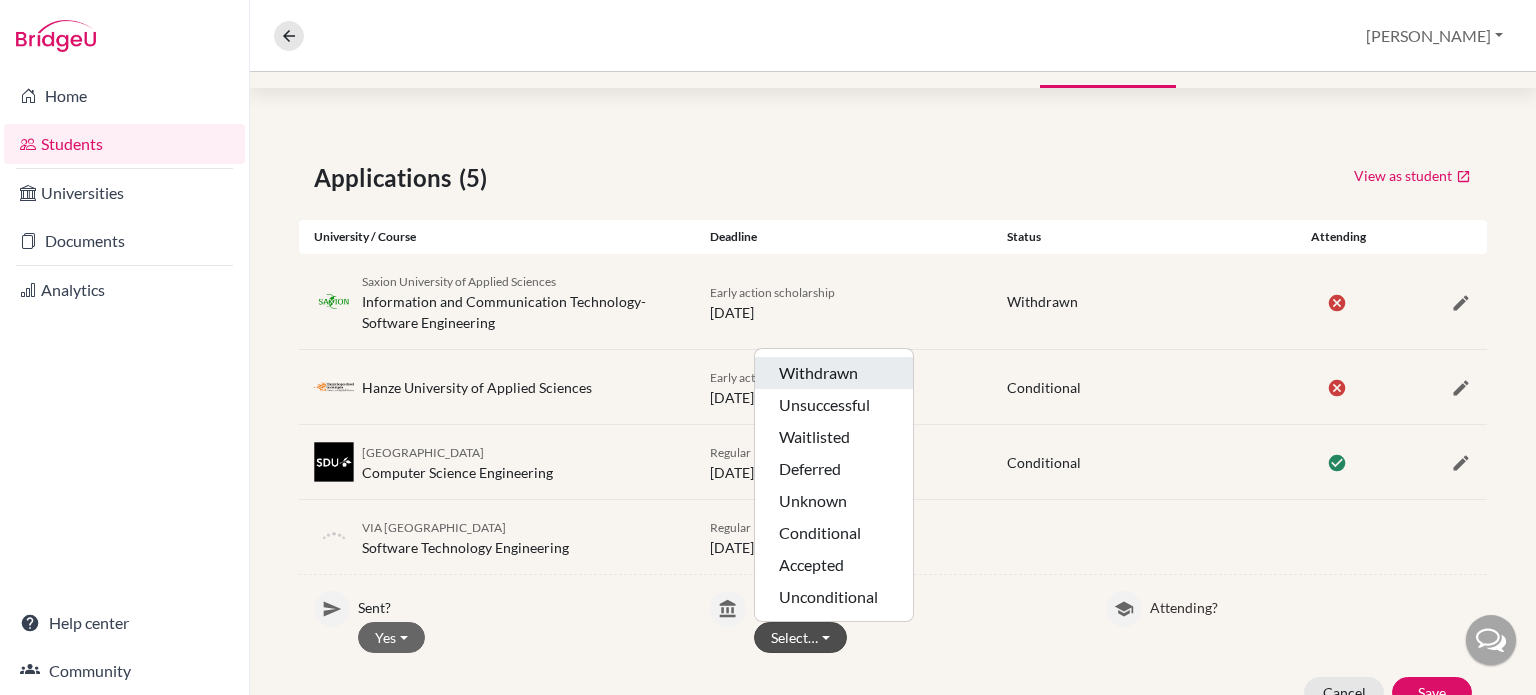 click on "Withdrawn" 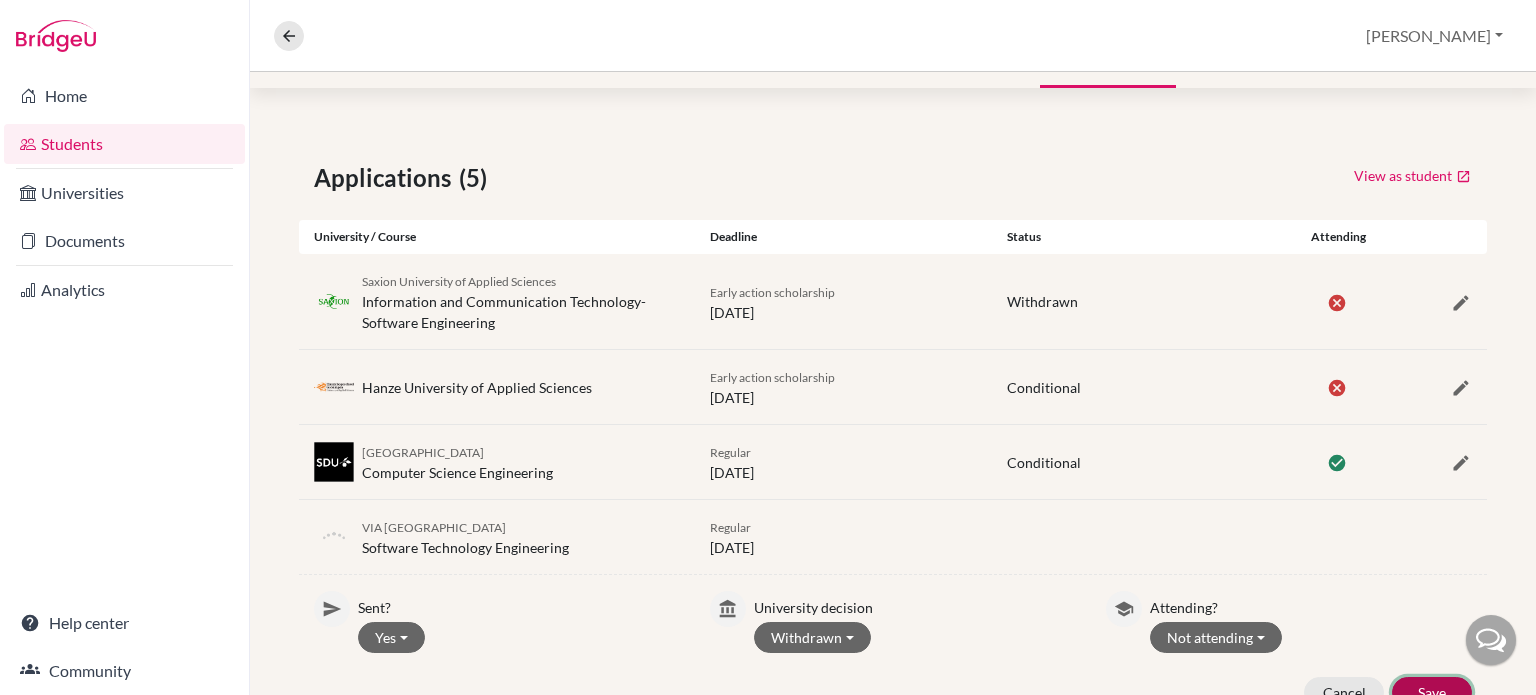 click on "Save" at bounding box center [1432, 692] 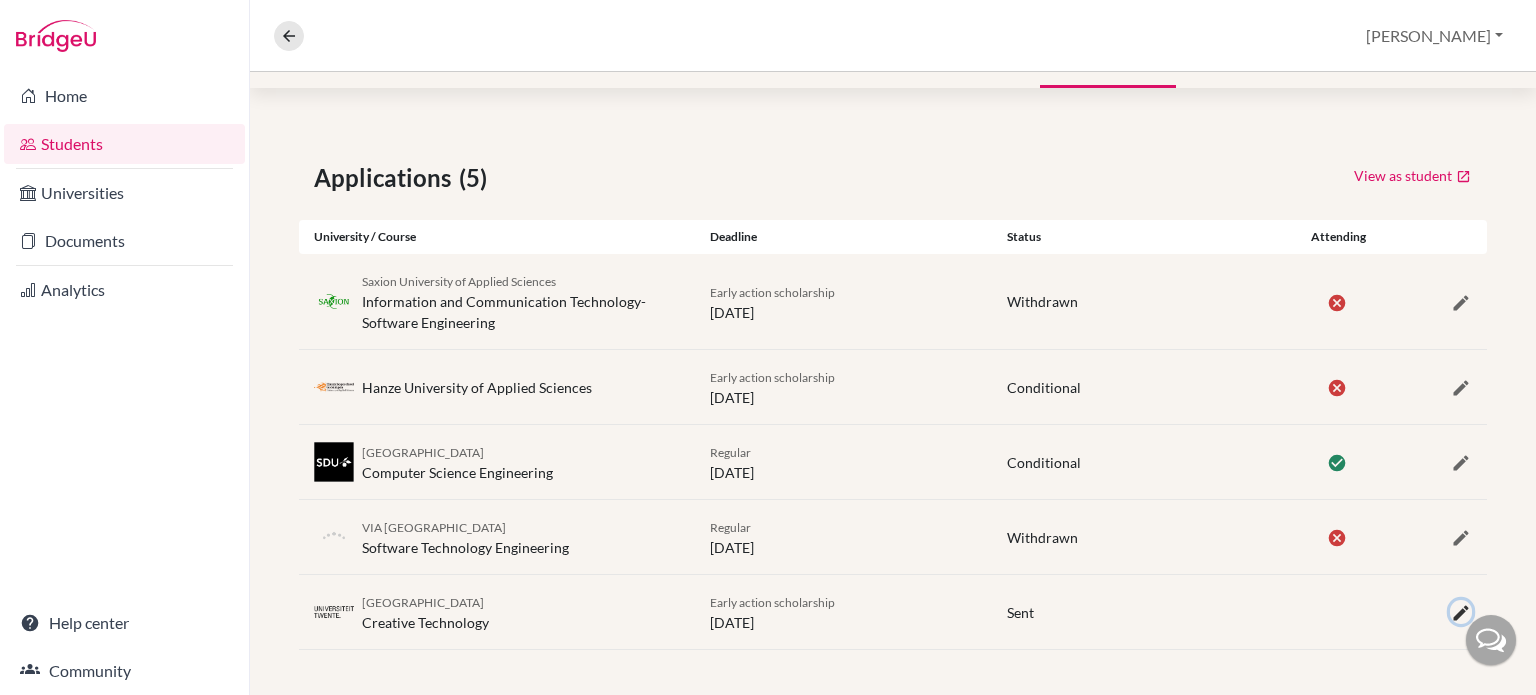click at bounding box center (1461, 613) 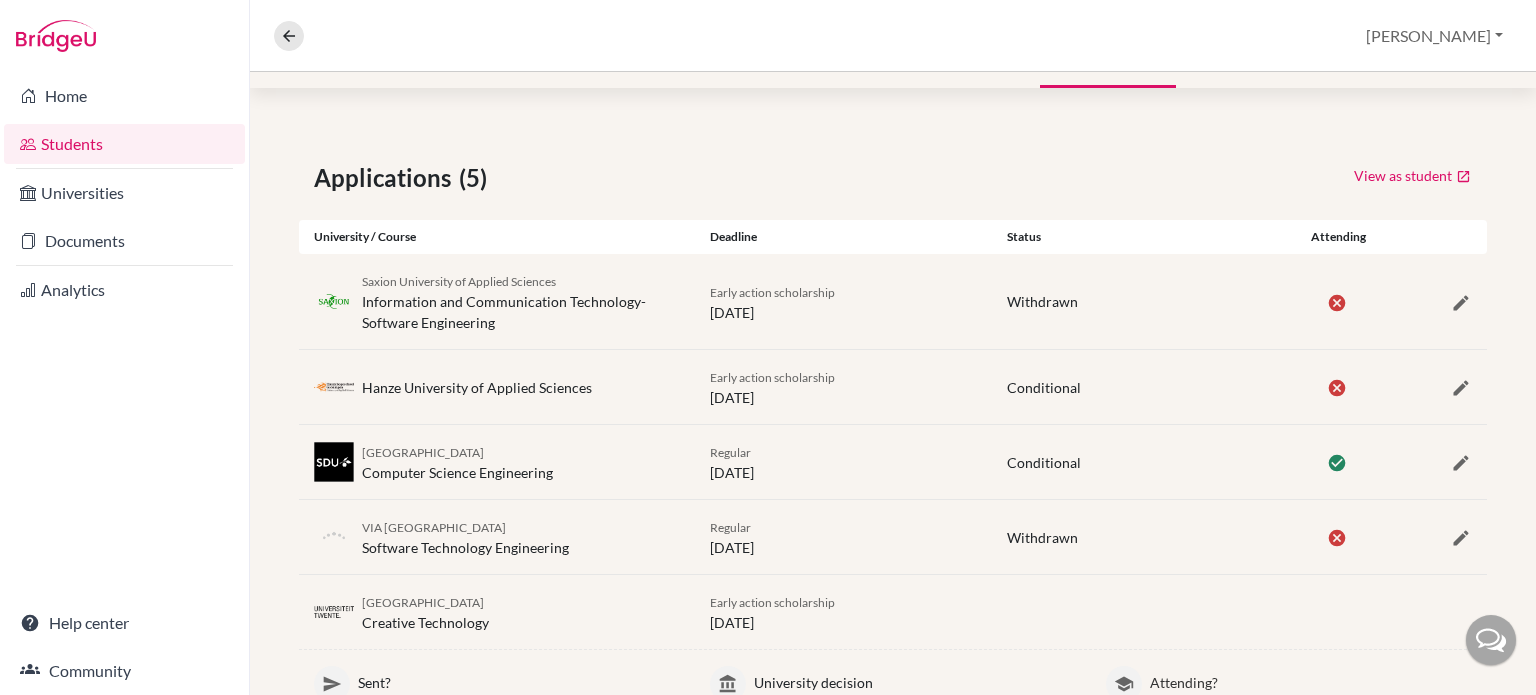 scroll, scrollTop: 436, scrollLeft: 0, axis: vertical 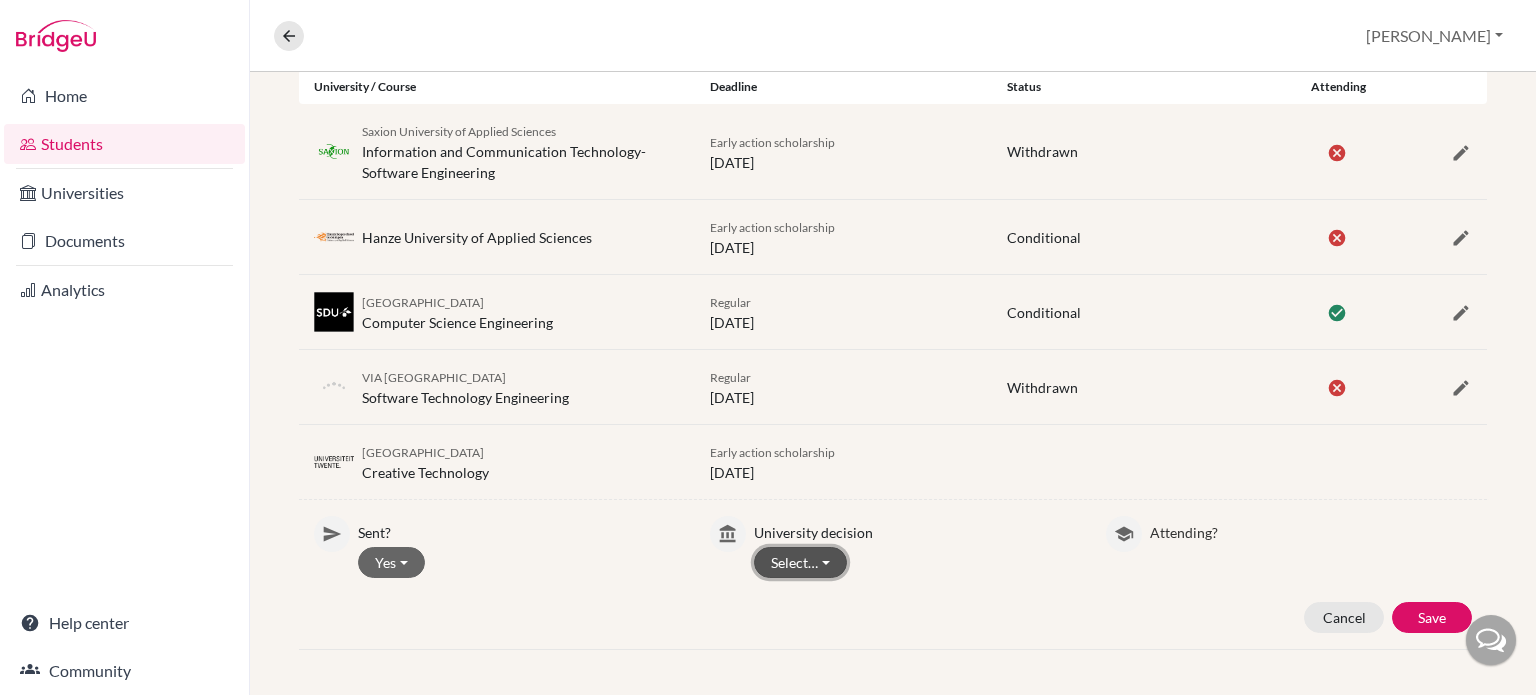 click on "Select…" at bounding box center [800, 562] 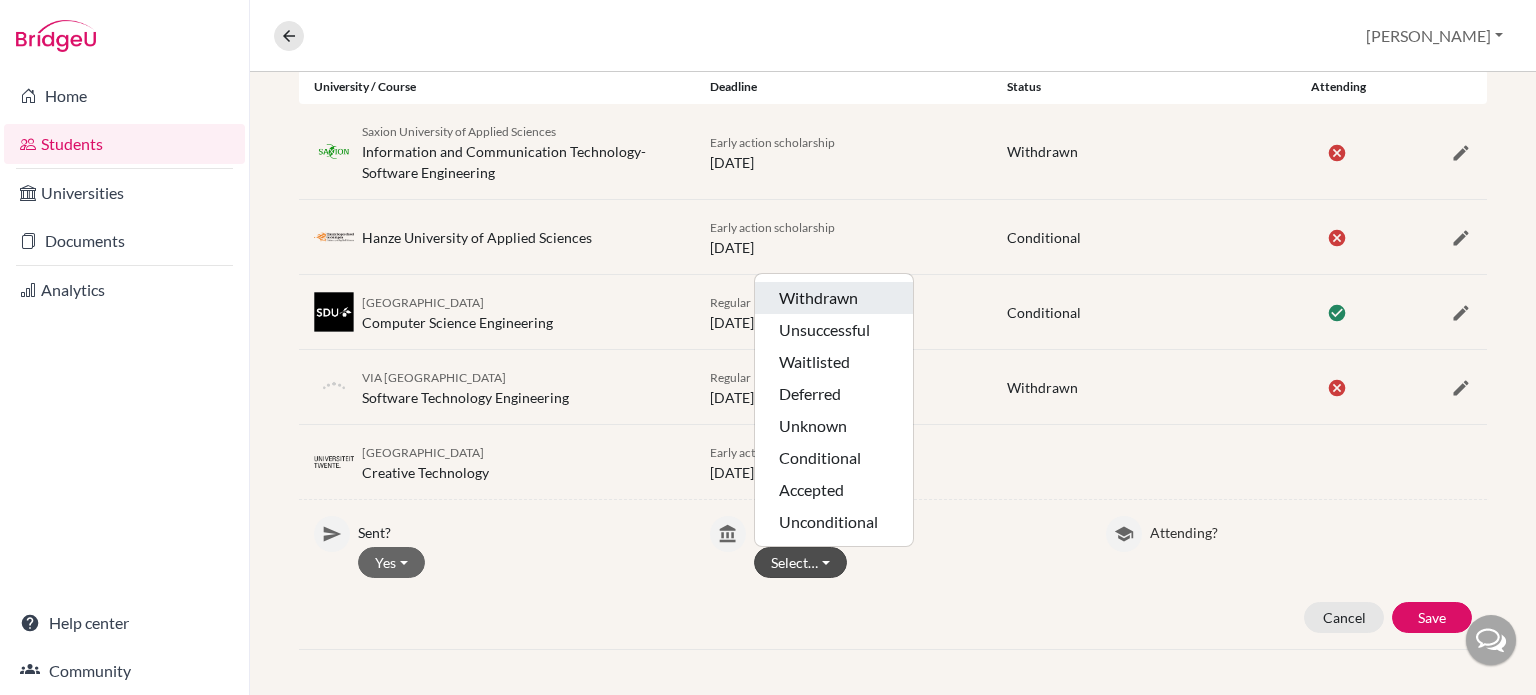 click on "Withdrawn" 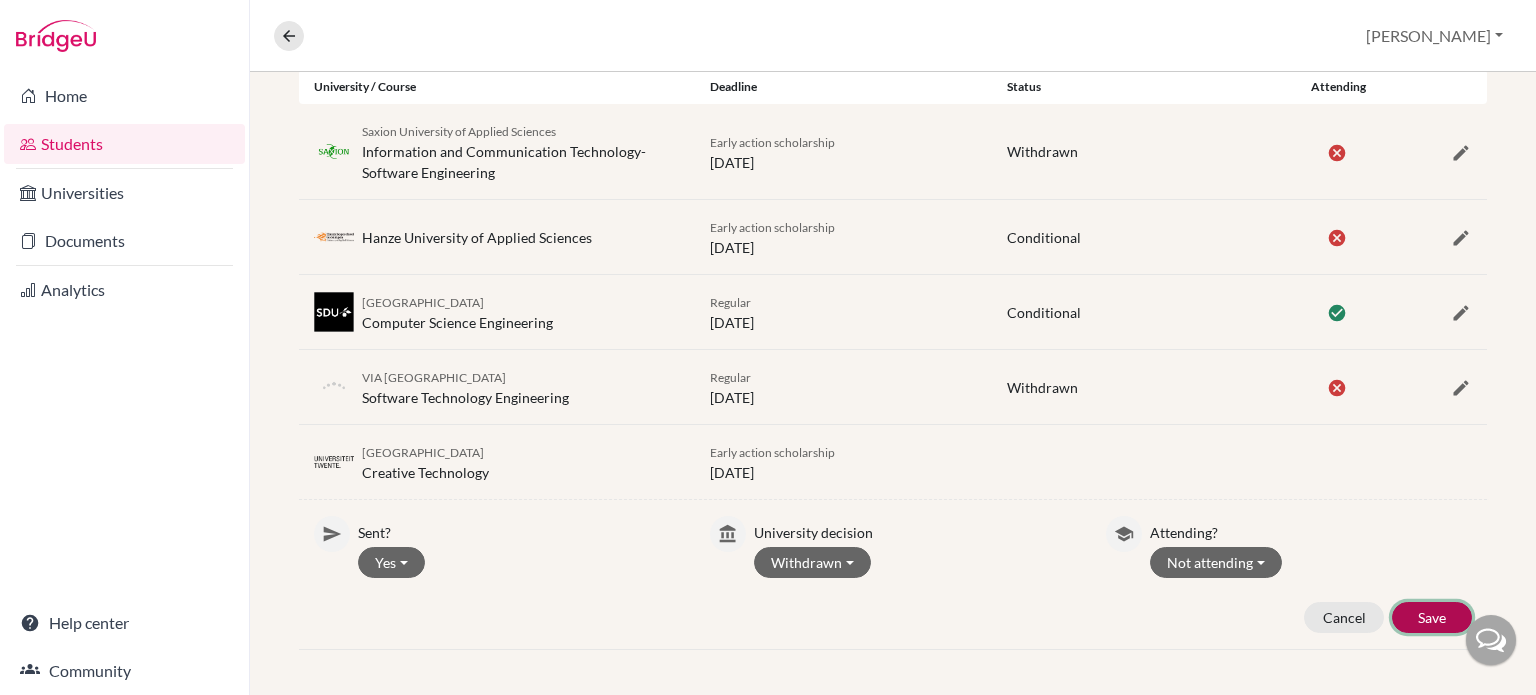 click on "Save" at bounding box center (1432, 617) 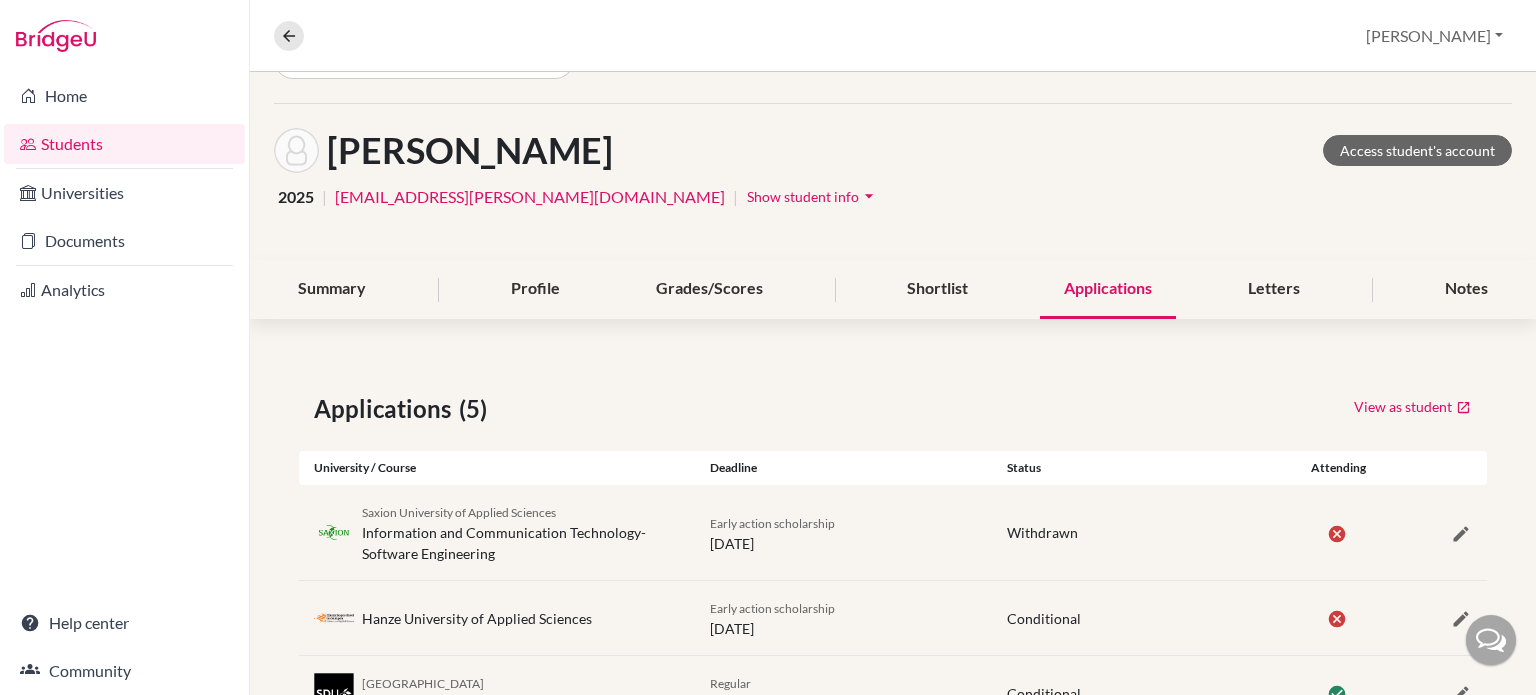 scroll, scrollTop: 57, scrollLeft: 0, axis: vertical 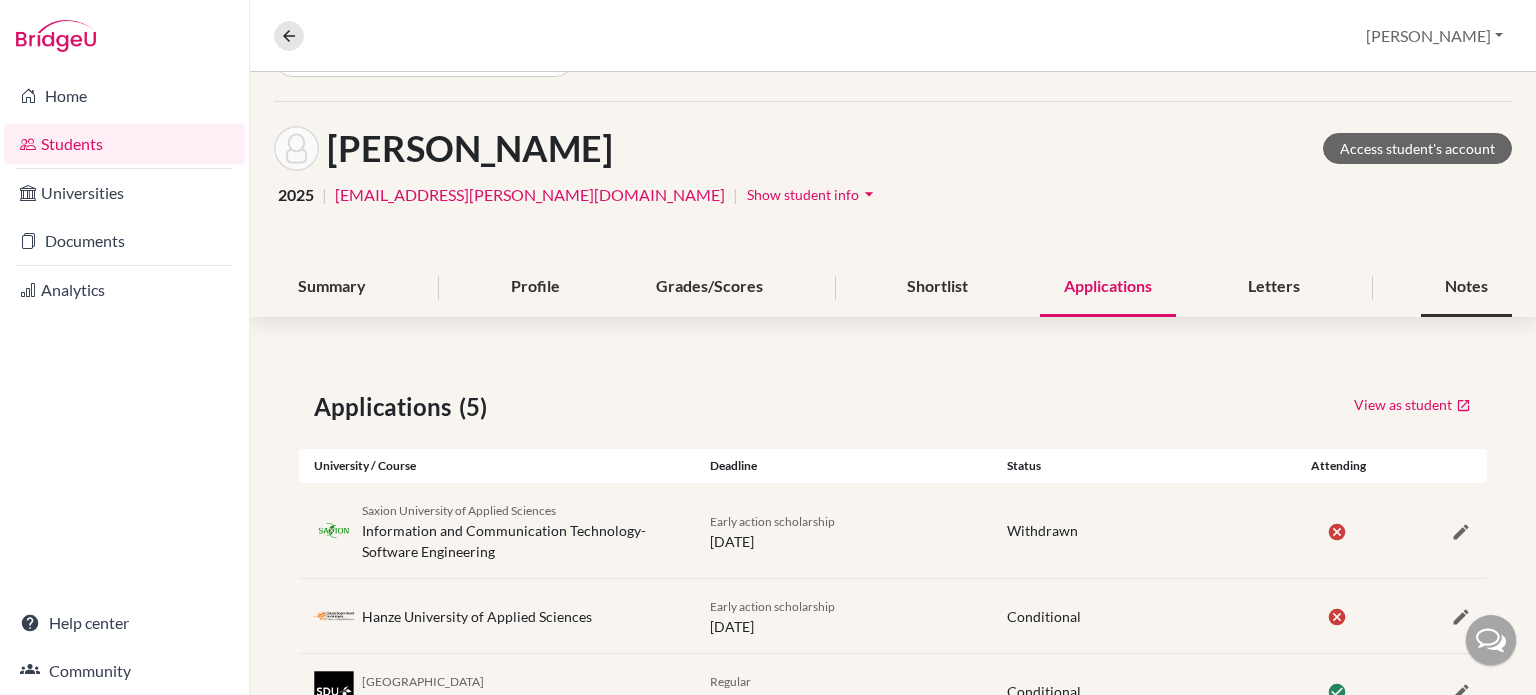 click on "Notes" at bounding box center [1466, 287] 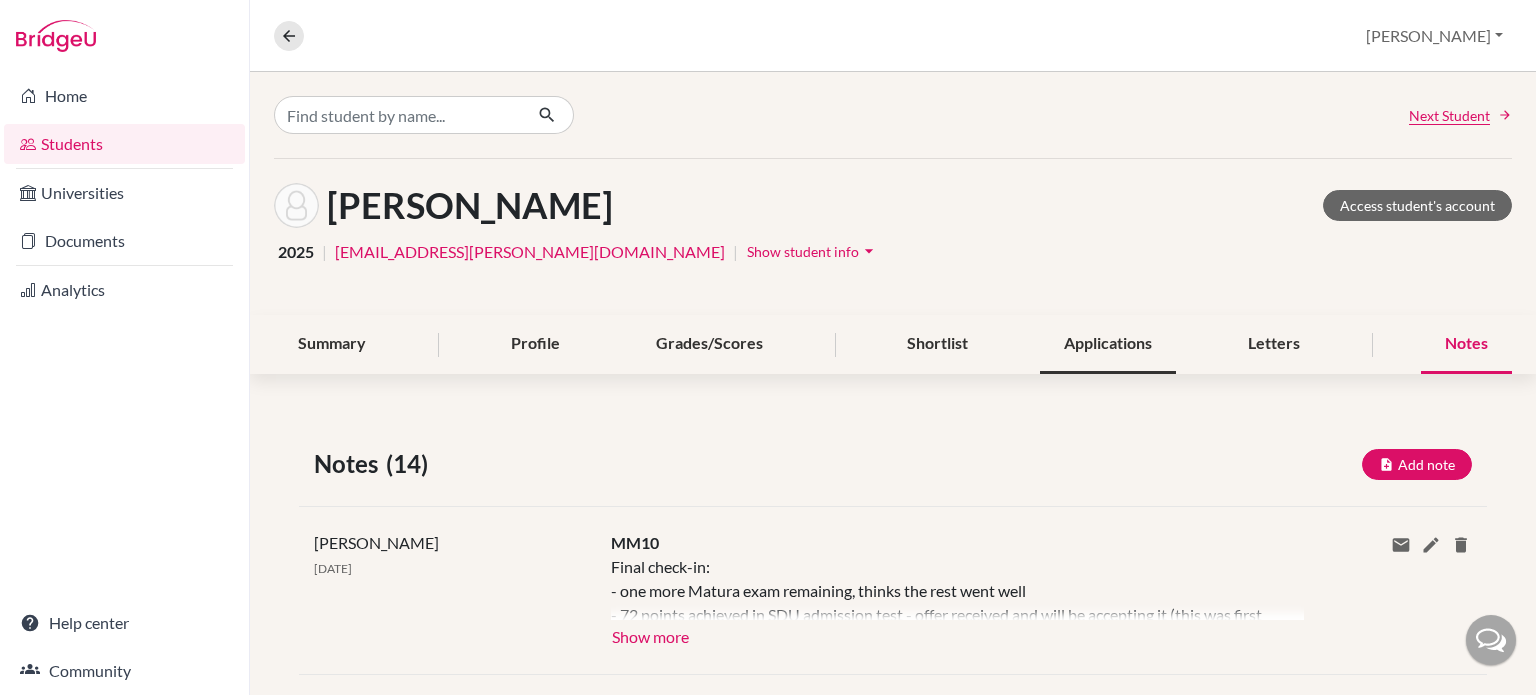 scroll, scrollTop: 215, scrollLeft: 0, axis: vertical 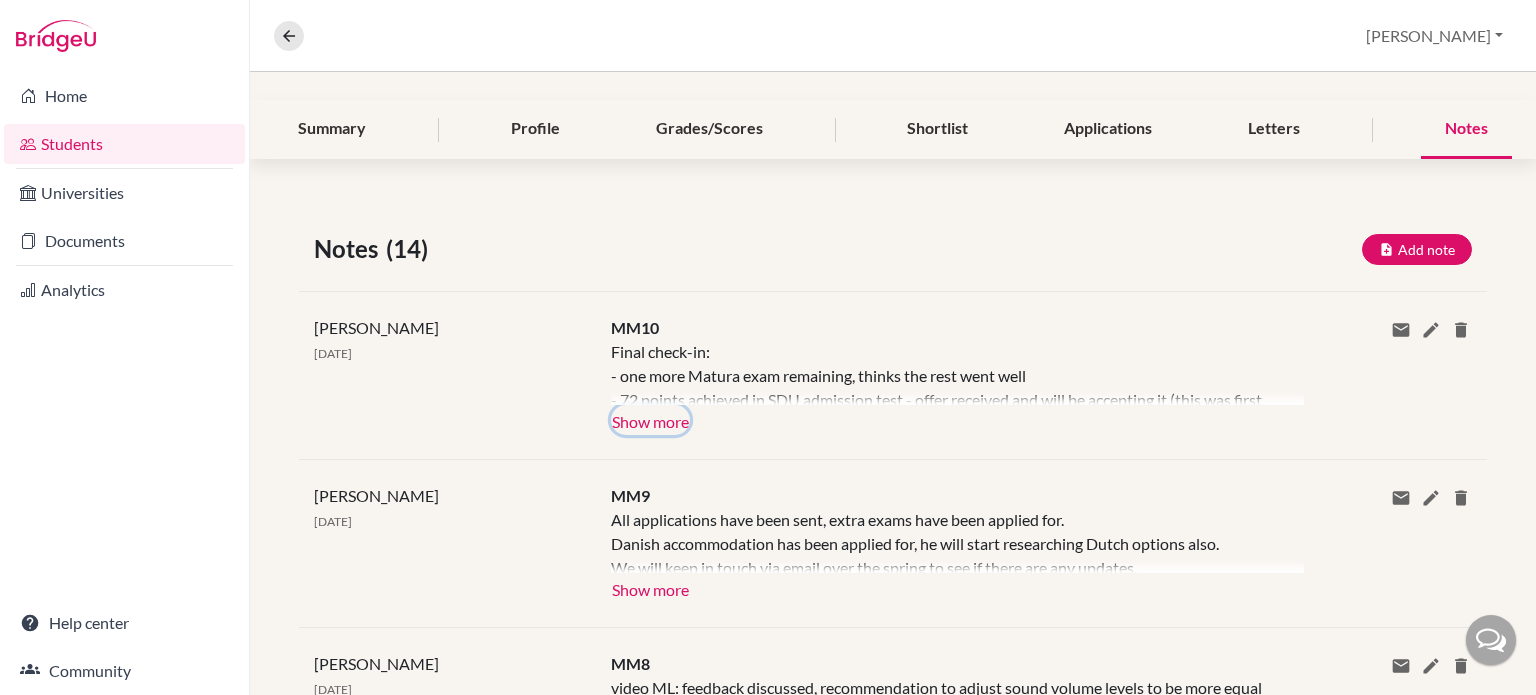 click on "Show more" 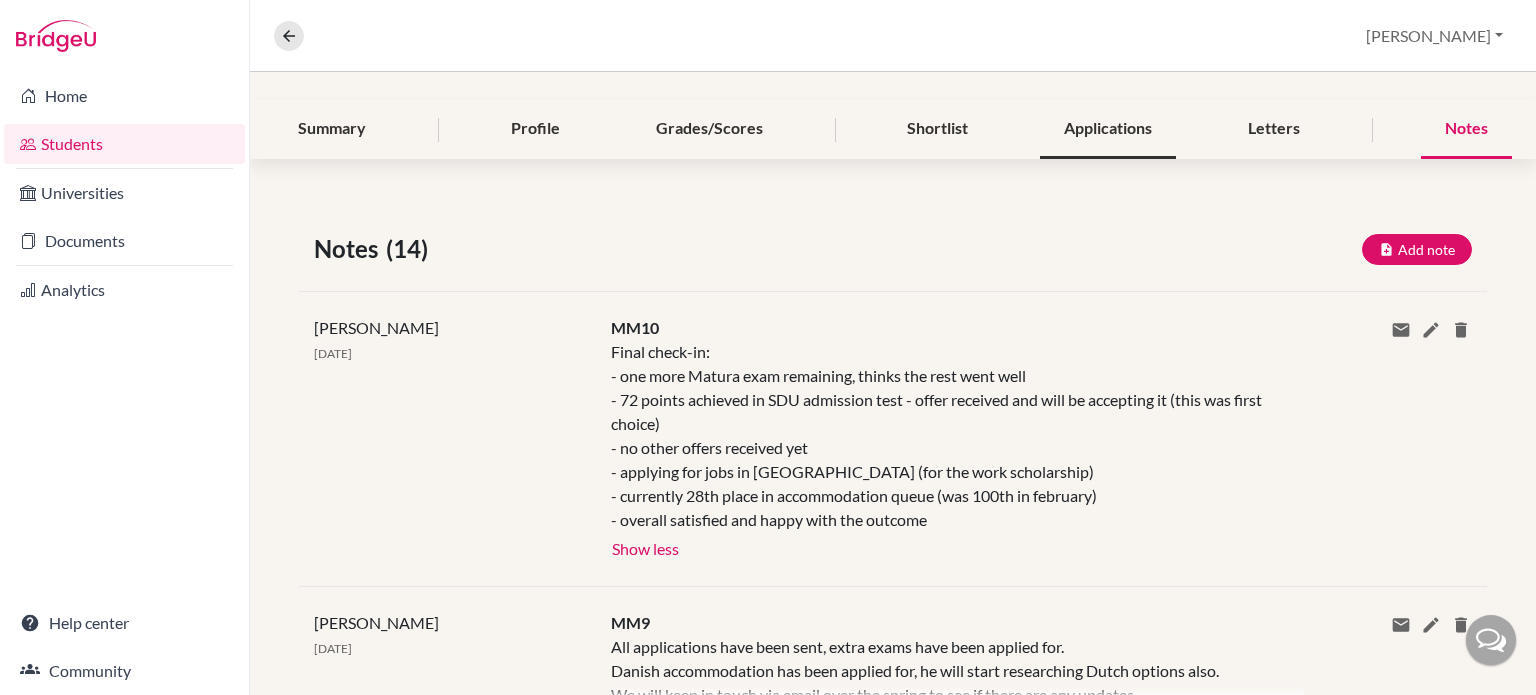 click on "Applications" at bounding box center [1108, 129] 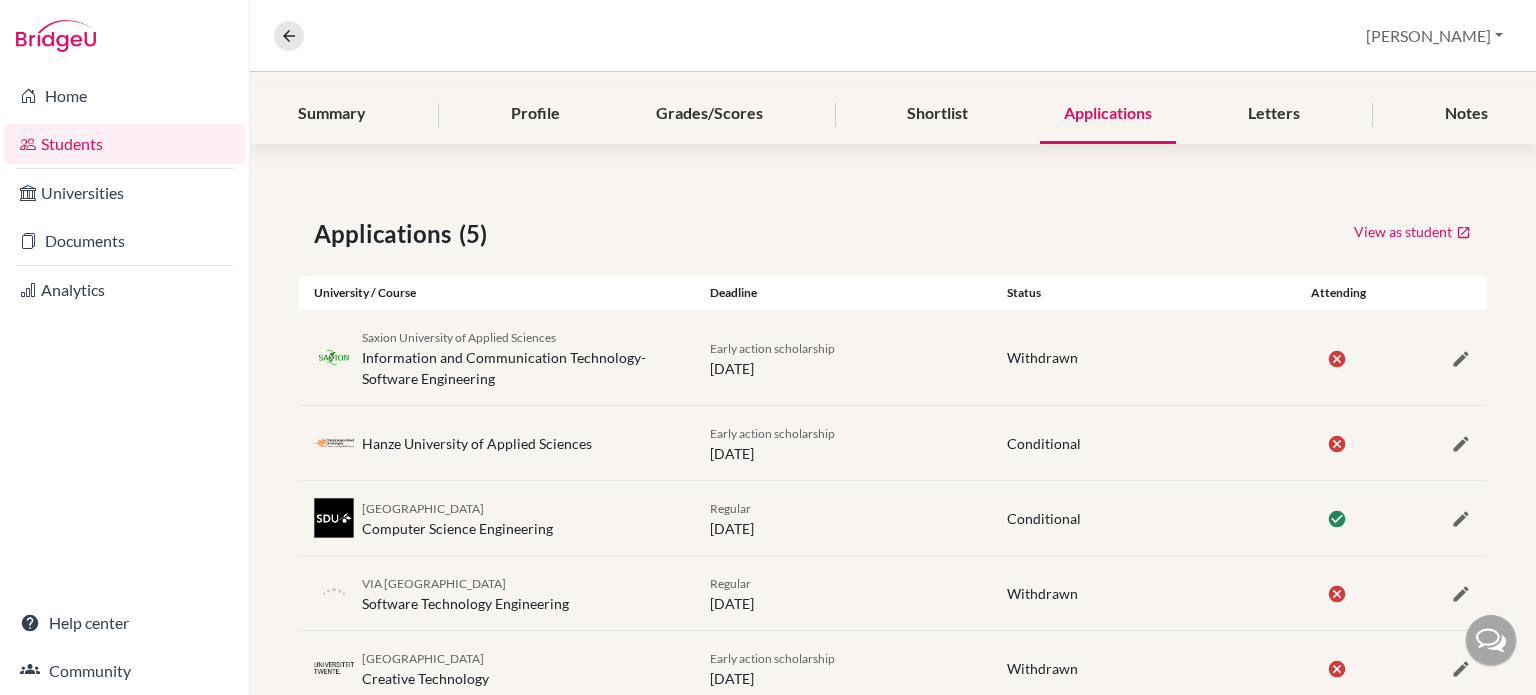 scroll, scrollTop: 226, scrollLeft: 0, axis: vertical 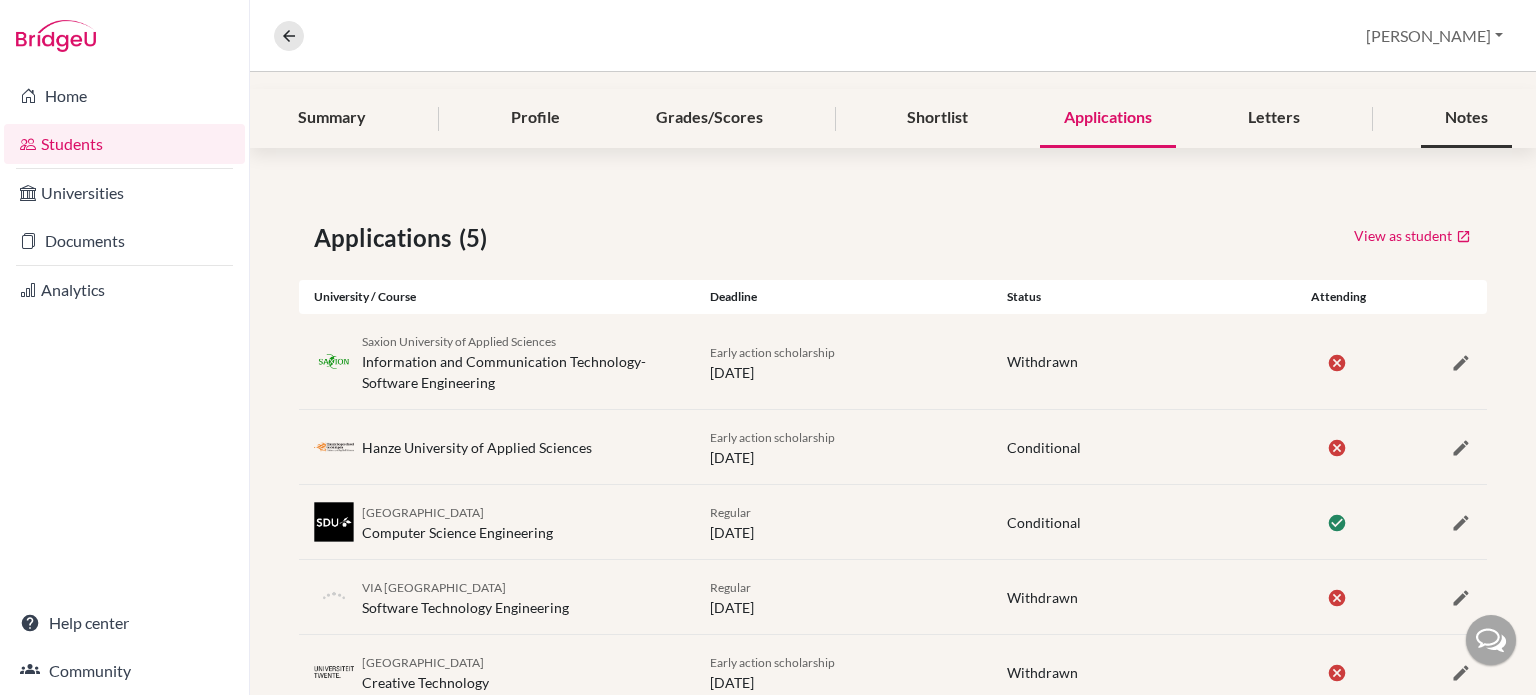 click on "Notes" at bounding box center (1466, 118) 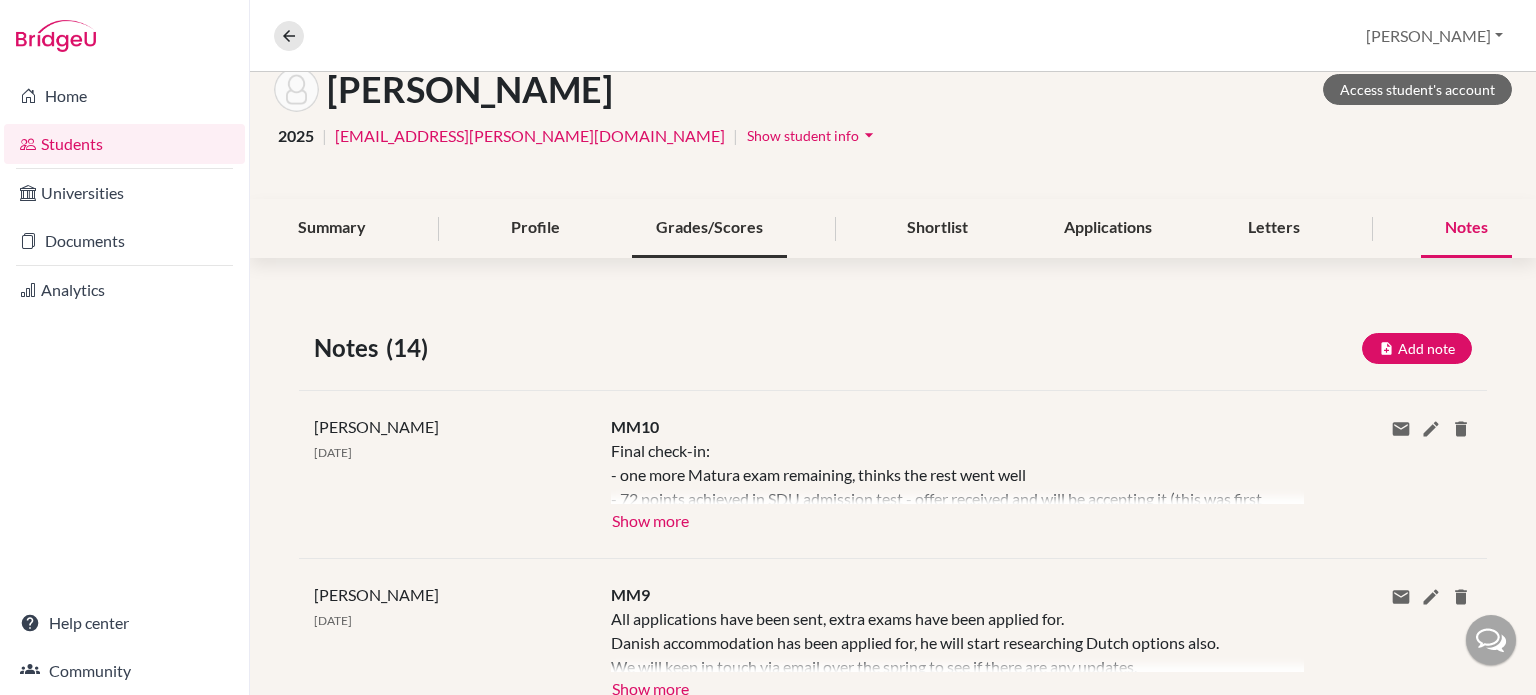 scroll, scrollTop: 327, scrollLeft: 0, axis: vertical 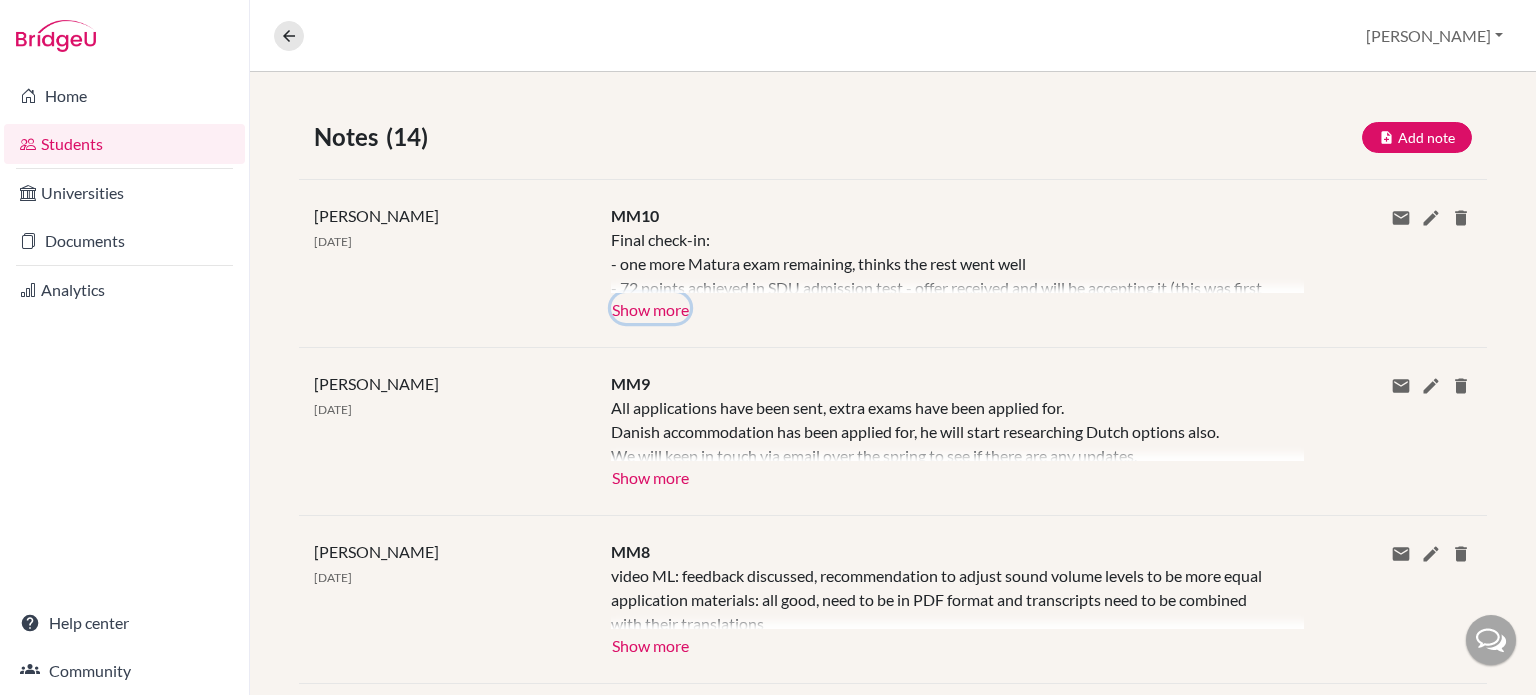 click on "Show more" 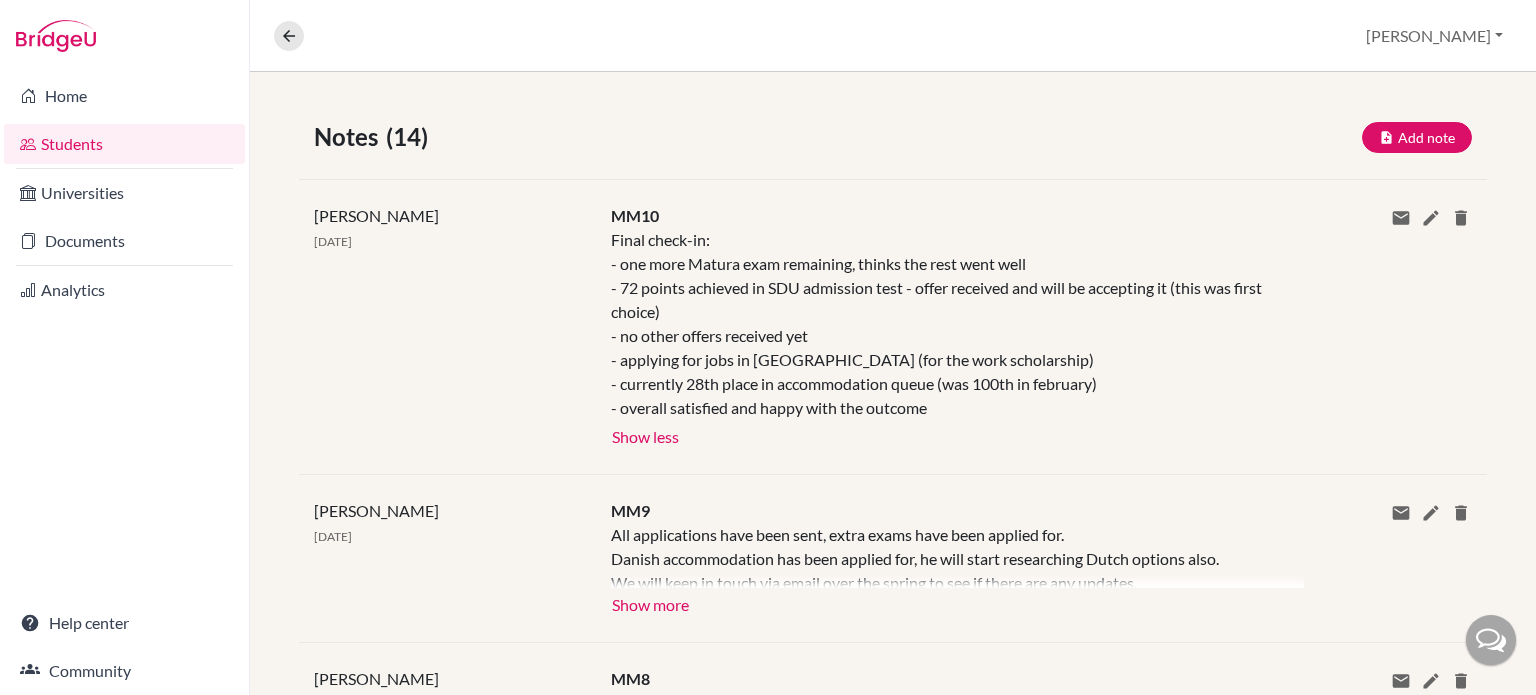 scroll, scrollTop: 7, scrollLeft: 0, axis: vertical 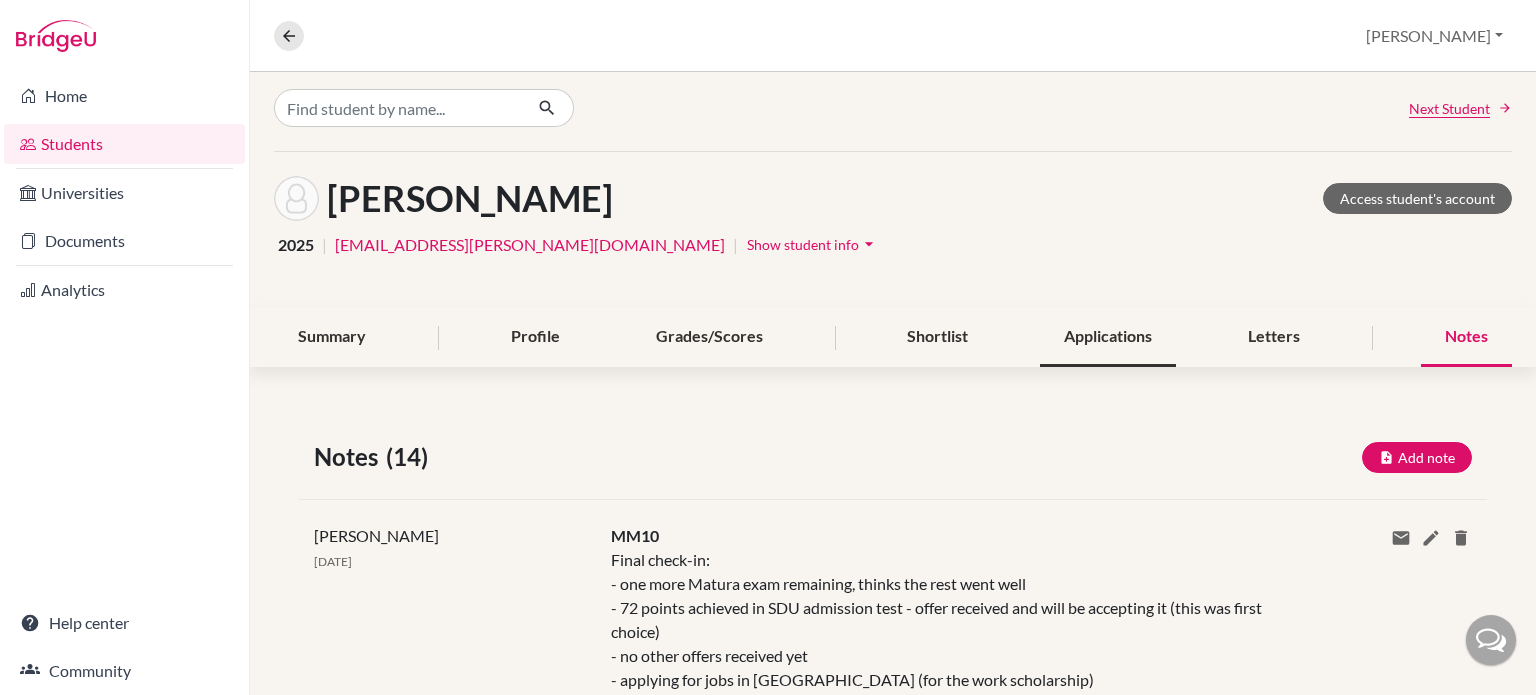 click on "Applications" at bounding box center (1108, 337) 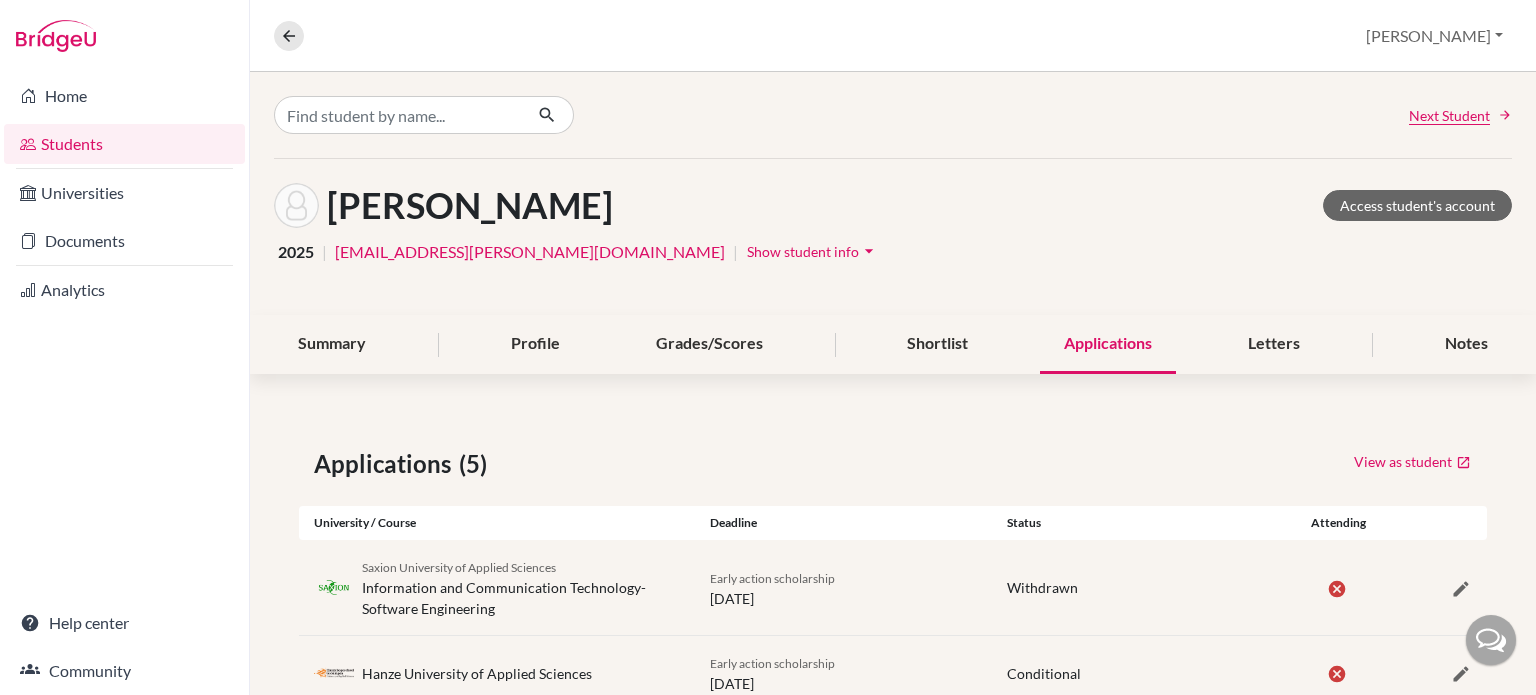 scroll, scrollTop: 286, scrollLeft: 0, axis: vertical 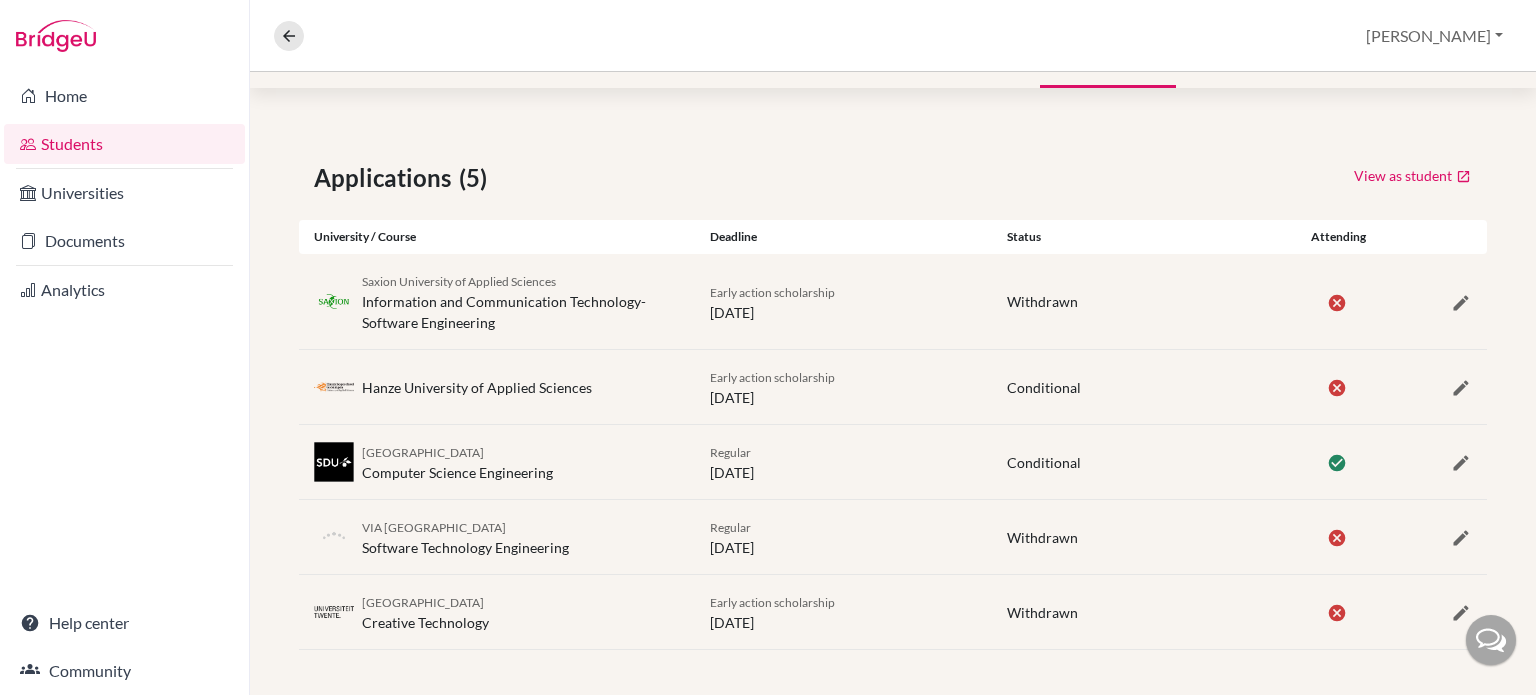 click on "Students" at bounding box center [124, 144] 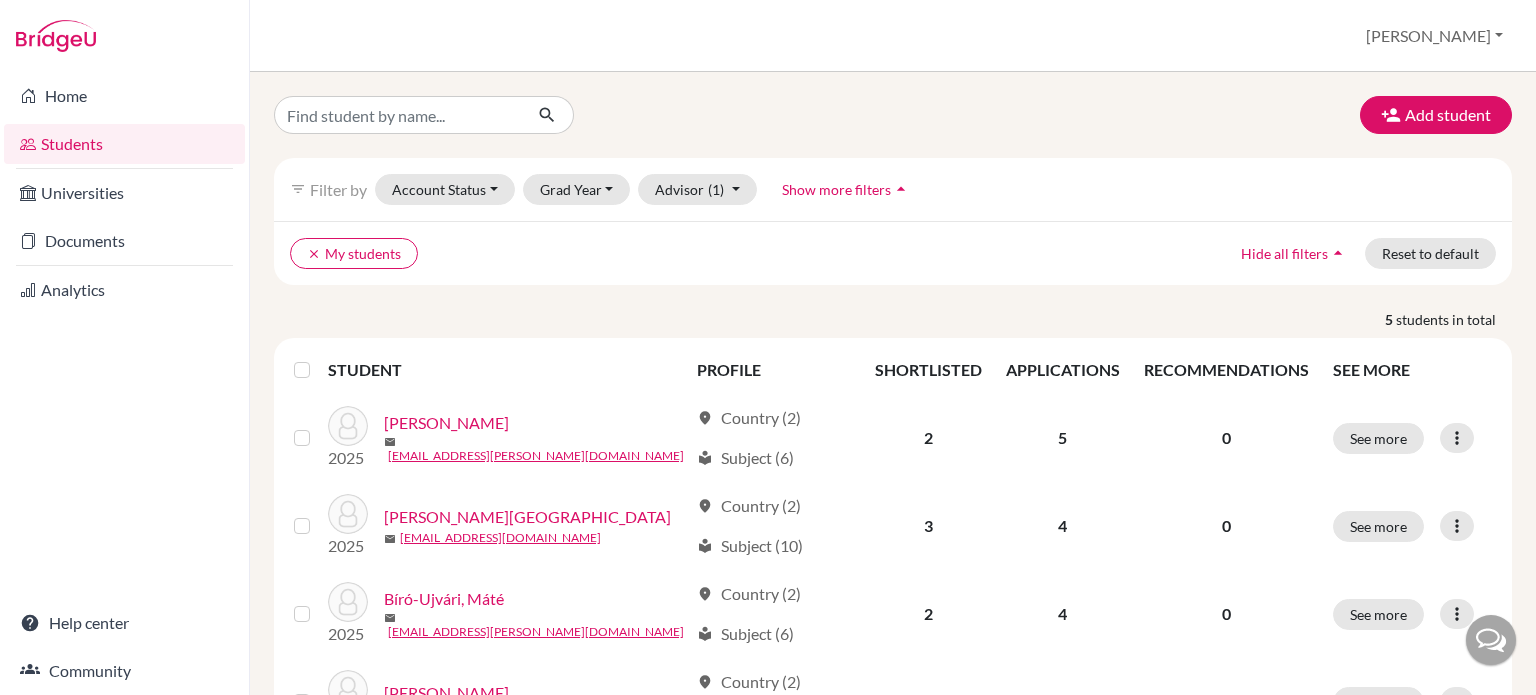 scroll, scrollTop: 0, scrollLeft: 0, axis: both 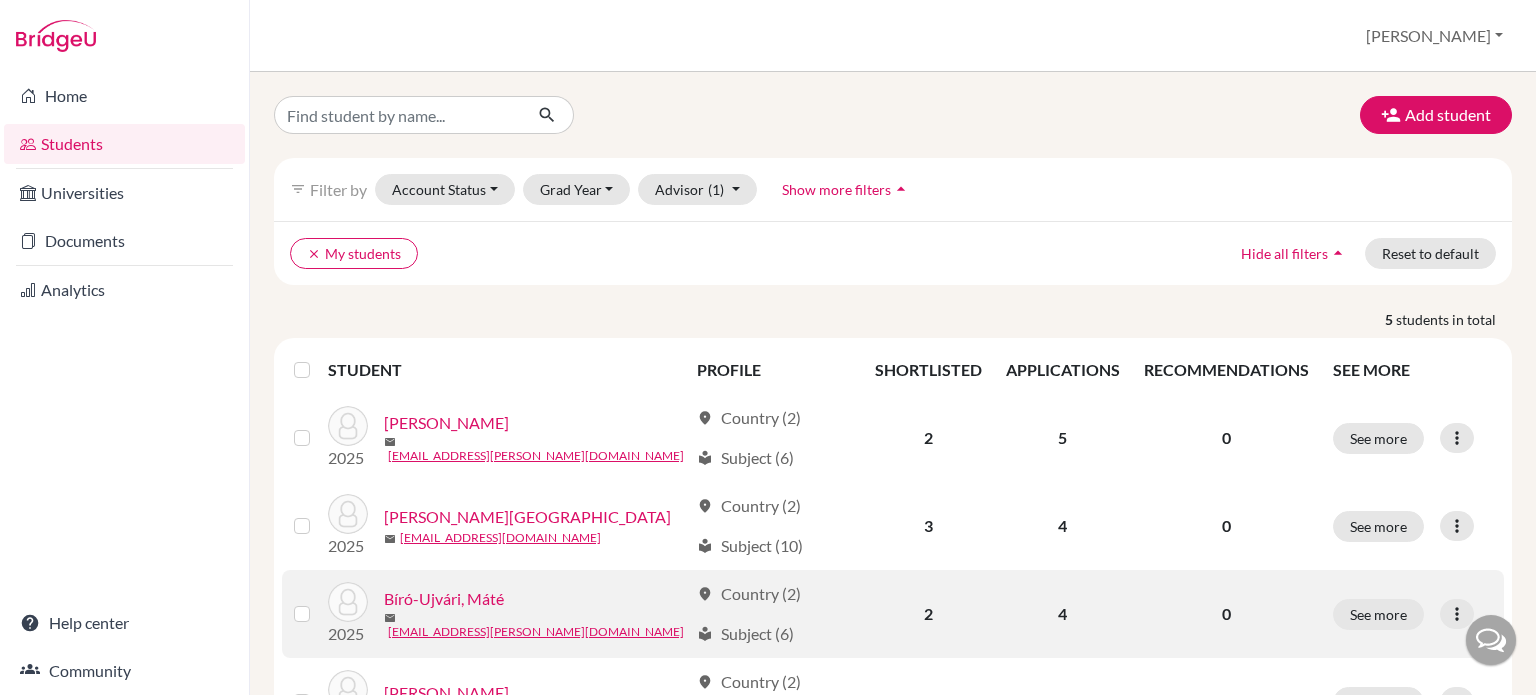 click on "Bíró-Ujvári, Máté" at bounding box center [444, 599] 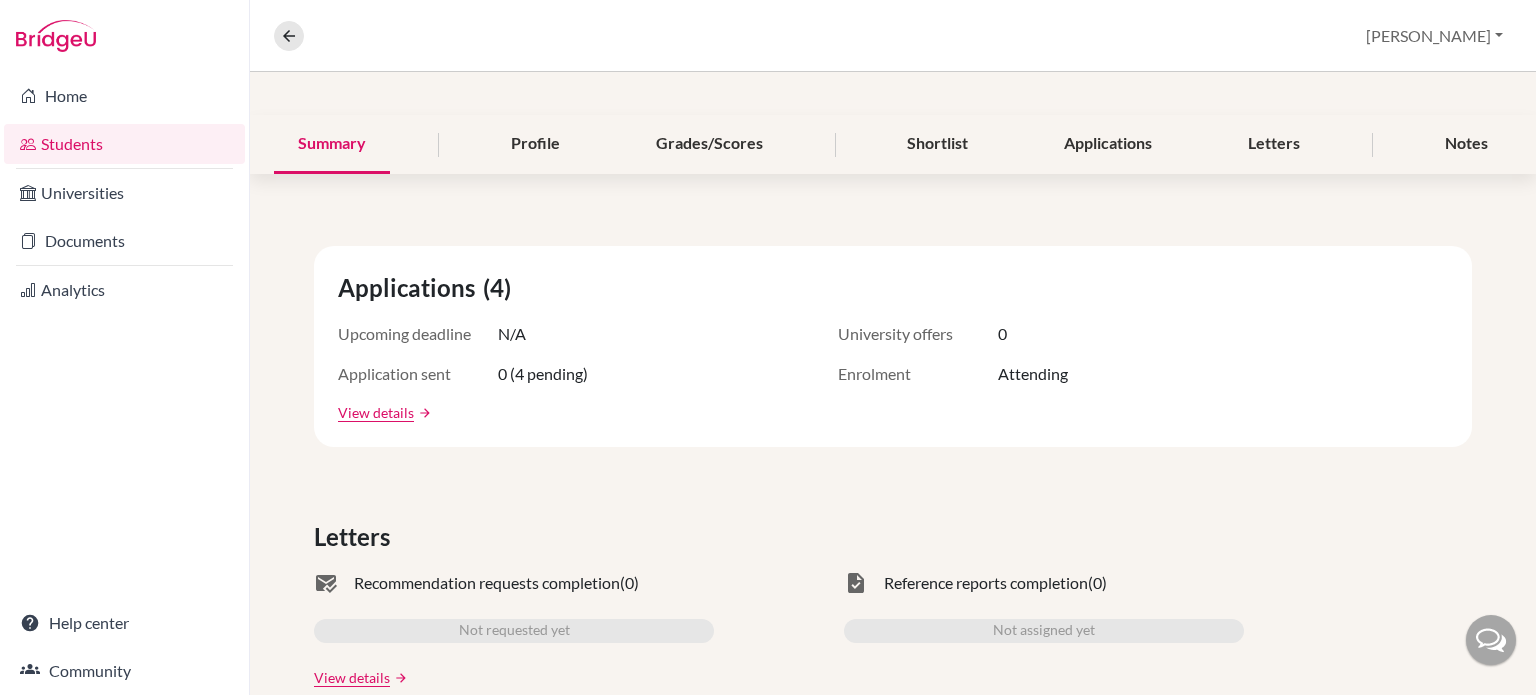 scroll, scrollTop: 200, scrollLeft: 0, axis: vertical 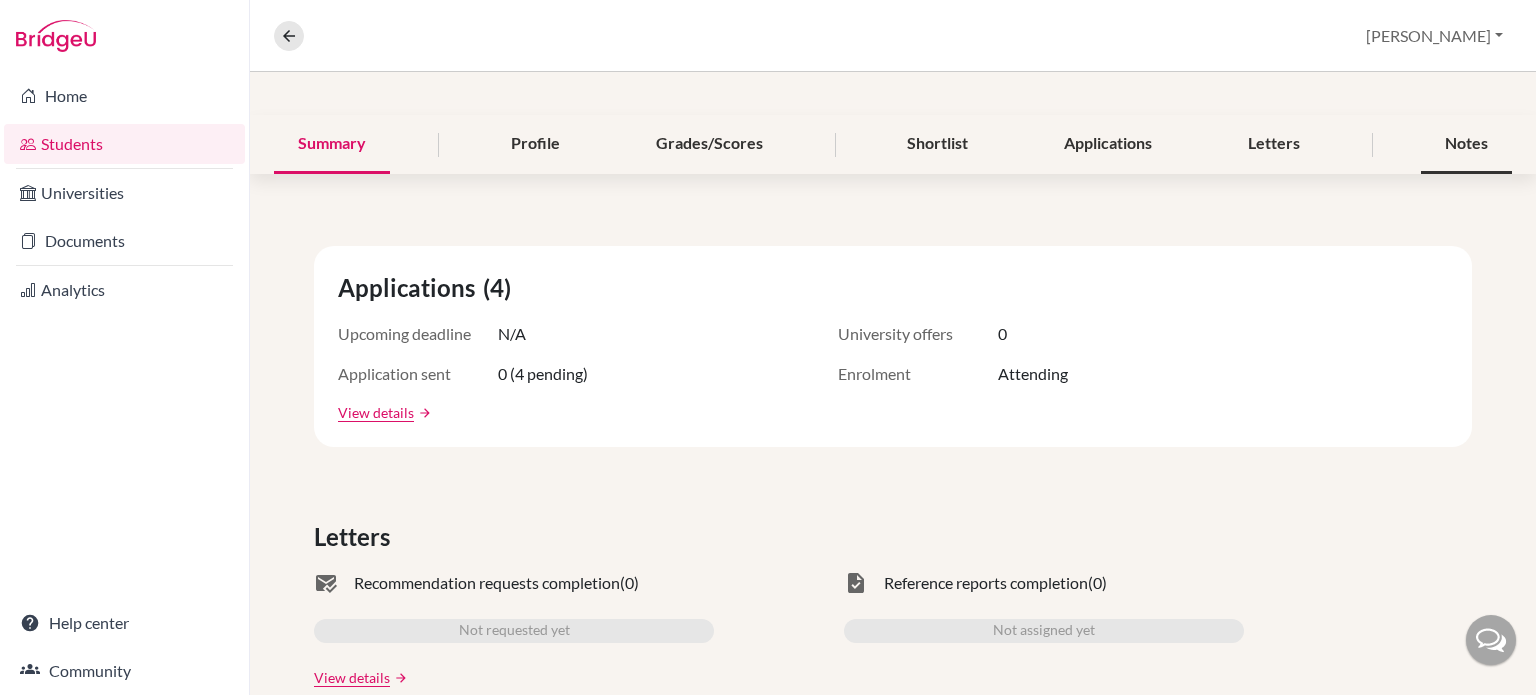 click on "Notes" at bounding box center (1466, 144) 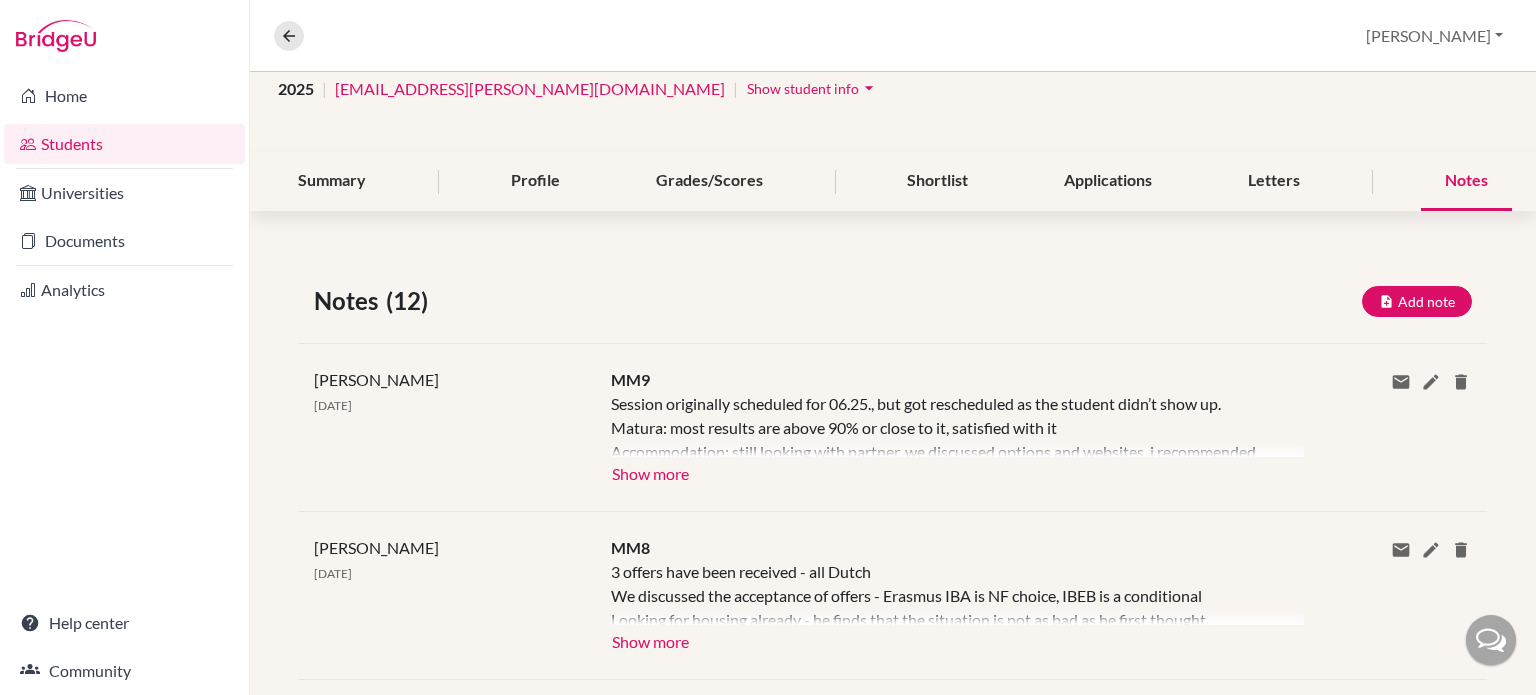 scroll, scrollTop: 165, scrollLeft: 0, axis: vertical 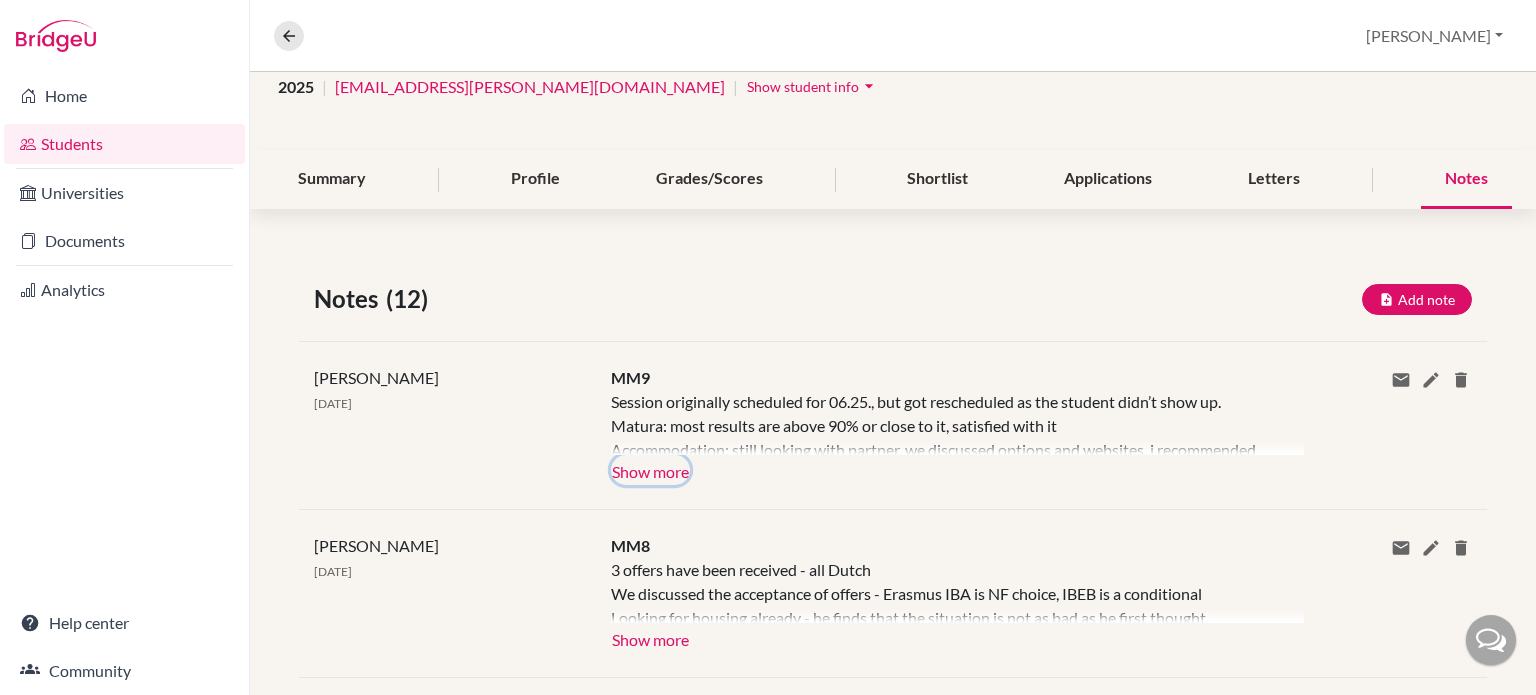 click on "Show more" 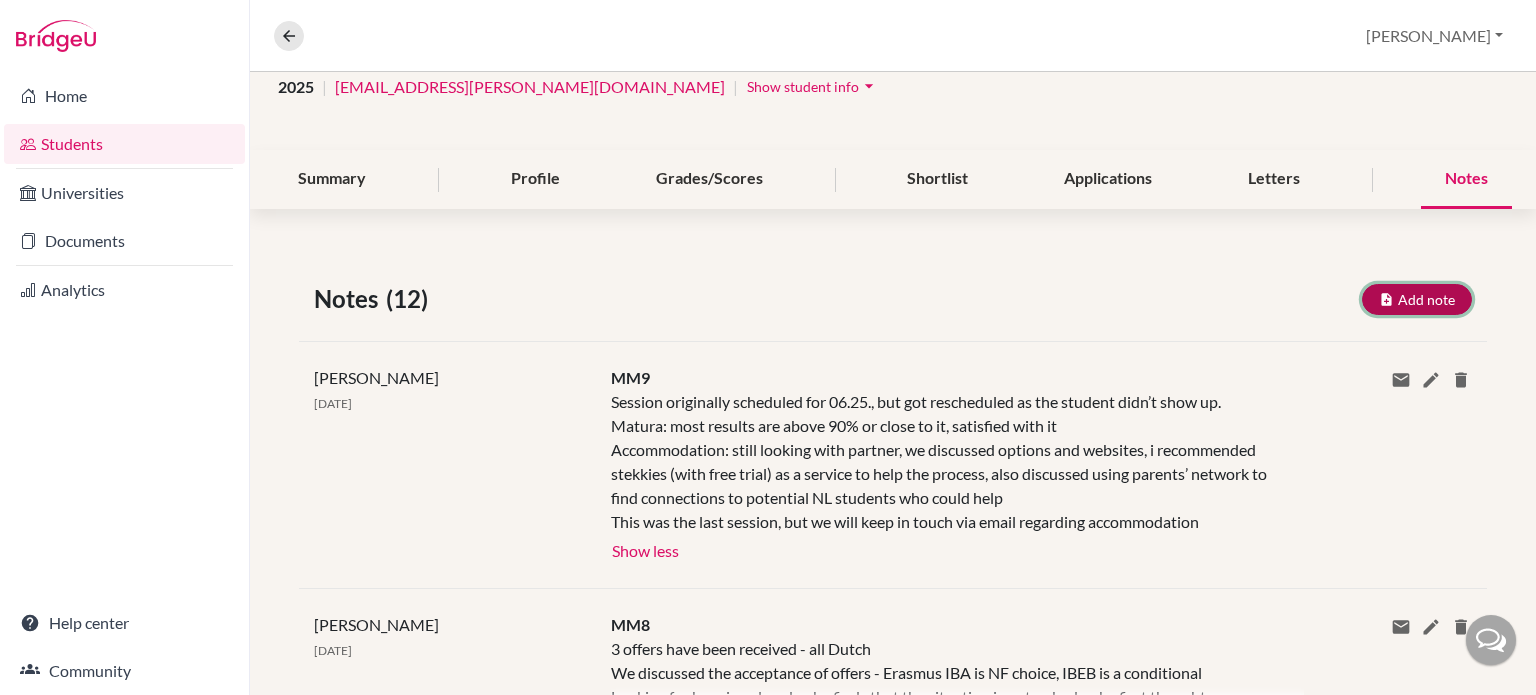 click on "Add note" at bounding box center [1417, 299] 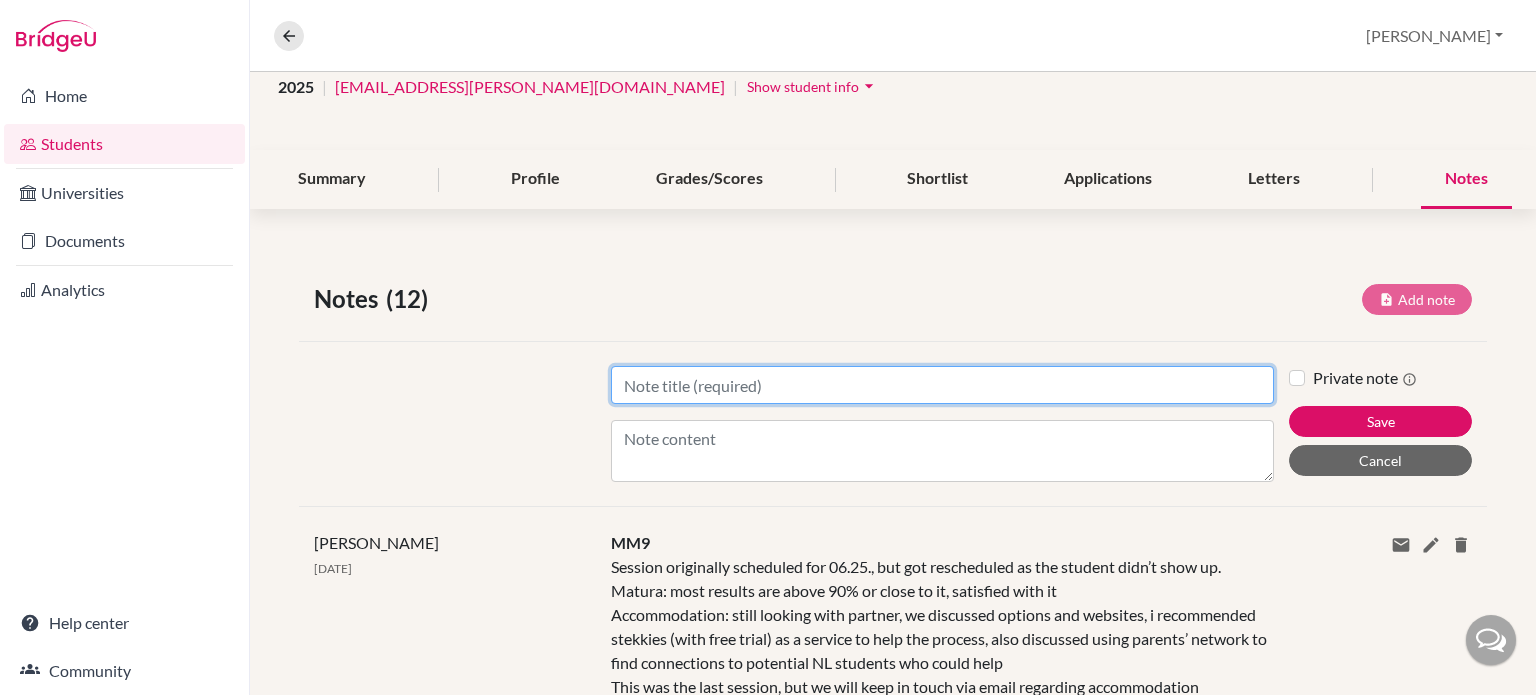 click on "Title" at bounding box center [942, 385] 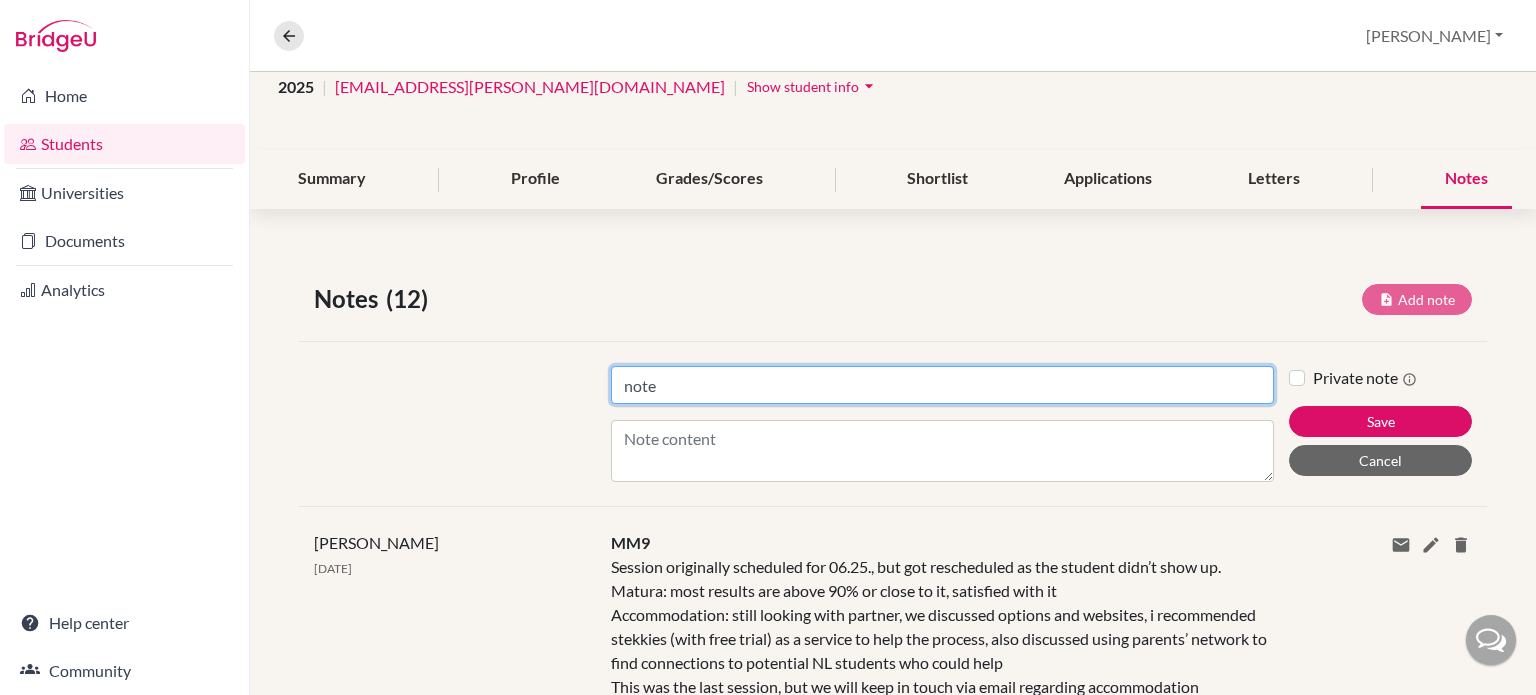 click on "note" at bounding box center (942, 385) 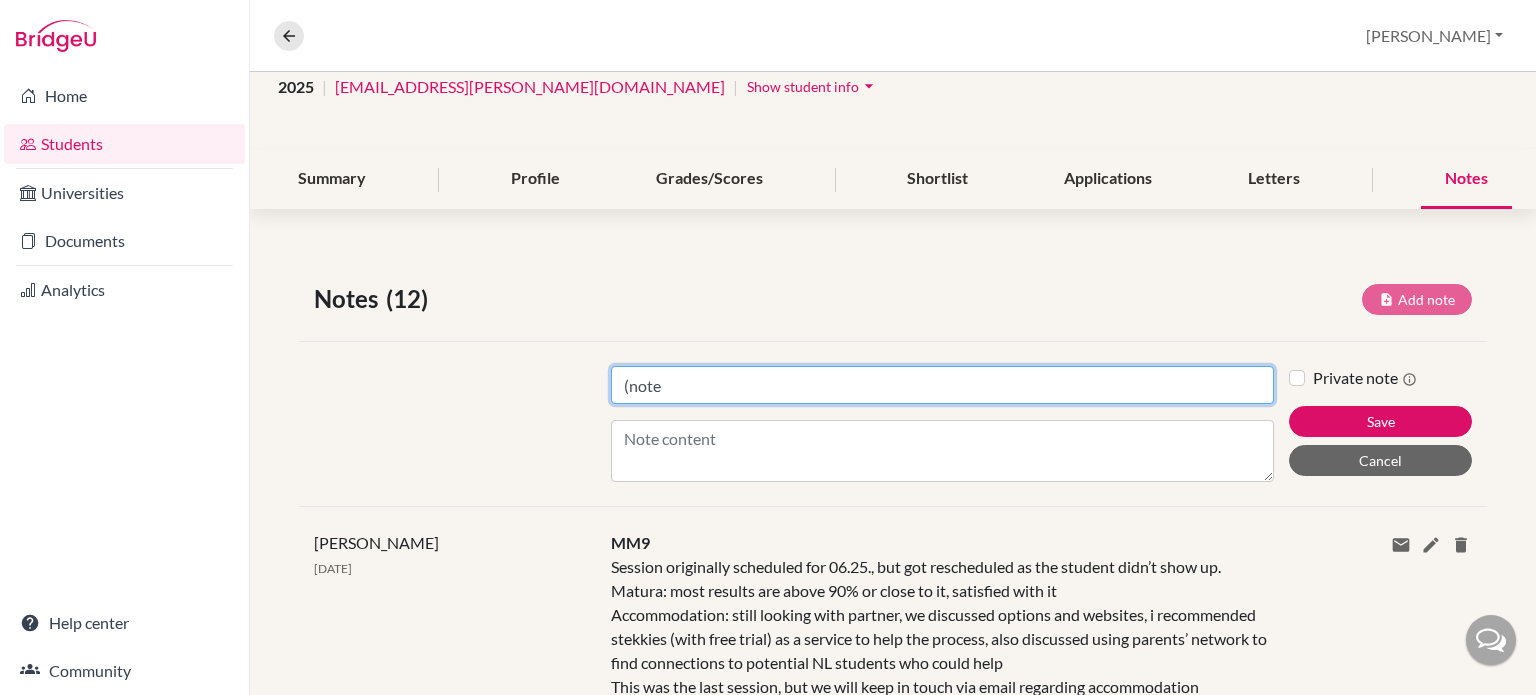 click on "(note" at bounding box center [942, 385] 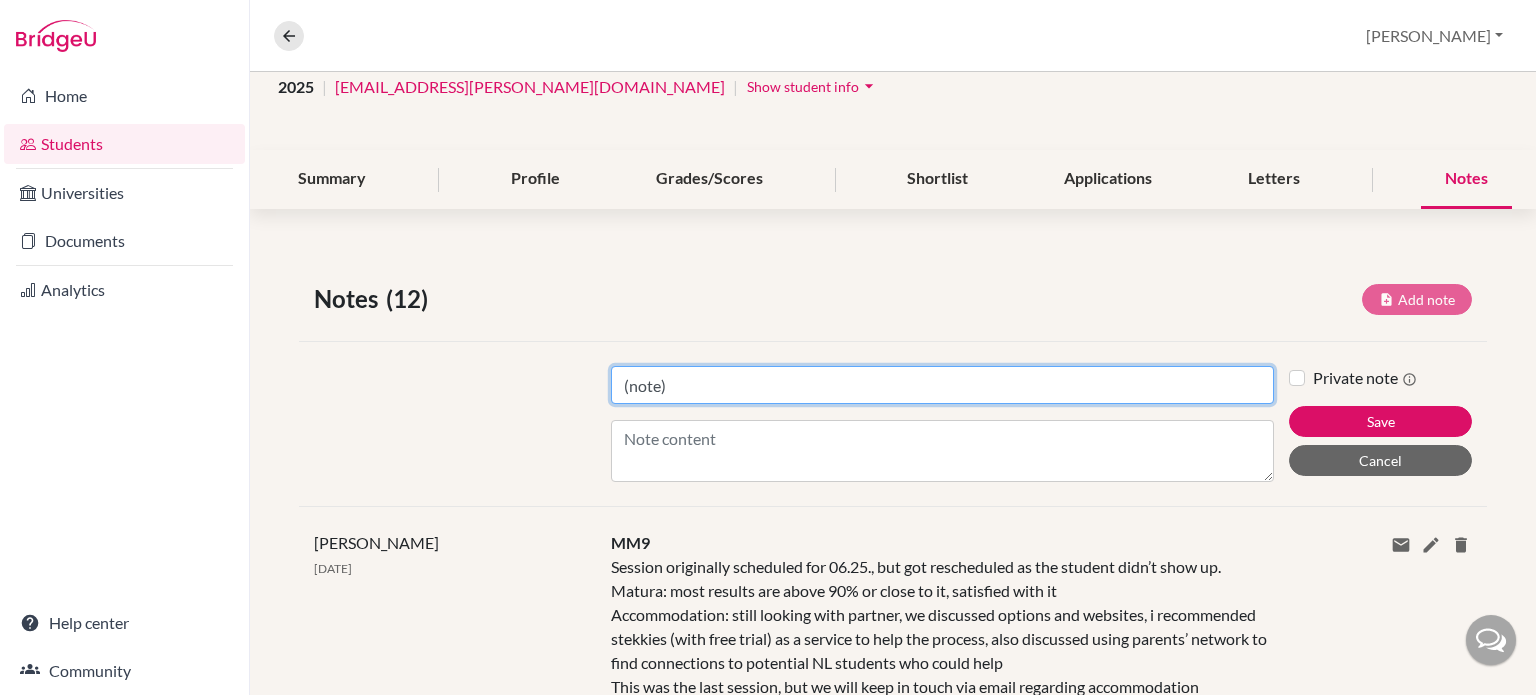 type on "(note)" 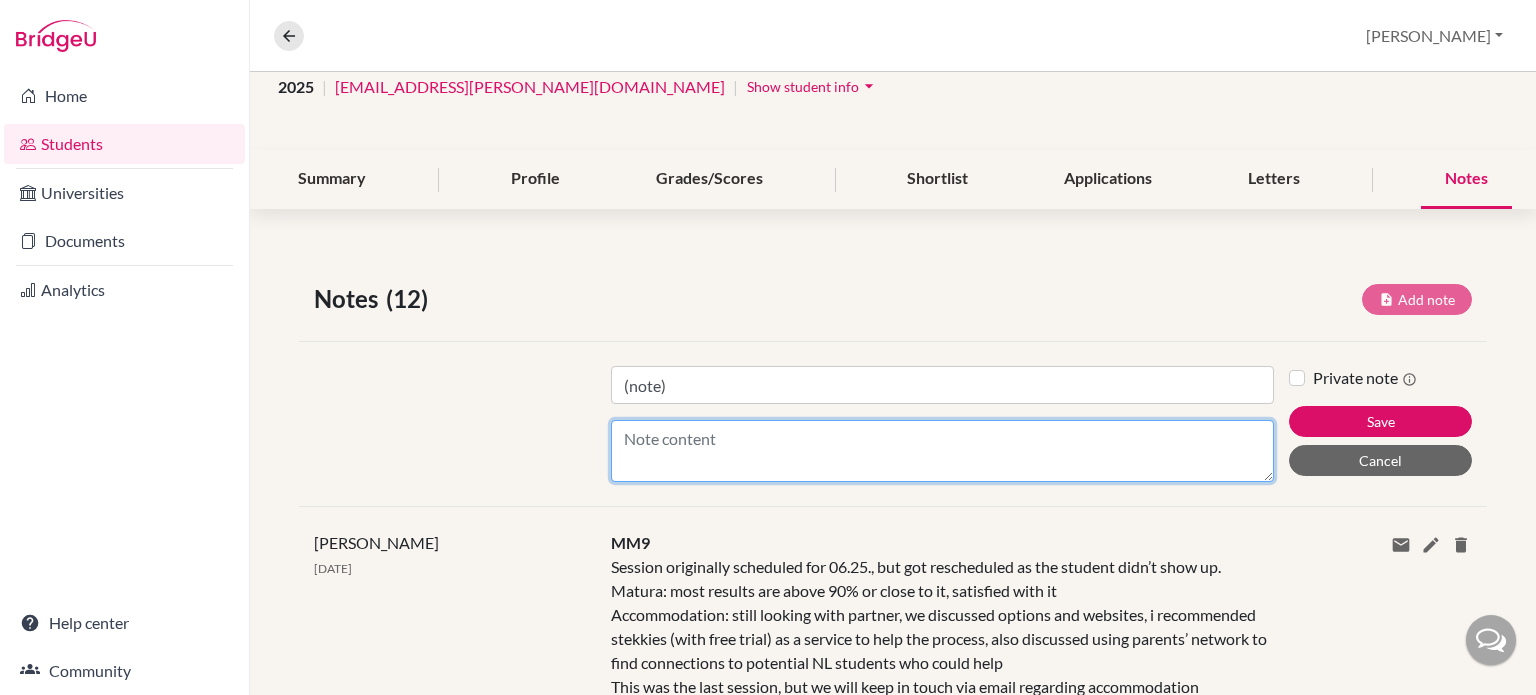 click on "Content" at bounding box center (942, 451) 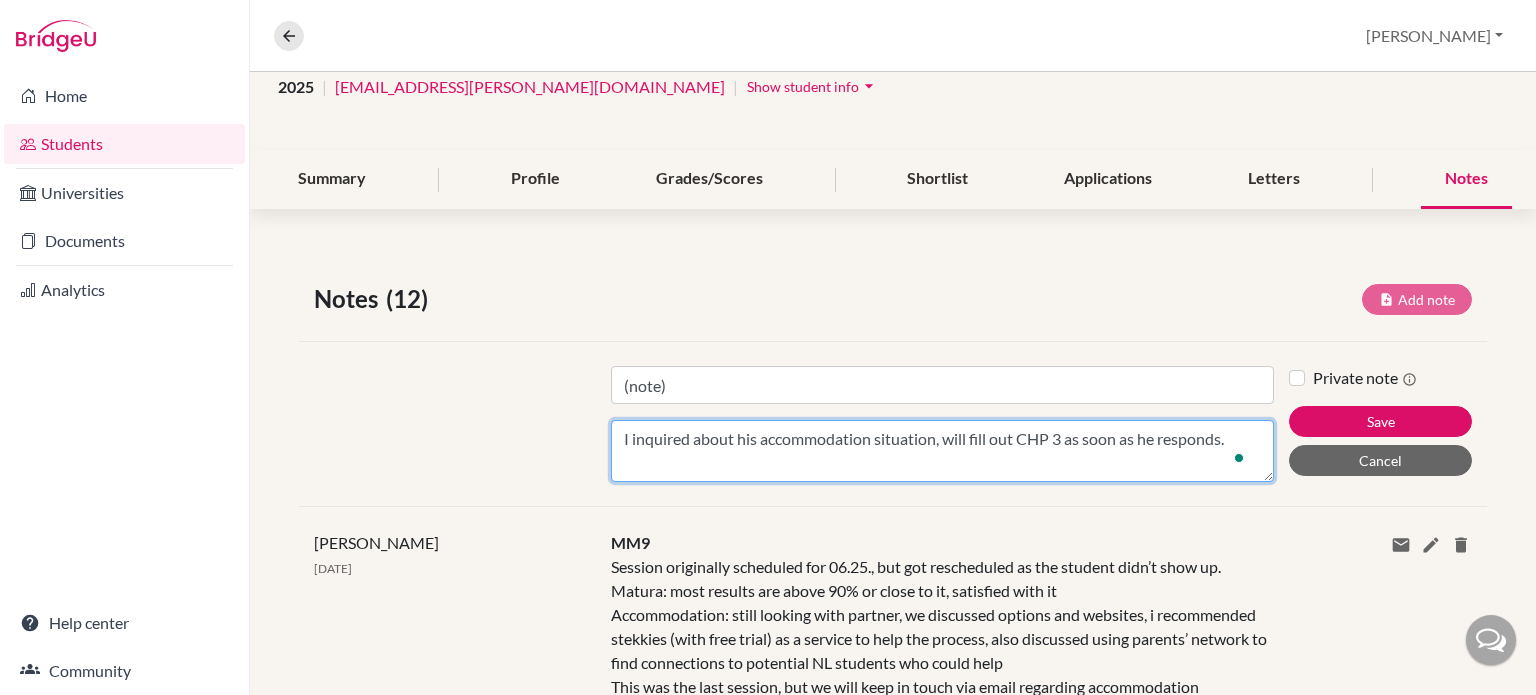 drag, startPoint x: 757, startPoint y: 436, endPoint x: 736, endPoint y: 439, distance: 21.213203 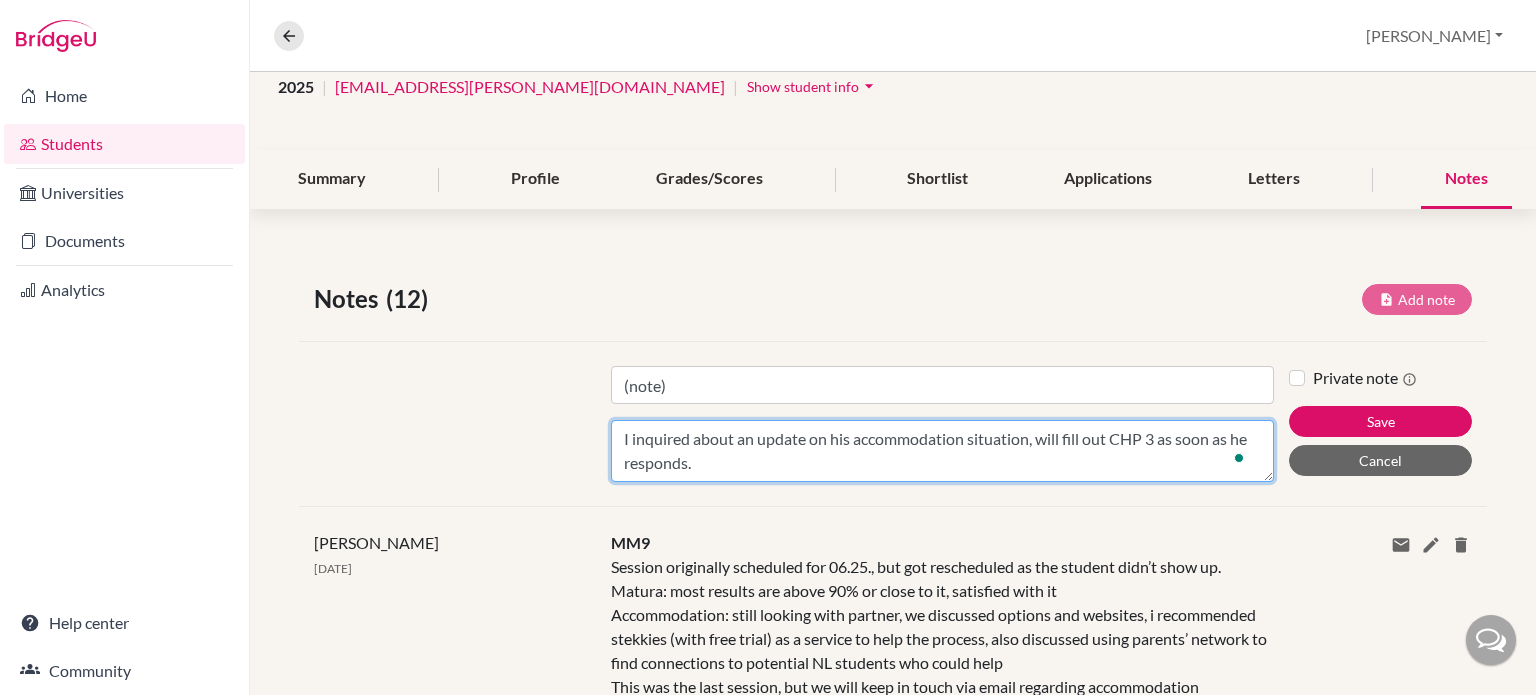 click on "I inquired about an update on his accommodation situation, will fill out CHP 3 as soon as he responds." at bounding box center (942, 451) 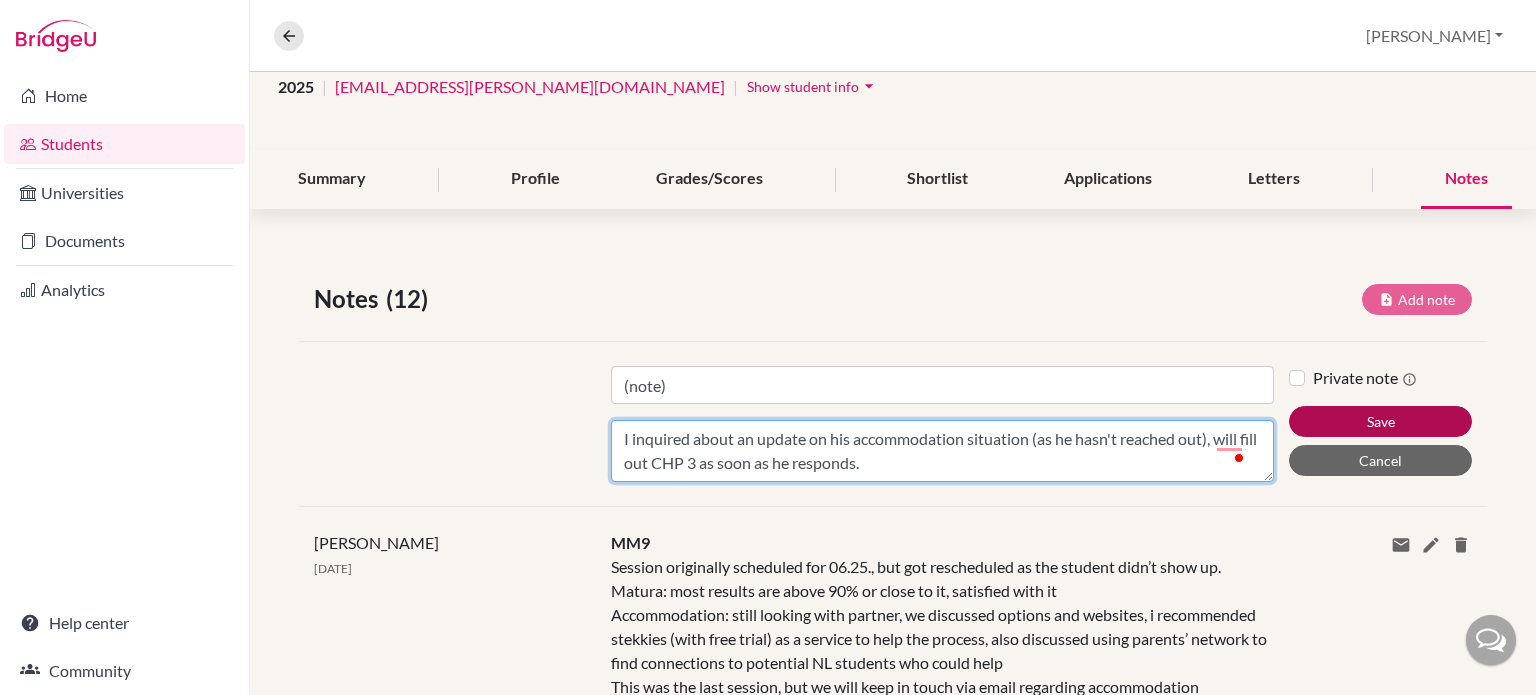 type on "I inquired about an update on his accommodation situation (as he hasn't reached out), will fill out CHP 3 as soon as he responds." 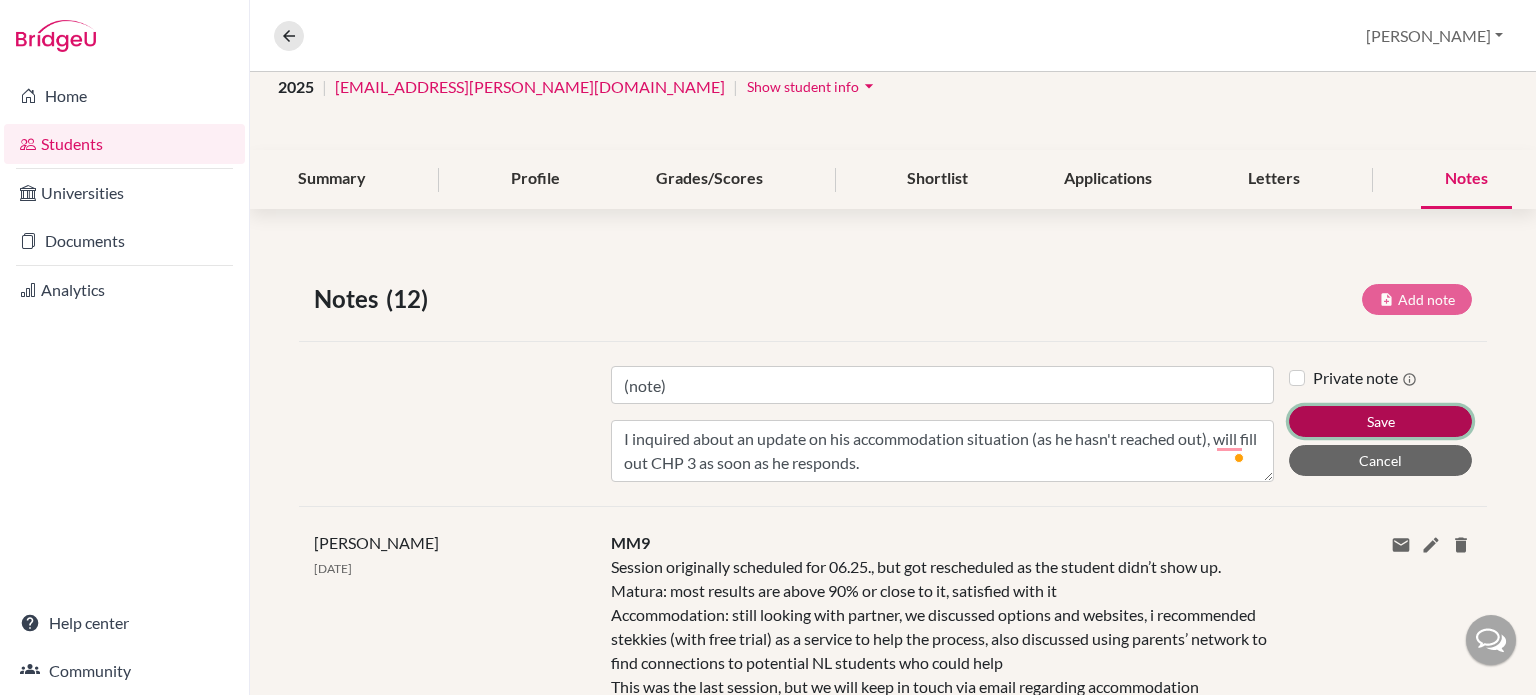 click on "Save" at bounding box center [1380, 421] 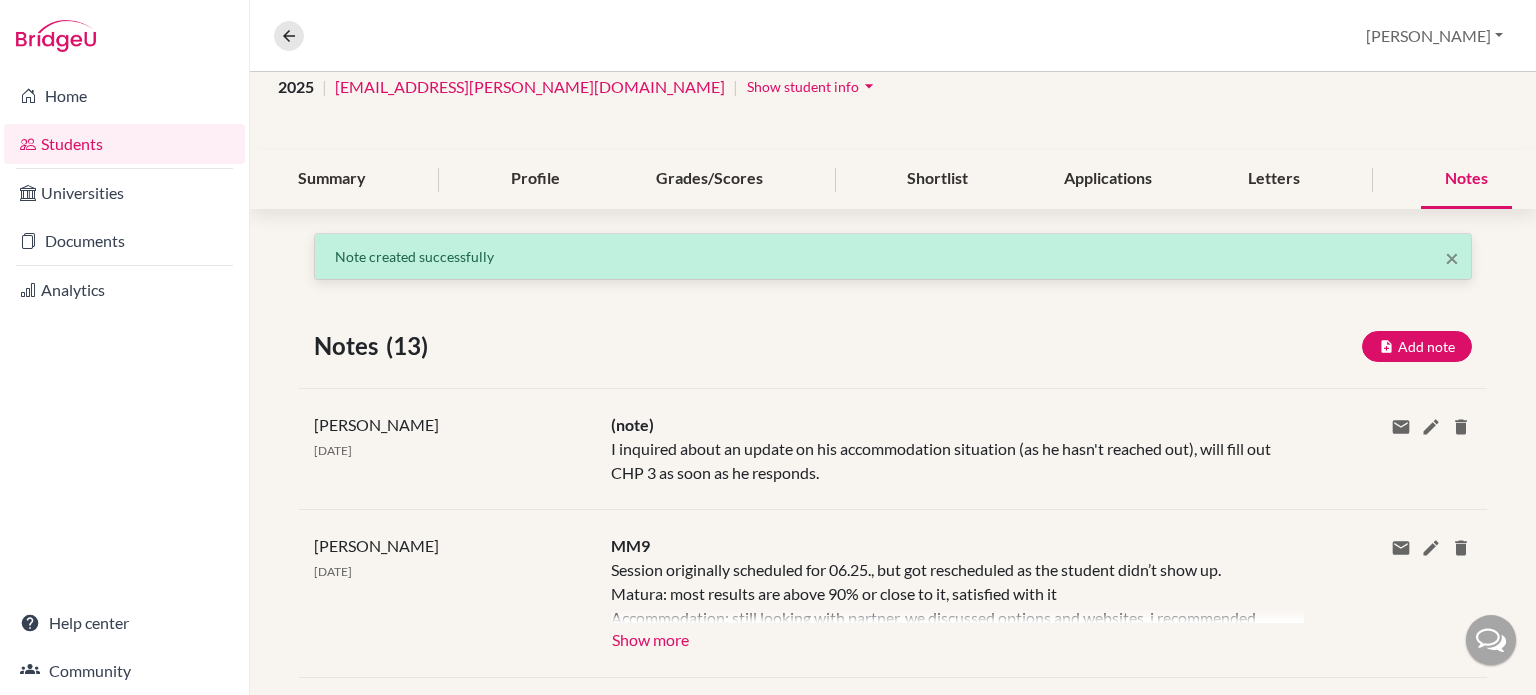 click on "Students" at bounding box center (124, 144) 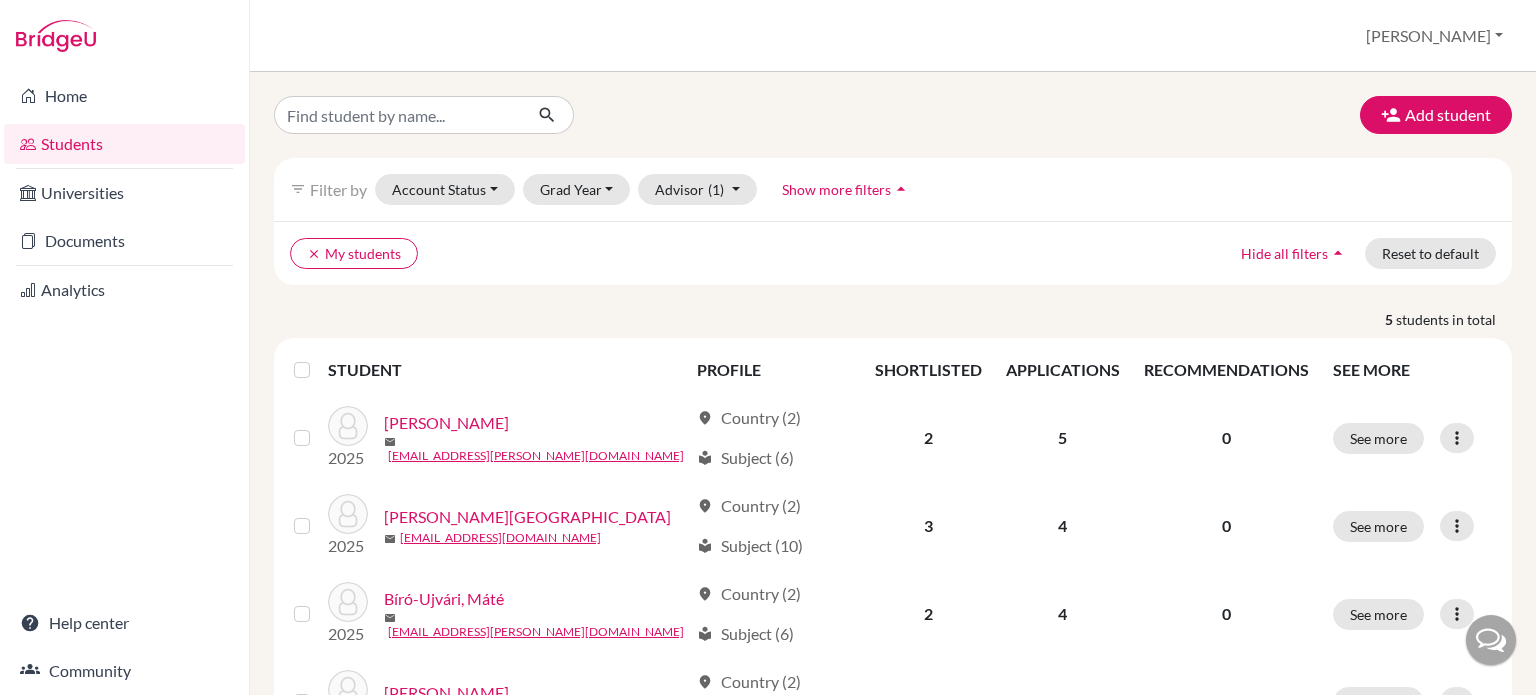 scroll, scrollTop: 0, scrollLeft: 0, axis: both 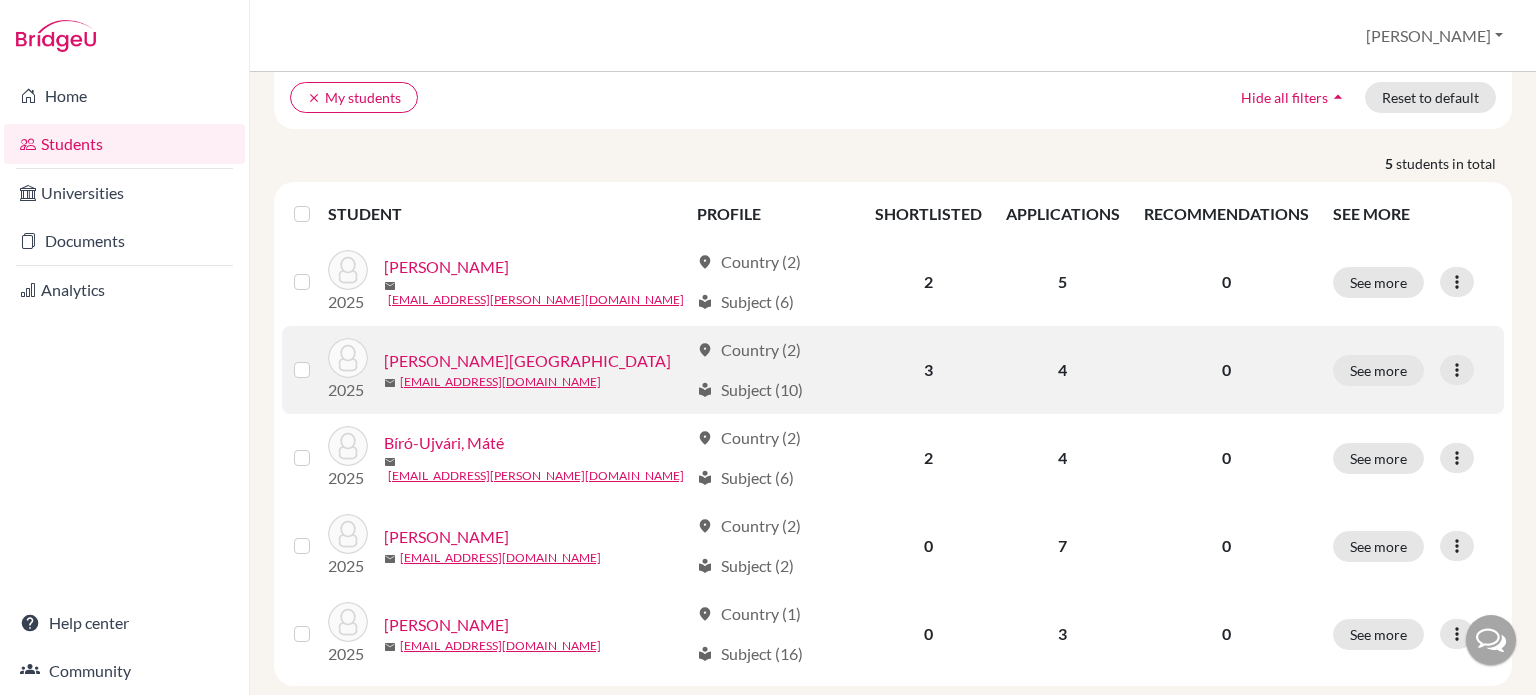 click on "[PERSON_NAME][GEOGRAPHIC_DATA]" at bounding box center [527, 361] 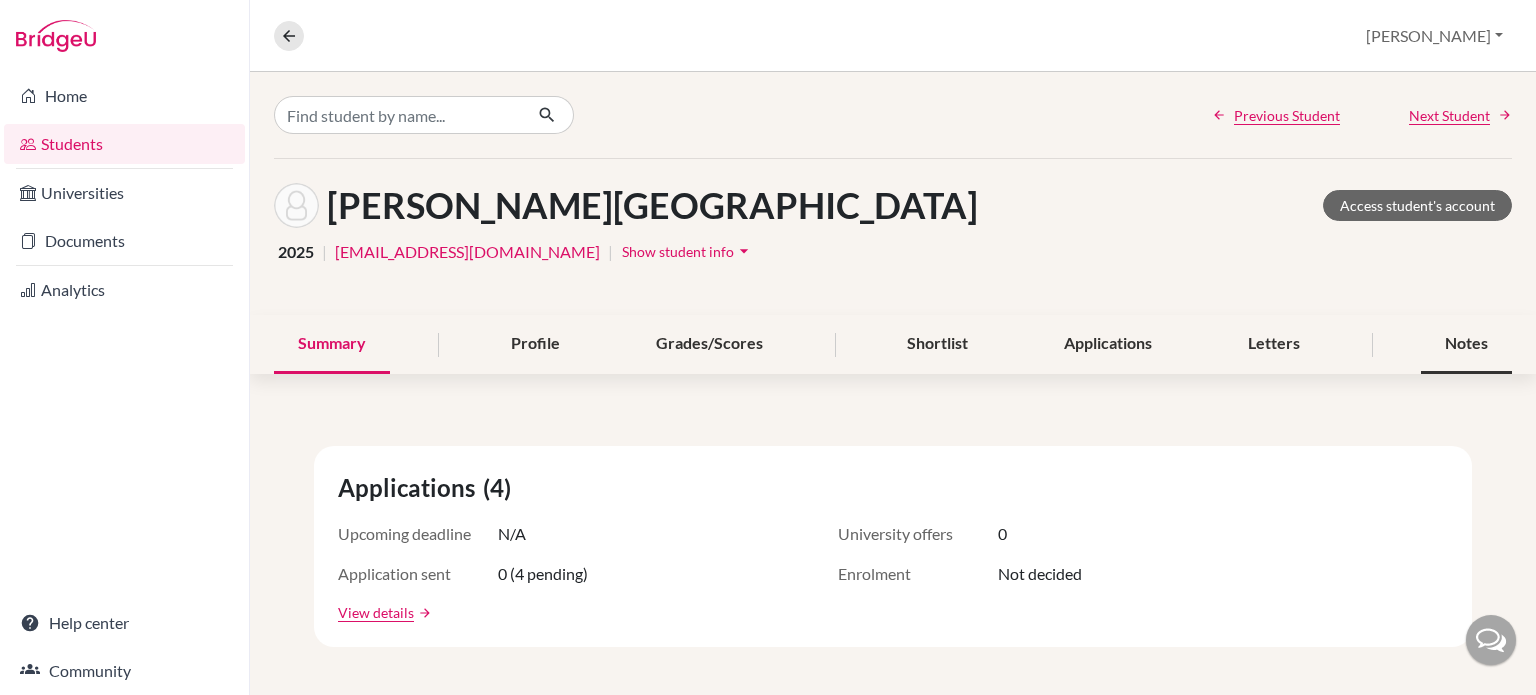 click on "Notes" at bounding box center [1466, 344] 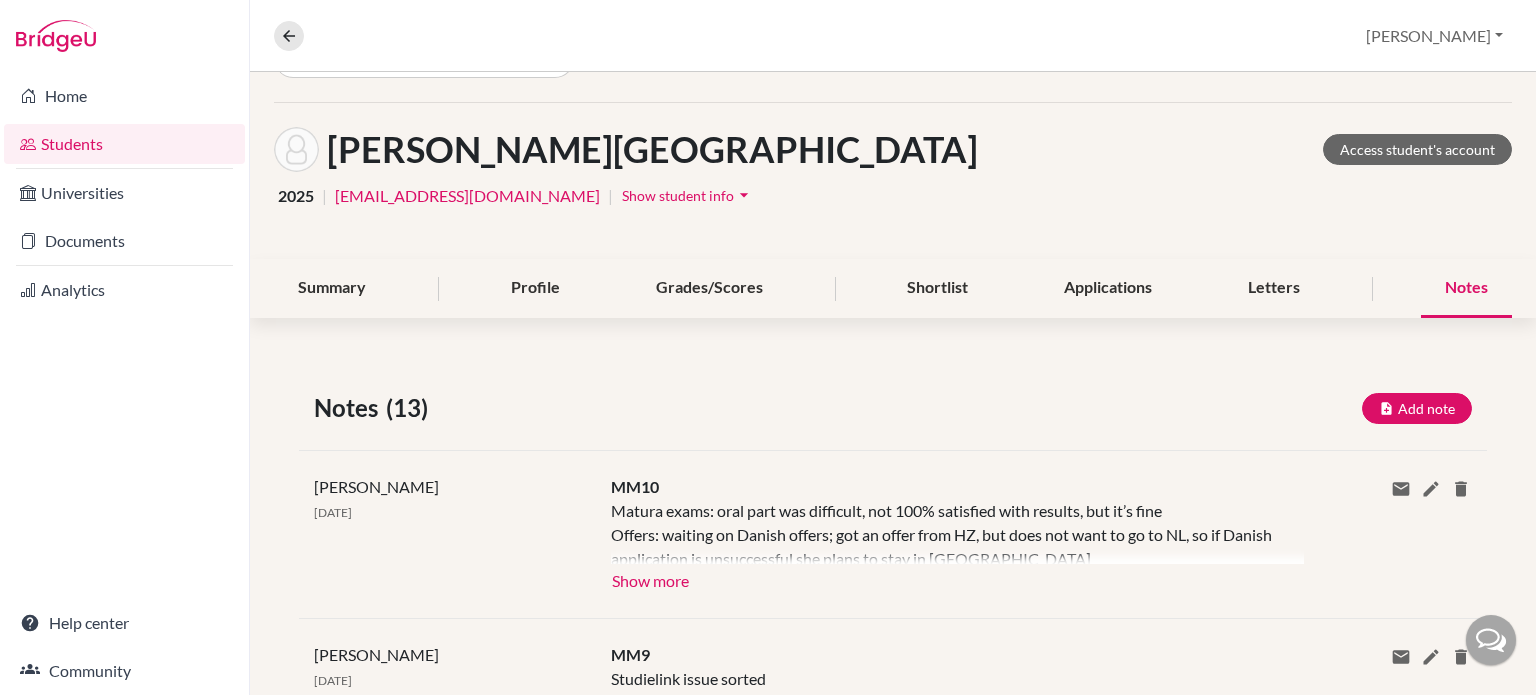 scroll, scrollTop: 188, scrollLeft: 0, axis: vertical 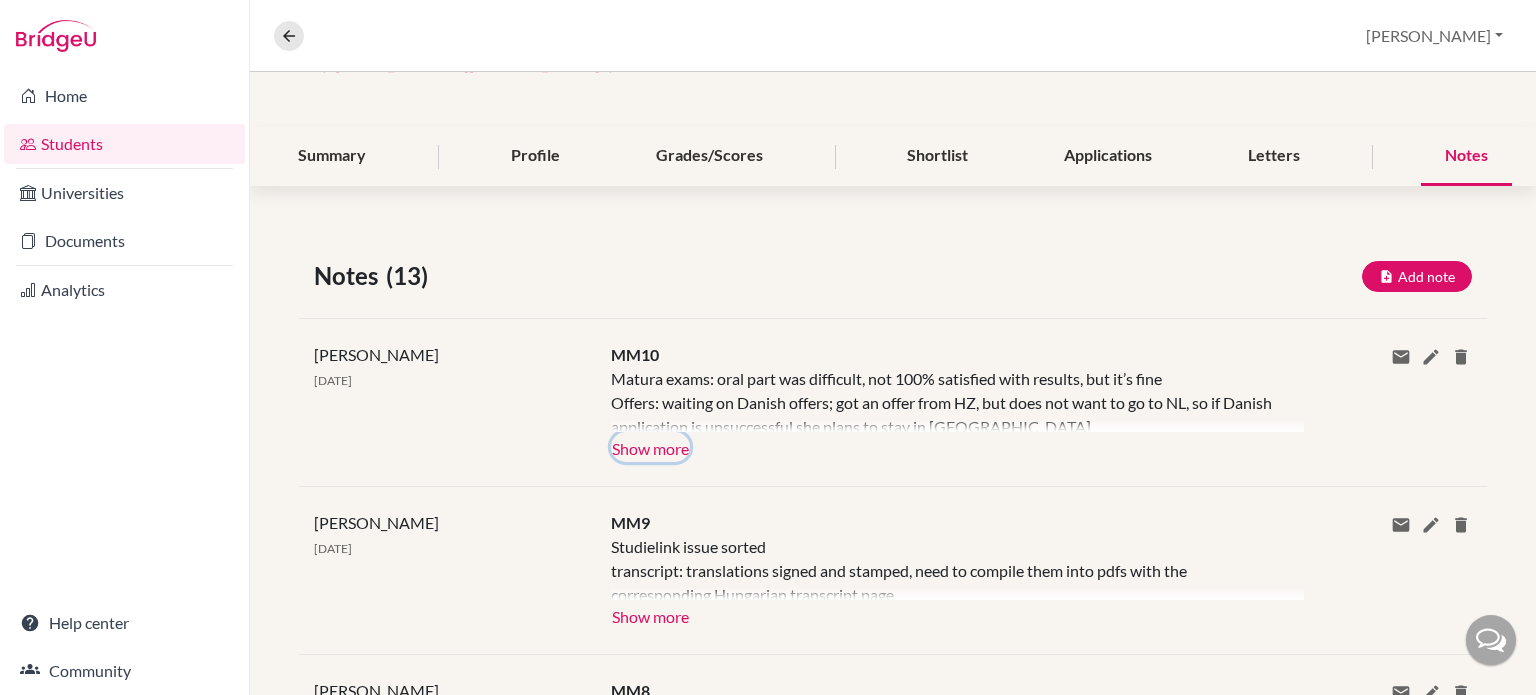 click on "Show more" 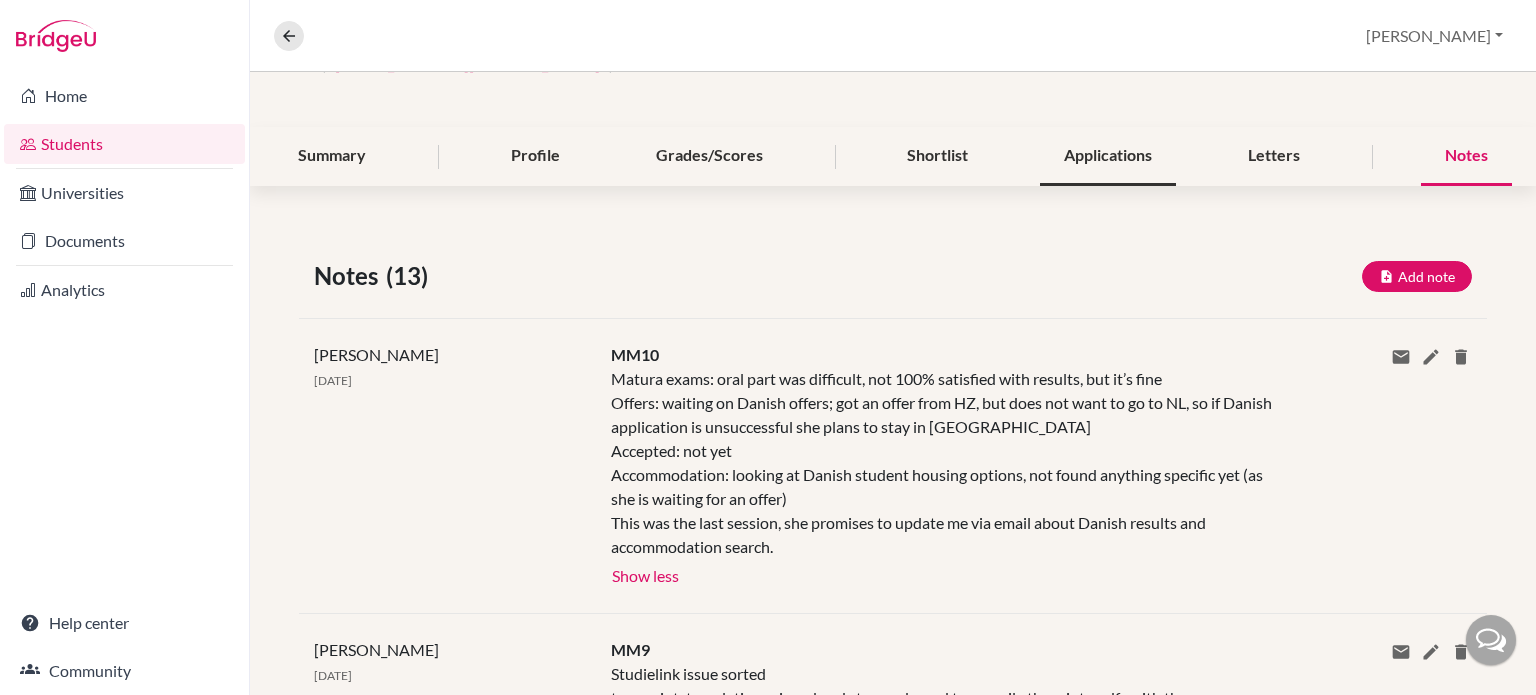 click on "Applications" at bounding box center [1108, 156] 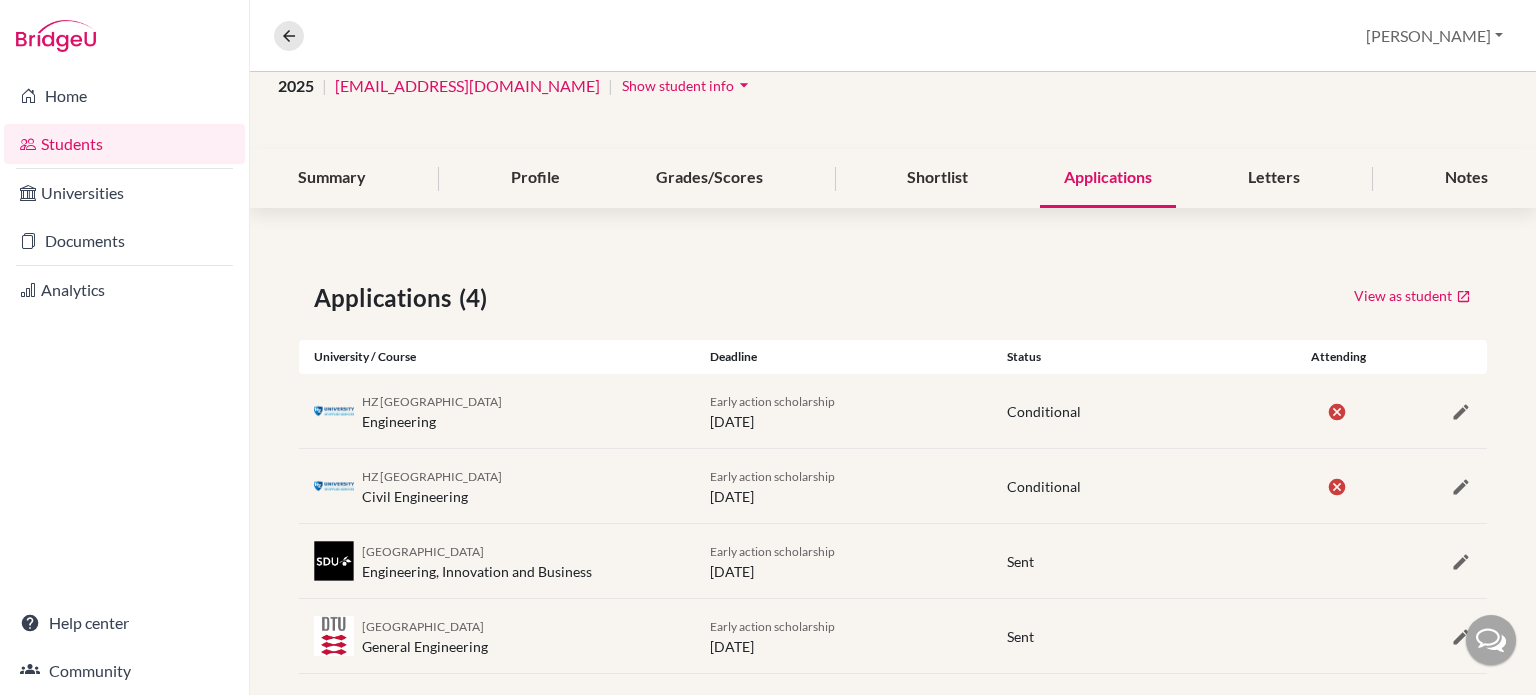 scroll, scrollTop: 191, scrollLeft: 0, axis: vertical 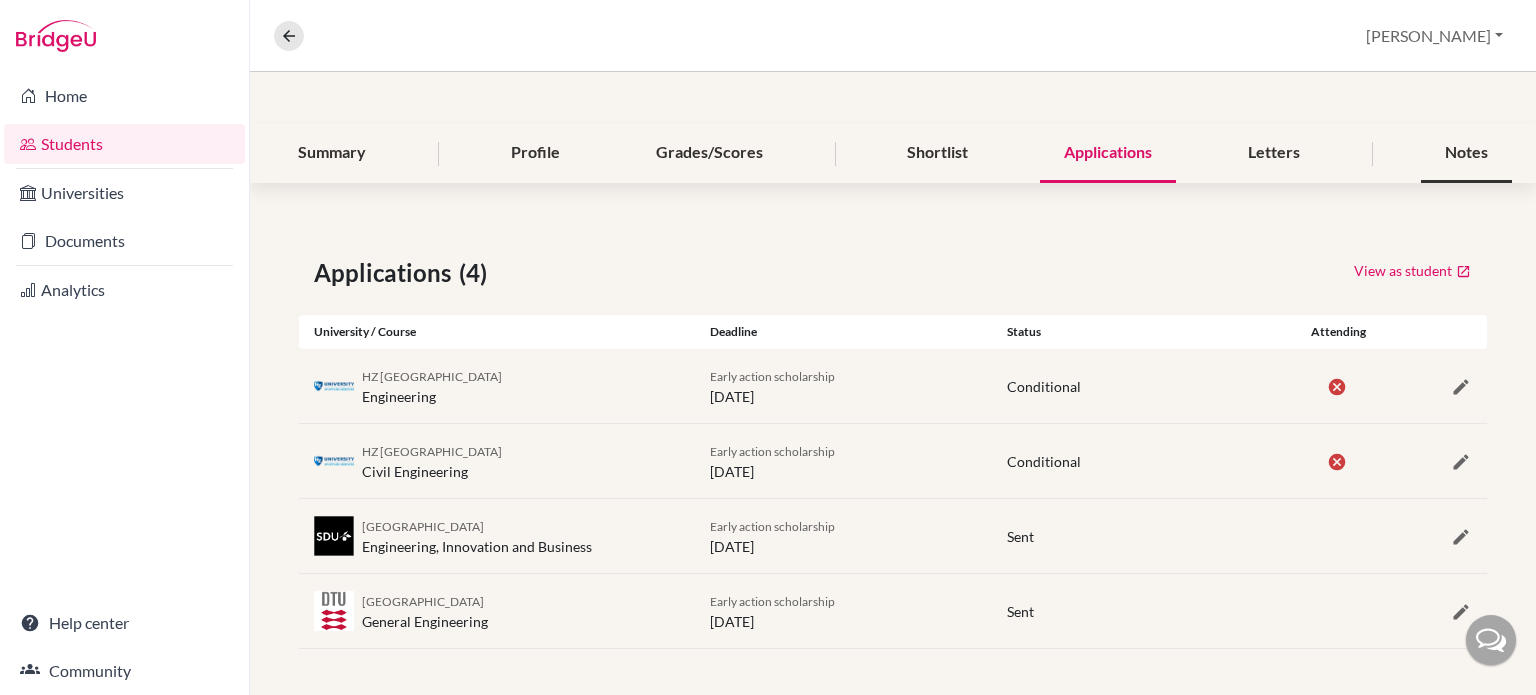 click on "Notes" at bounding box center [1466, 153] 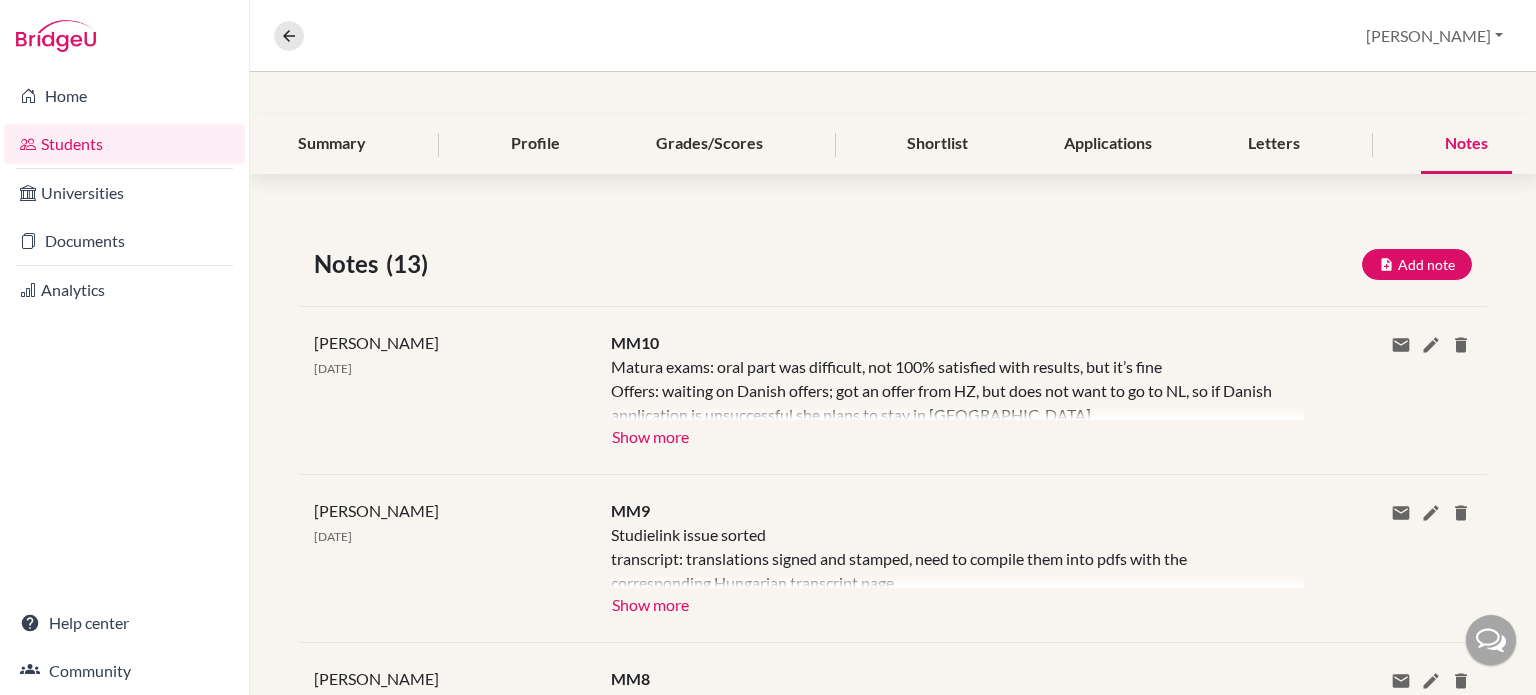 scroll, scrollTop: 202, scrollLeft: 0, axis: vertical 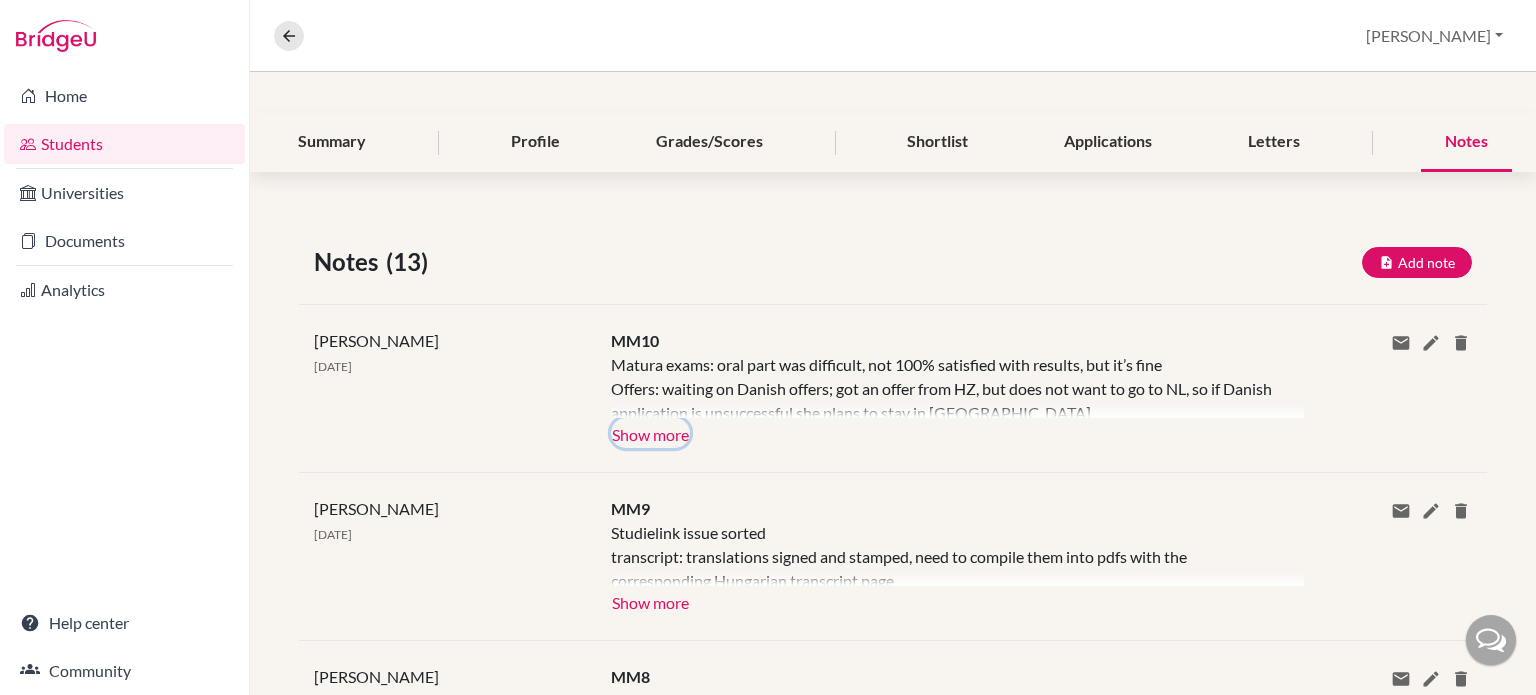 click on "Show more" 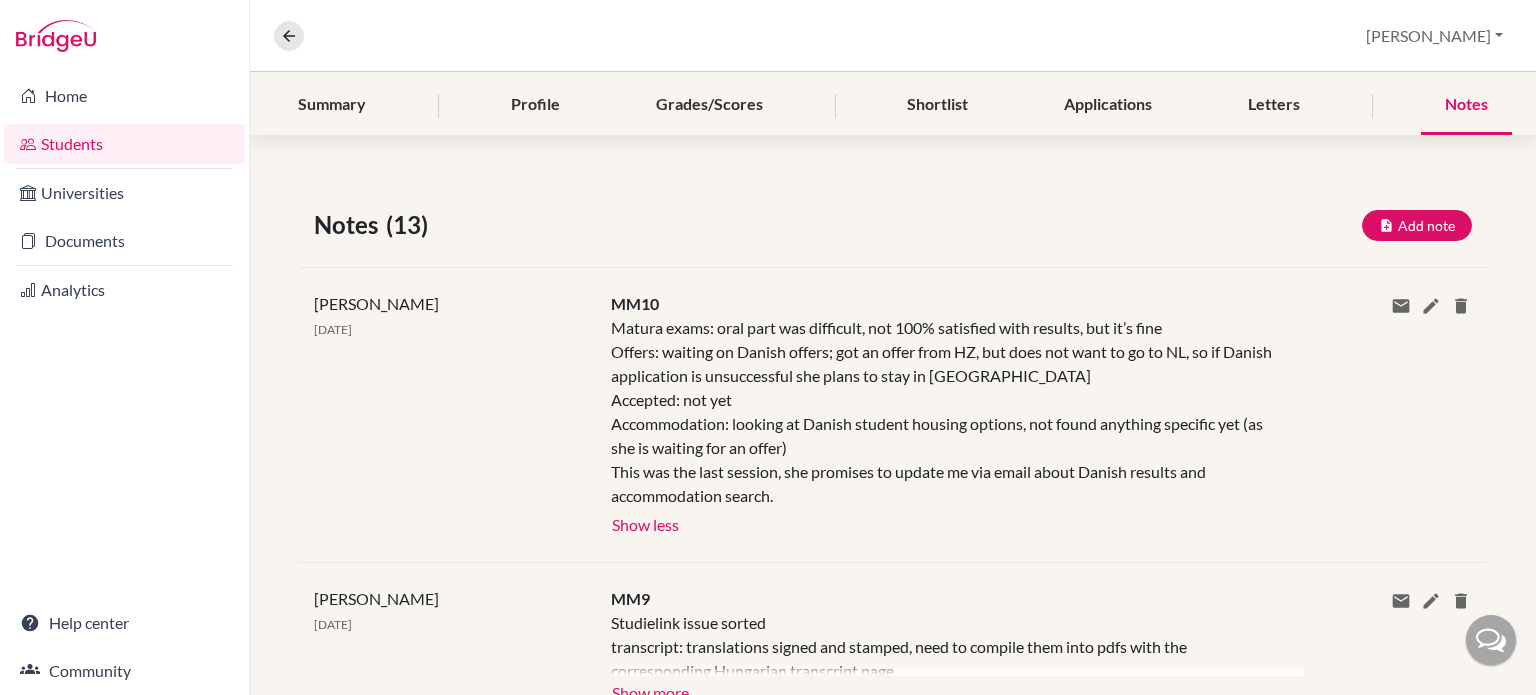 scroll, scrollTop: 247, scrollLeft: 0, axis: vertical 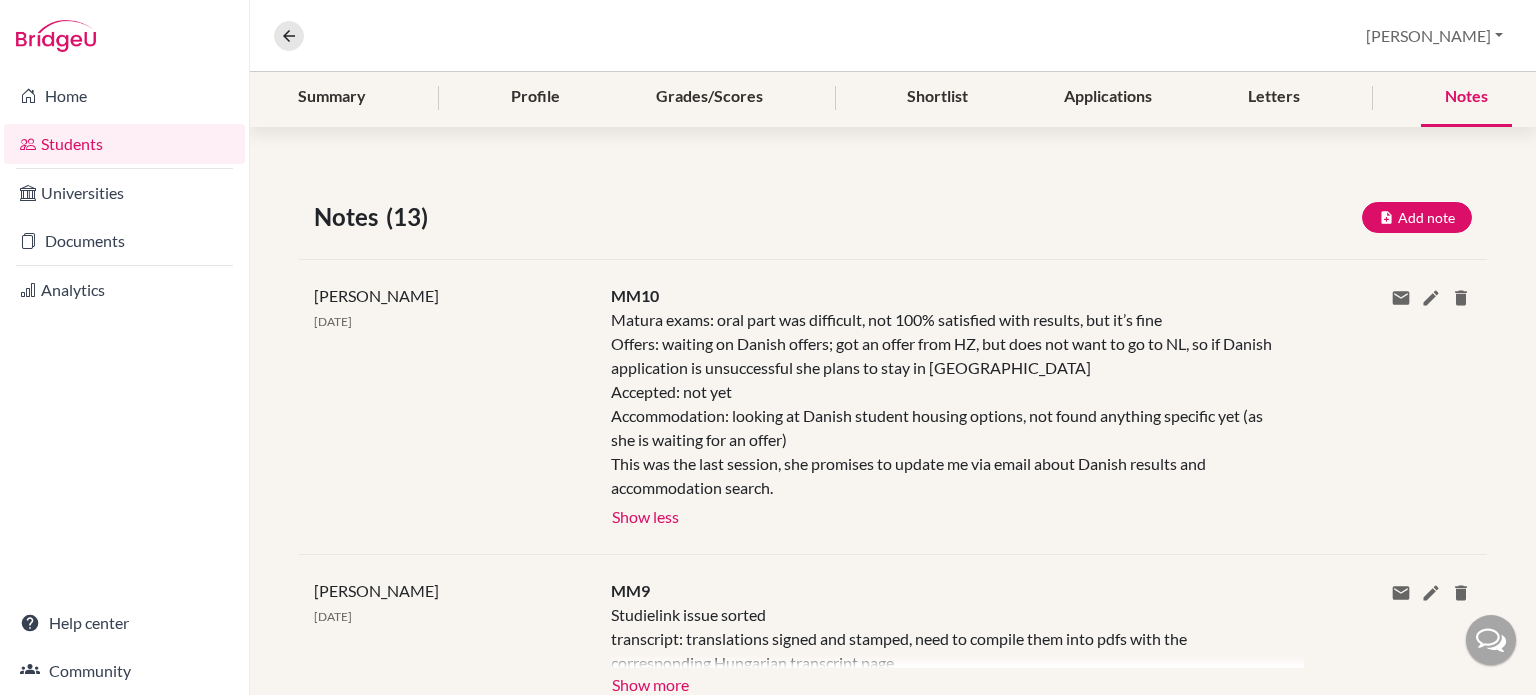 click on "Students" at bounding box center (124, 144) 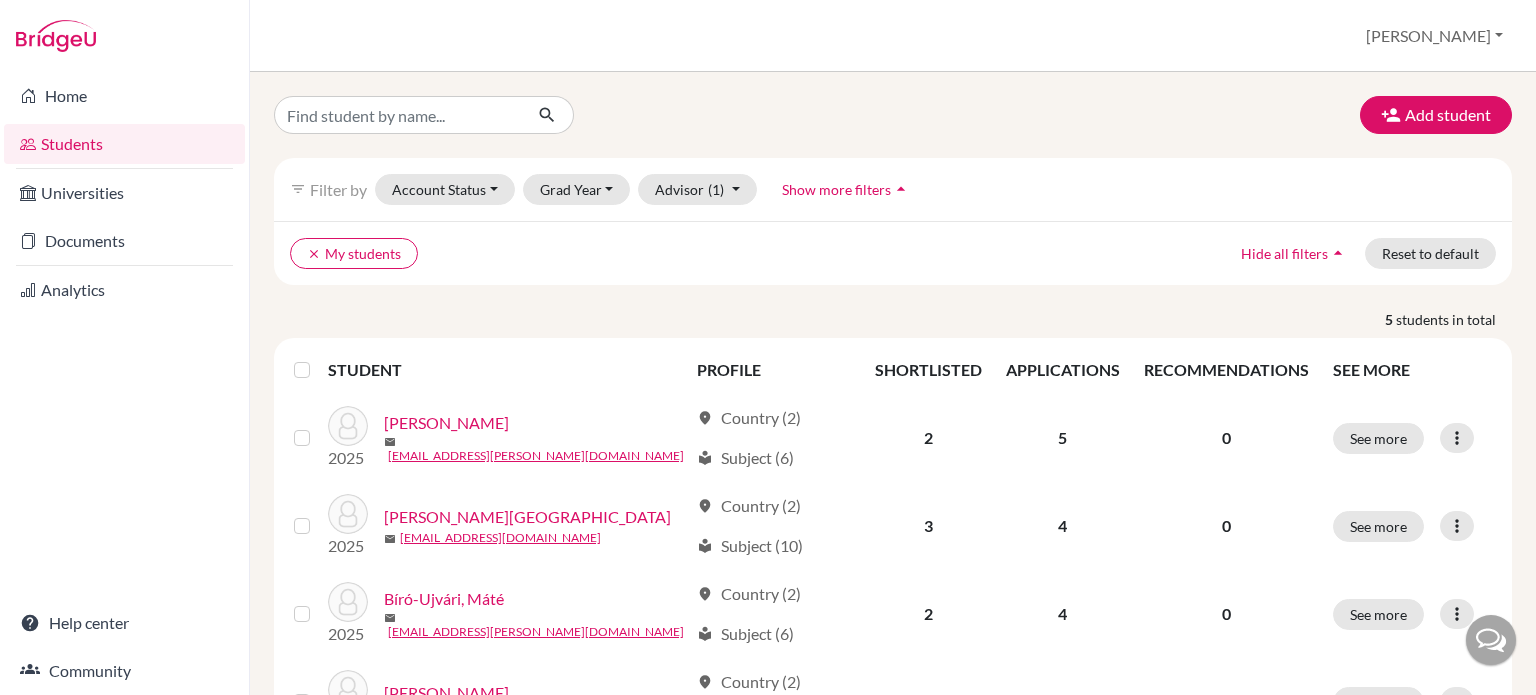 scroll, scrollTop: 0, scrollLeft: 0, axis: both 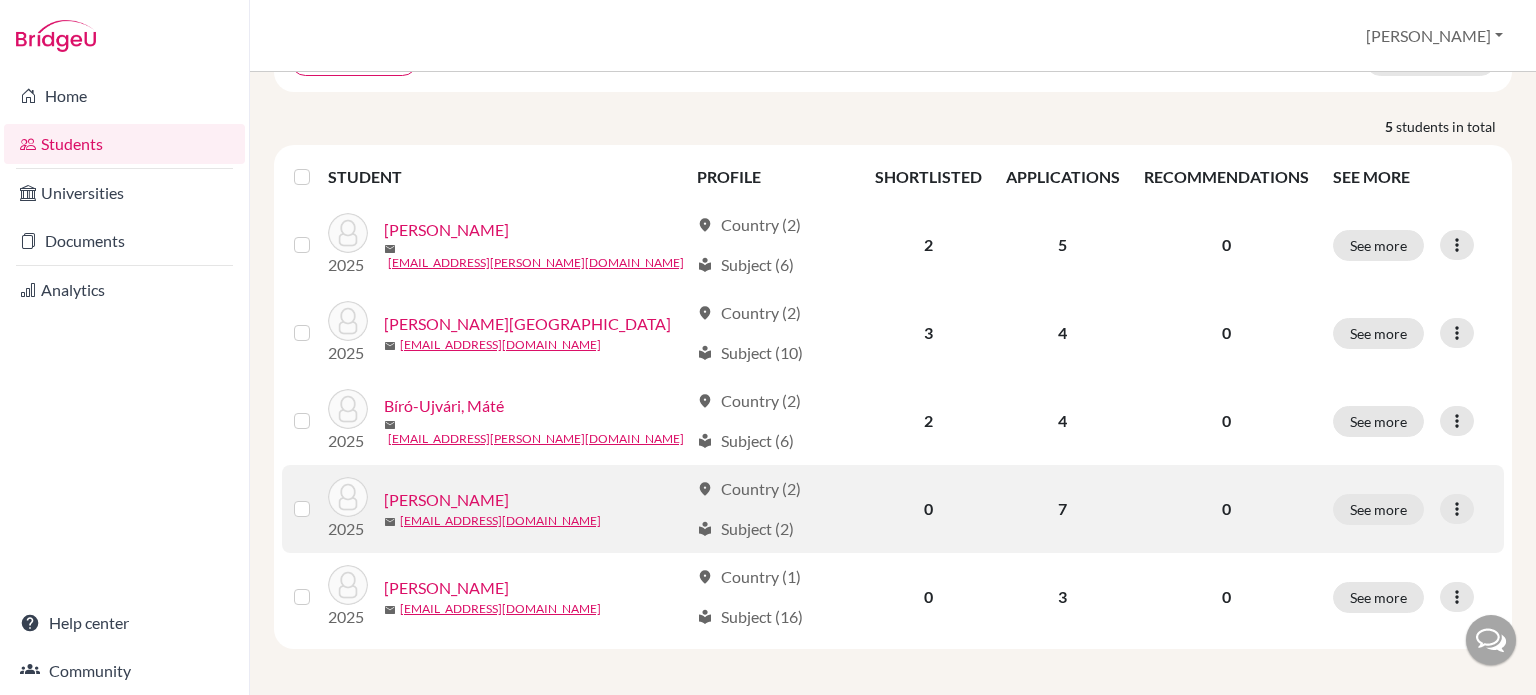 click on "[PERSON_NAME]" at bounding box center [446, 500] 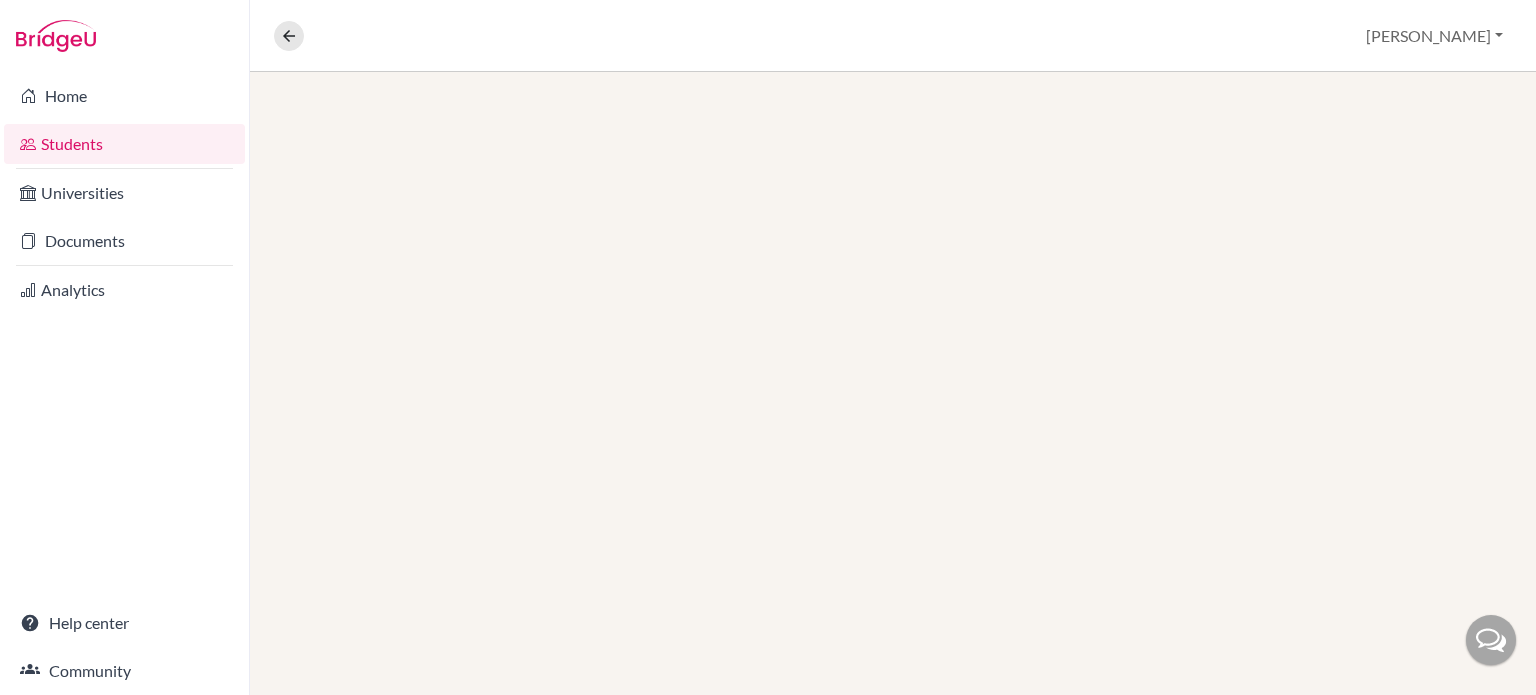 scroll, scrollTop: 0, scrollLeft: 0, axis: both 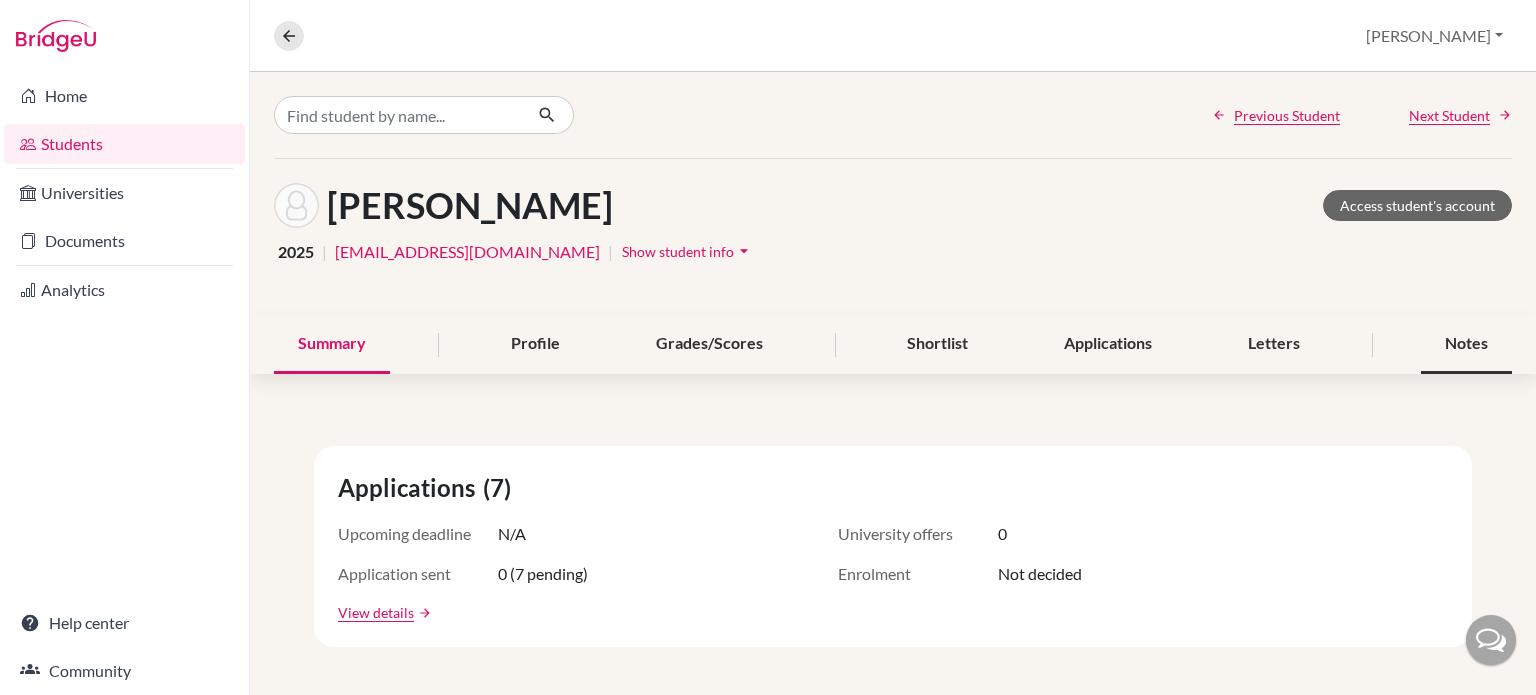 click on "Notes" at bounding box center (1466, 344) 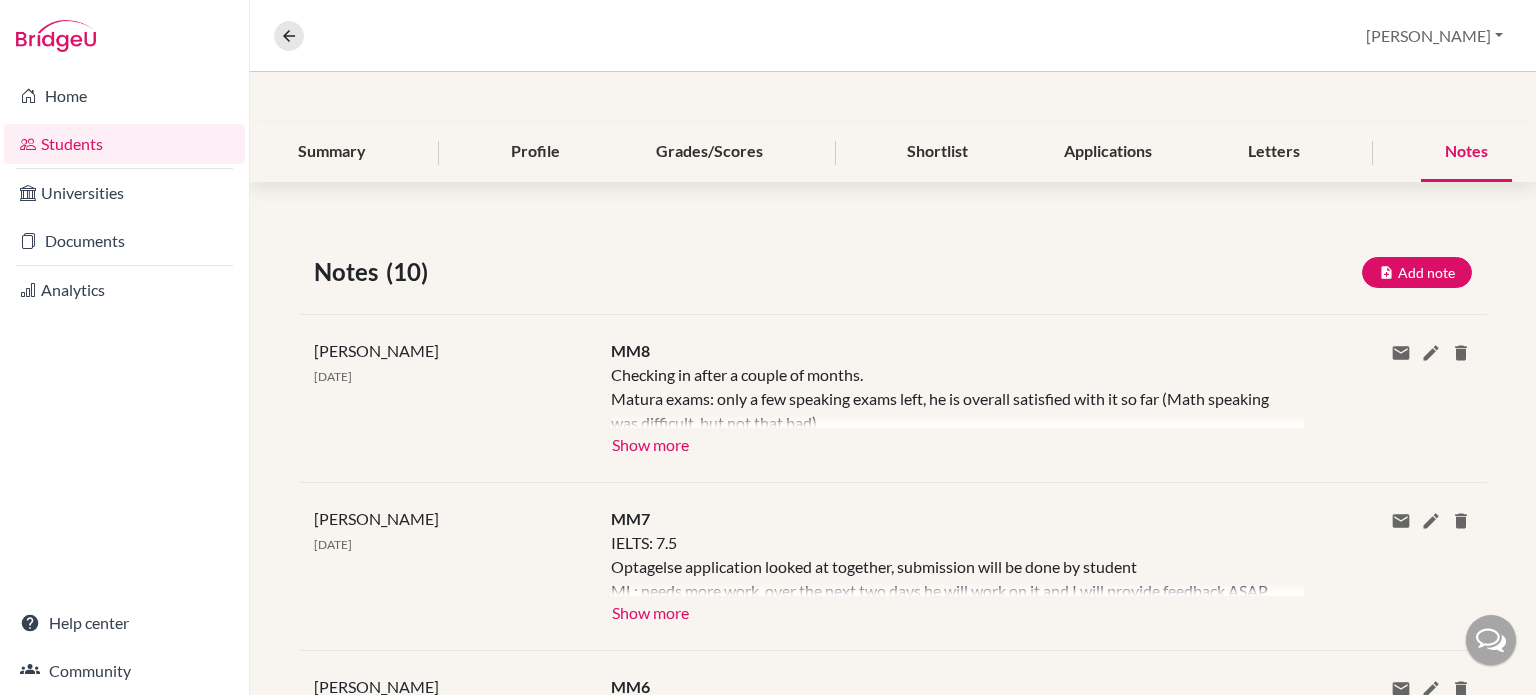 scroll, scrollTop: 194, scrollLeft: 0, axis: vertical 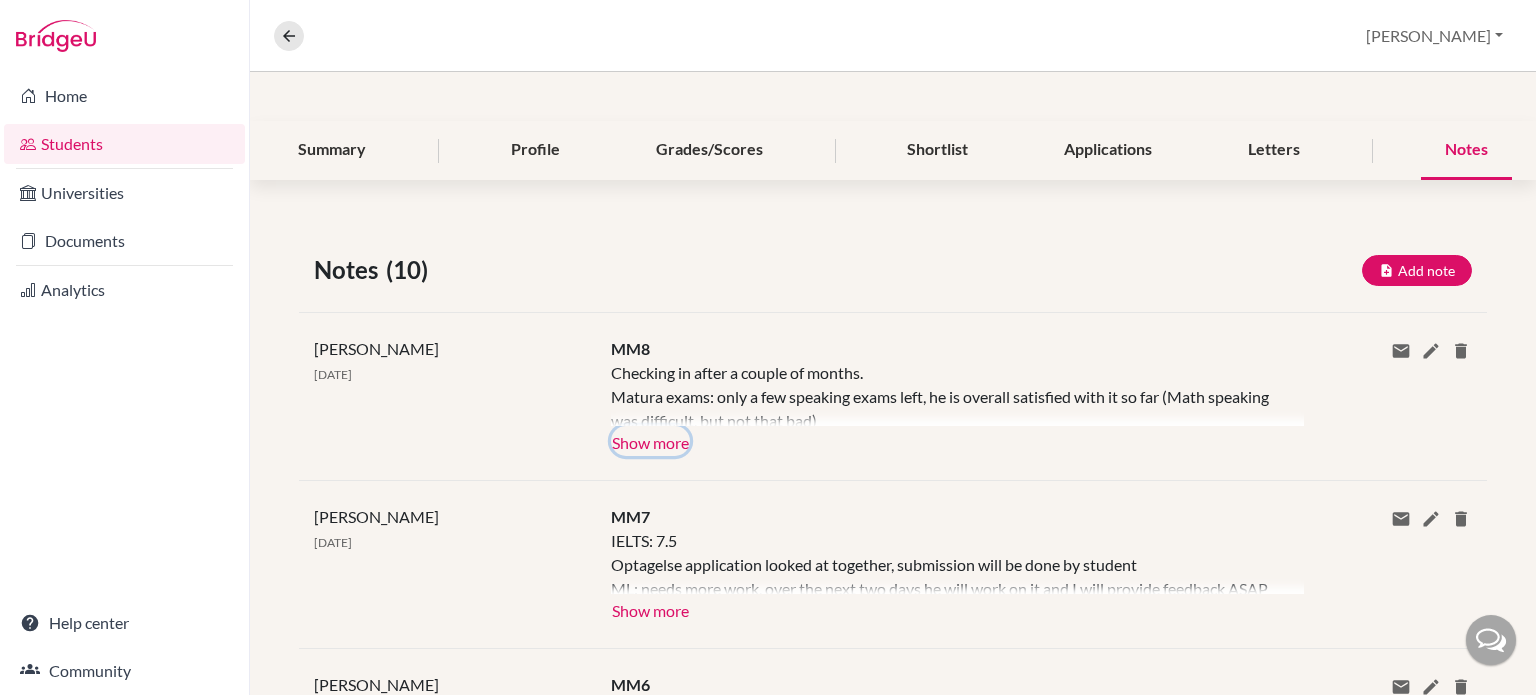 click on "Show more" 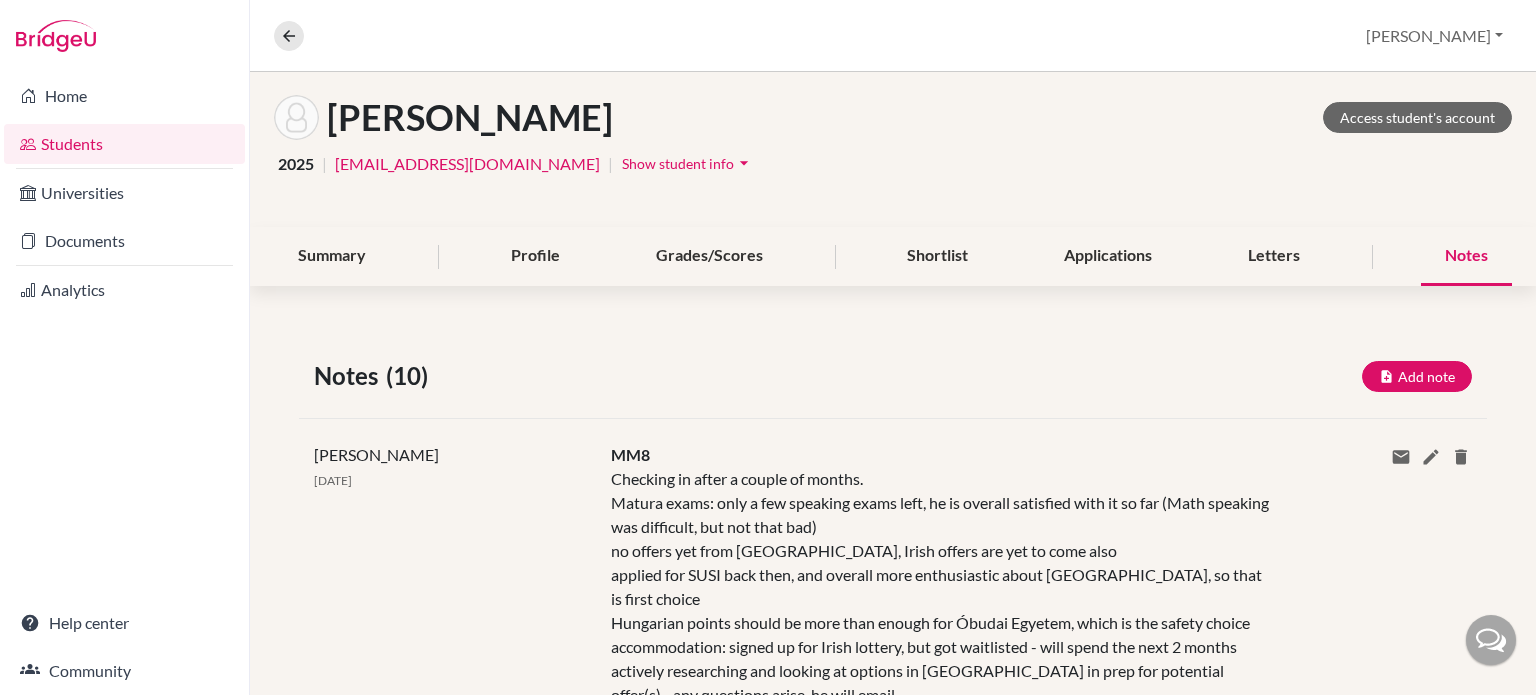 scroll, scrollTop: 87, scrollLeft: 0, axis: vertical 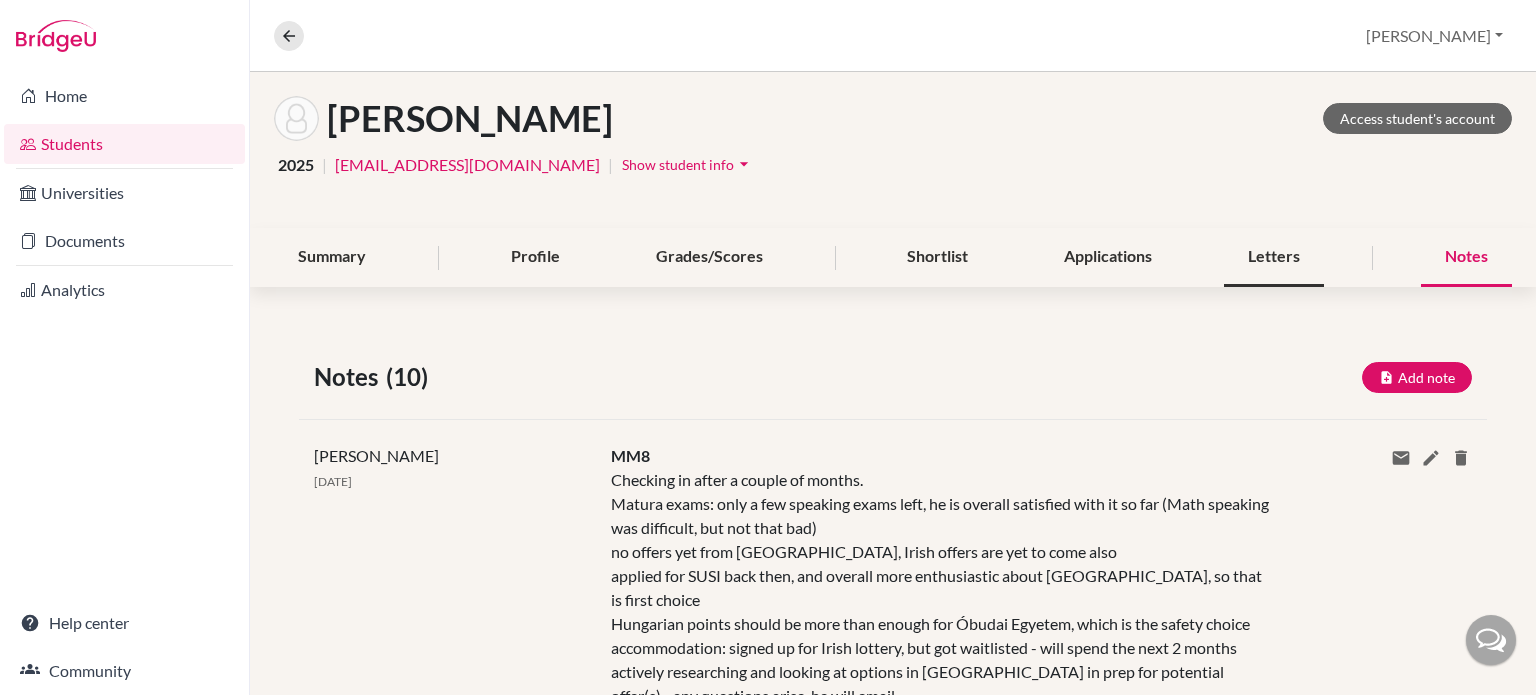 click on "Letters" at bounding box center [1274, 257] 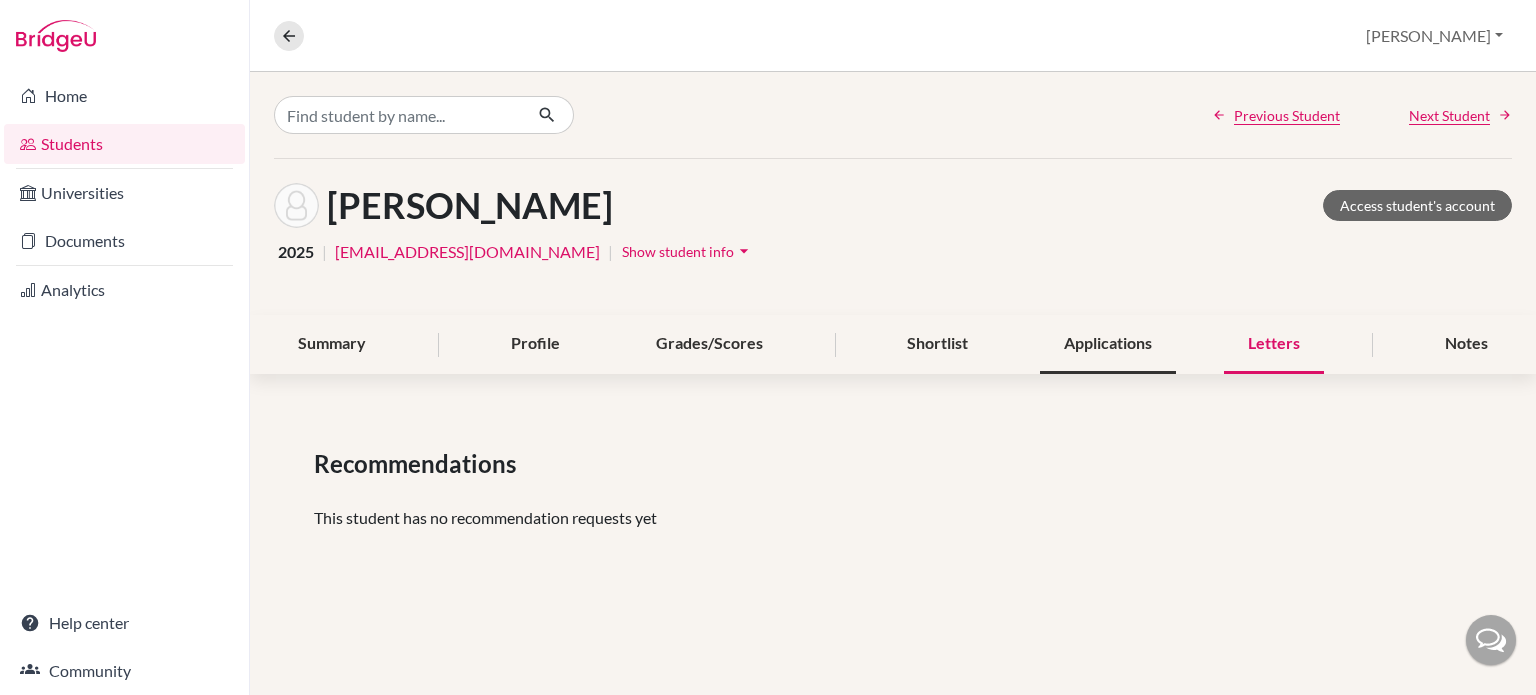 click on "Applications" at bounding box center (1108, 344) 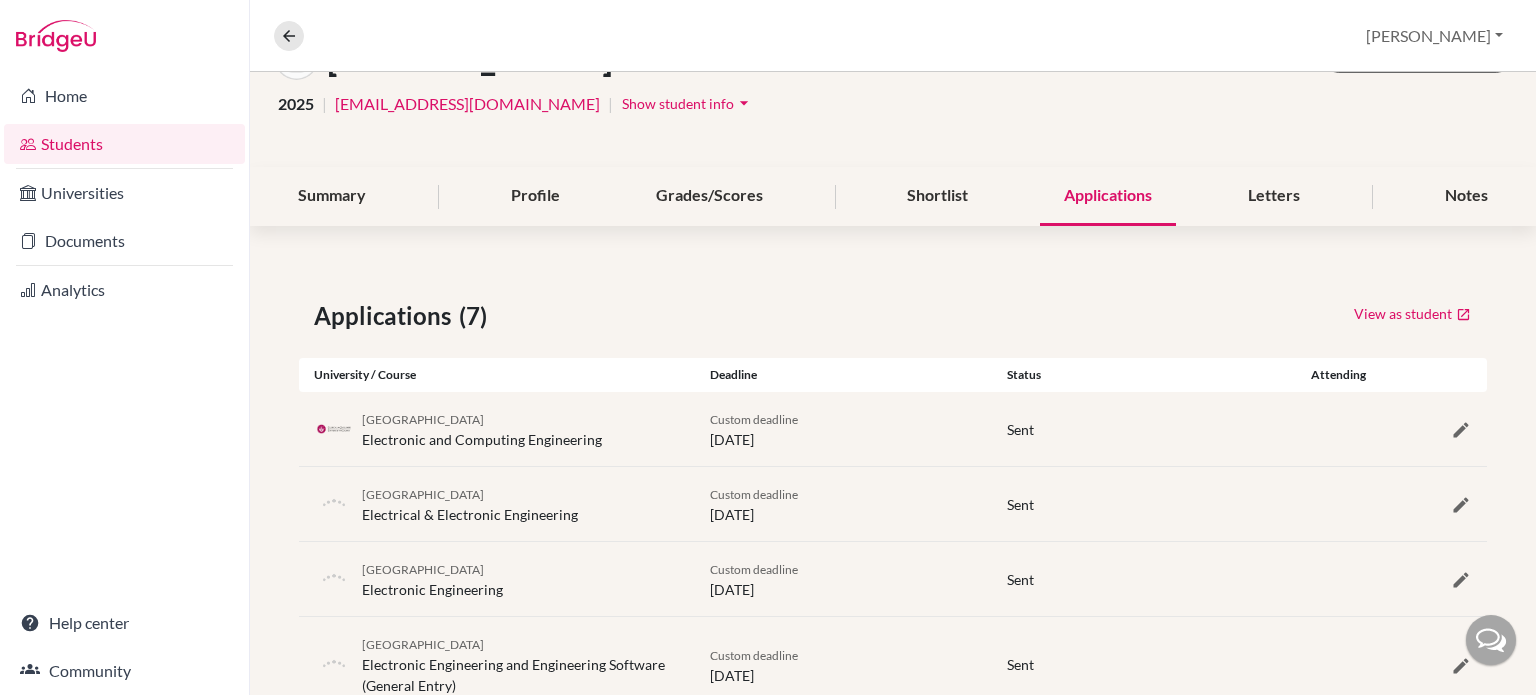 scroll, scrollTop: 0, scrollLeft: 0, axis: both 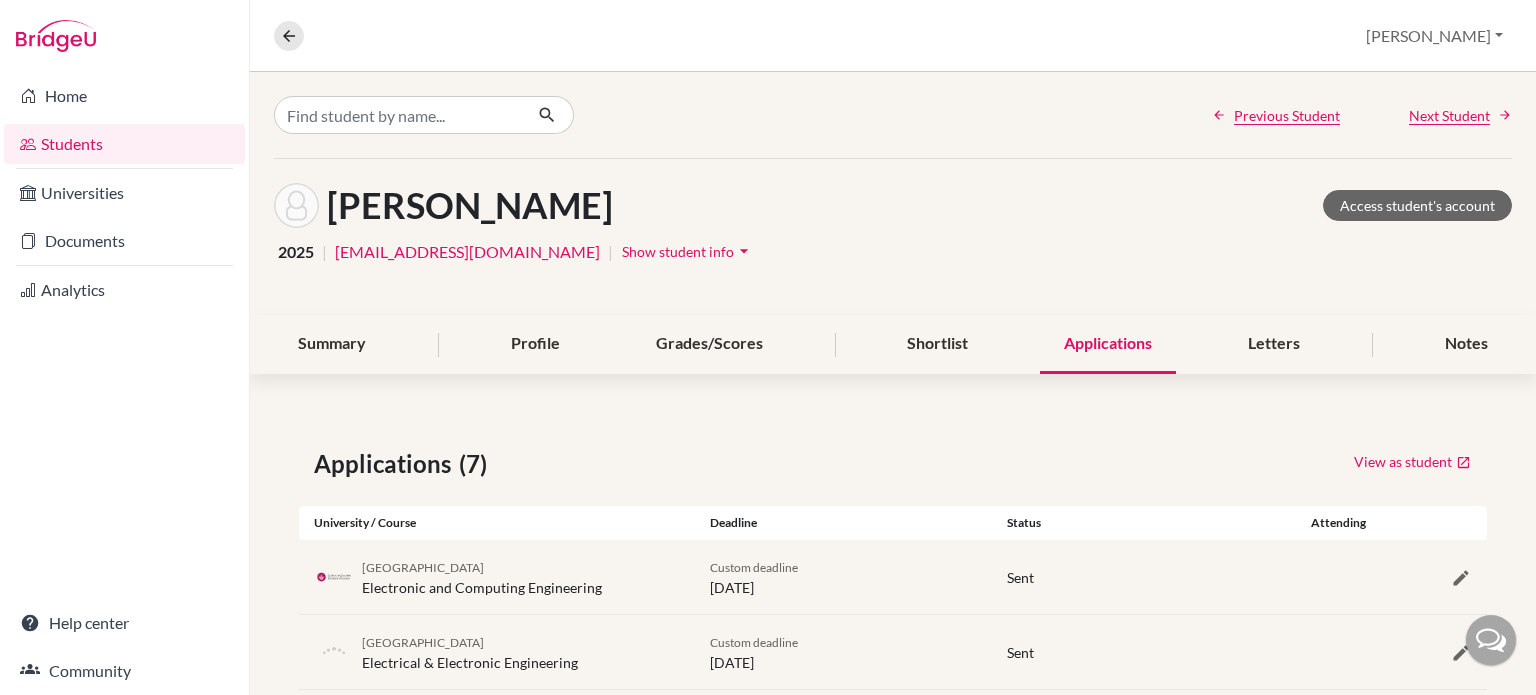 click on "Students" at bounding box center [124, 144] 